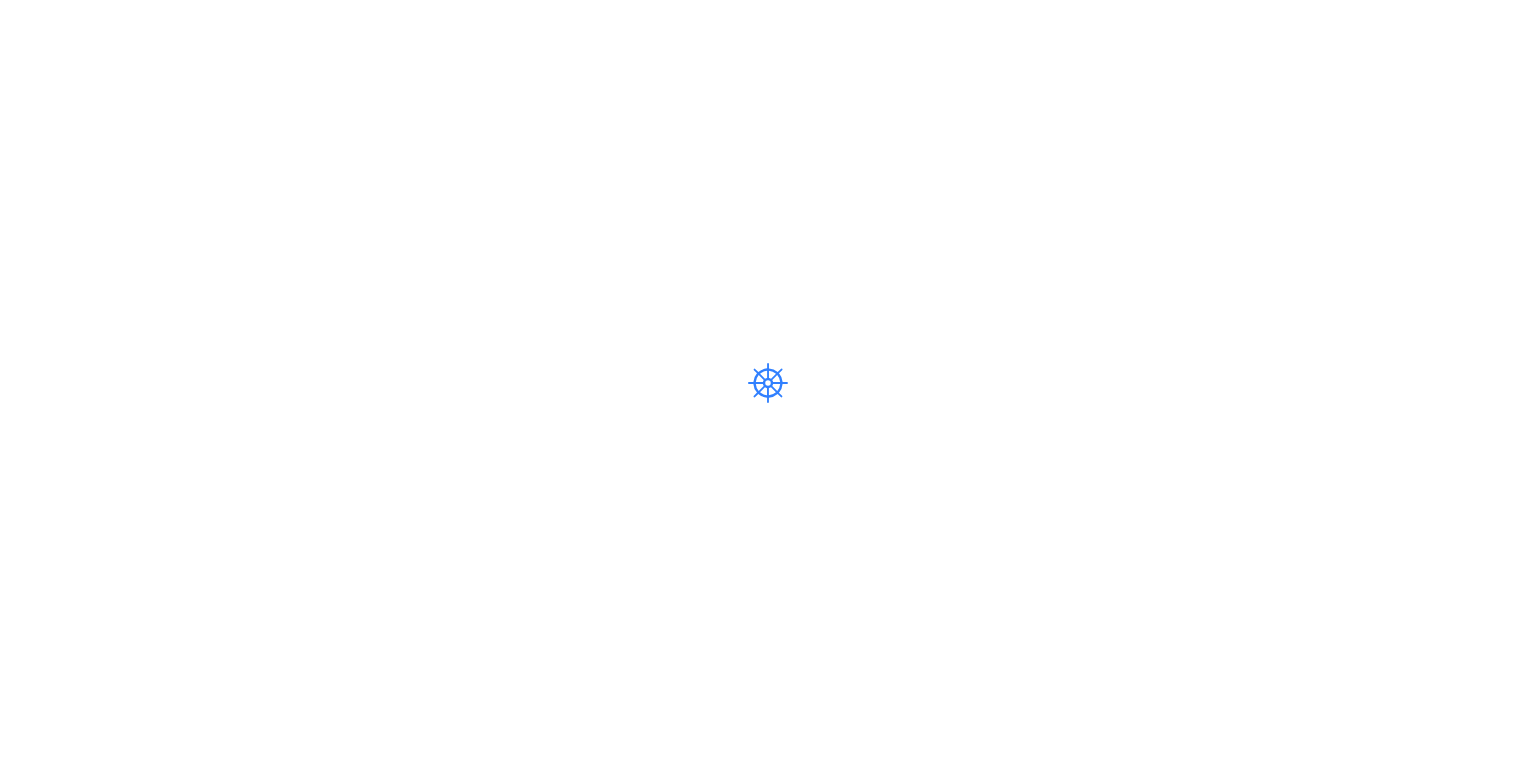 scroll, scrollTop: 0, scrollLeft: 0, axis: both 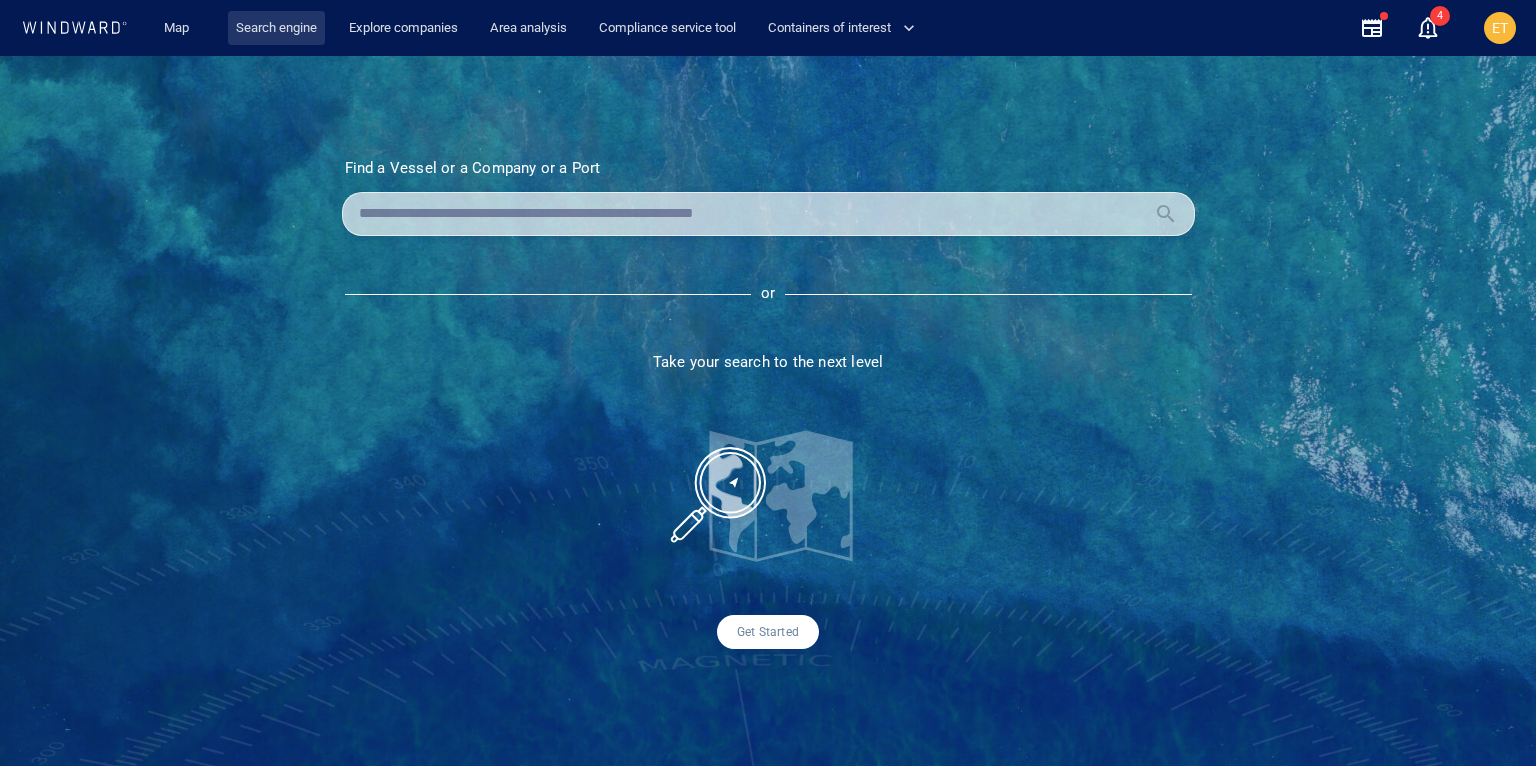 click on "Search engine" at bounding box center [276, 28] 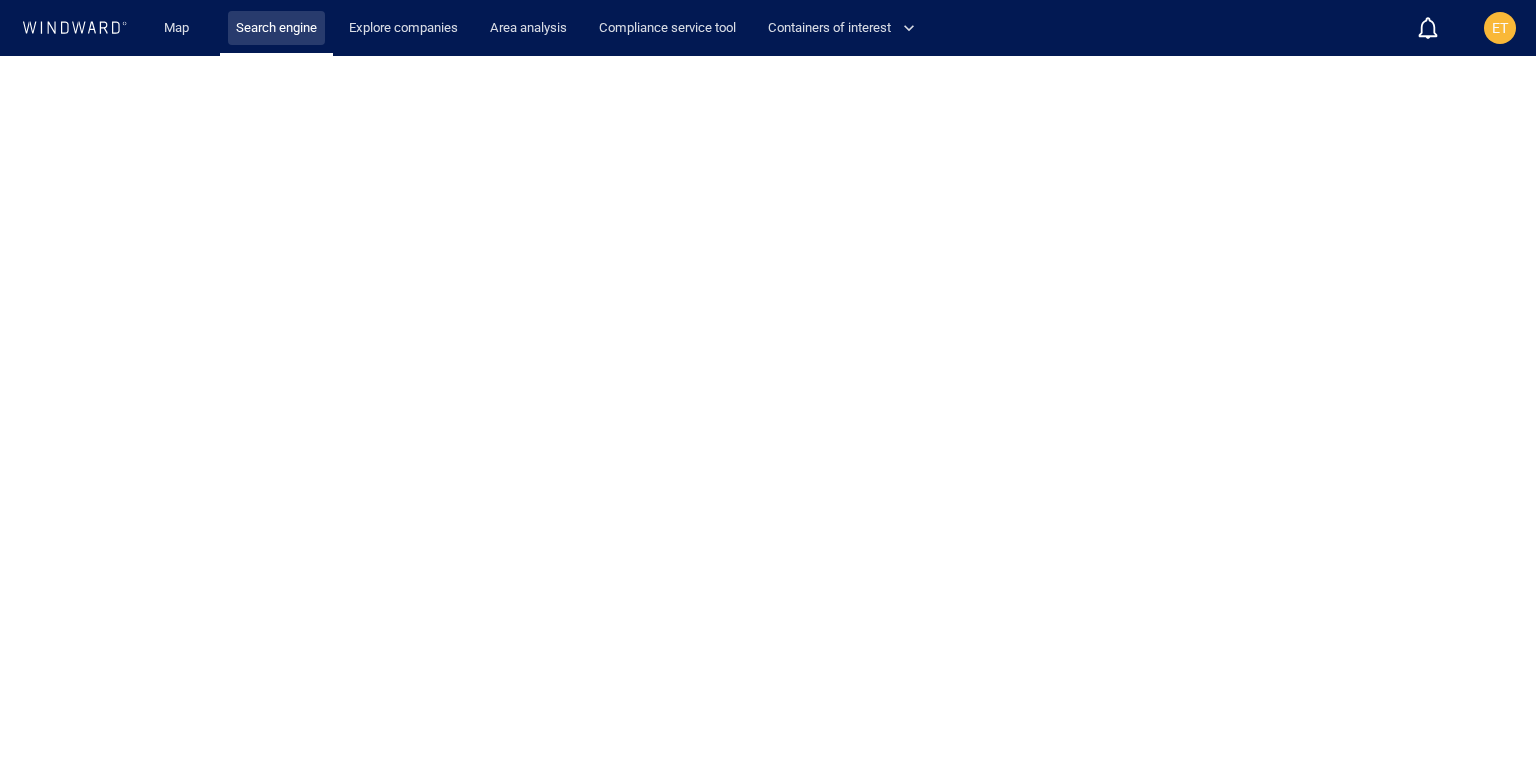 scroll, scrollTop: 0, scrollLeft: 0, axis: both 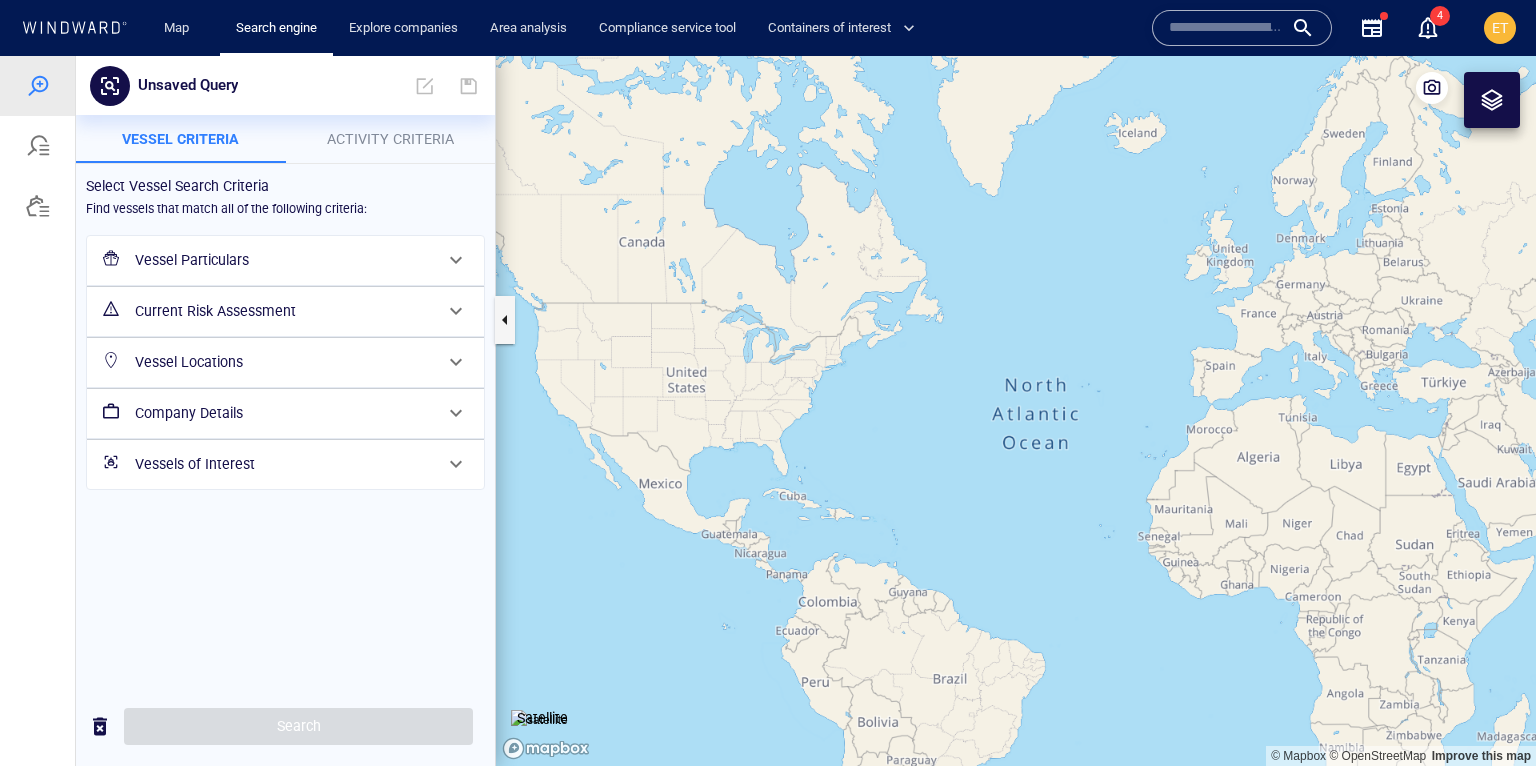 click 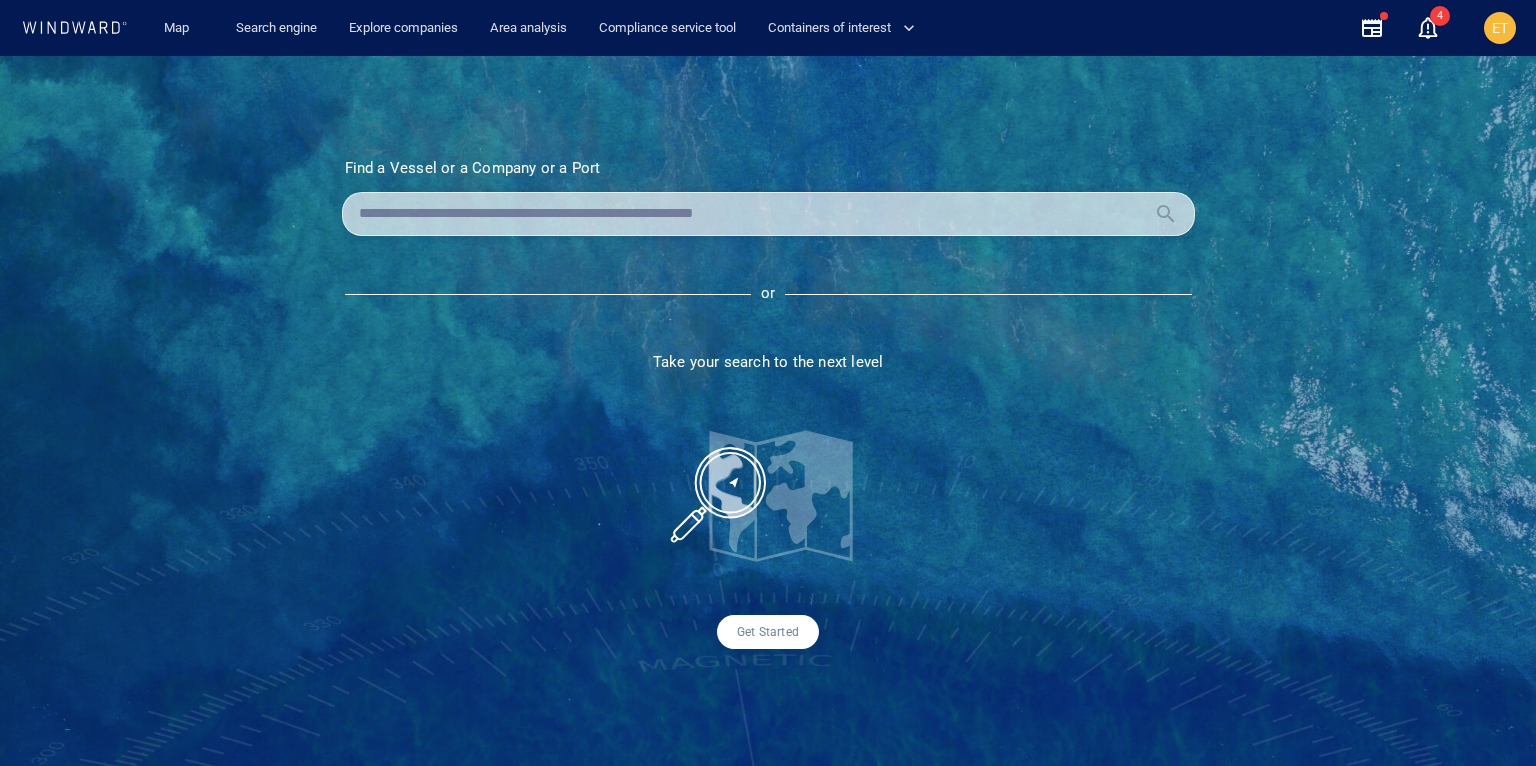 click at bounding box center (752, 214) 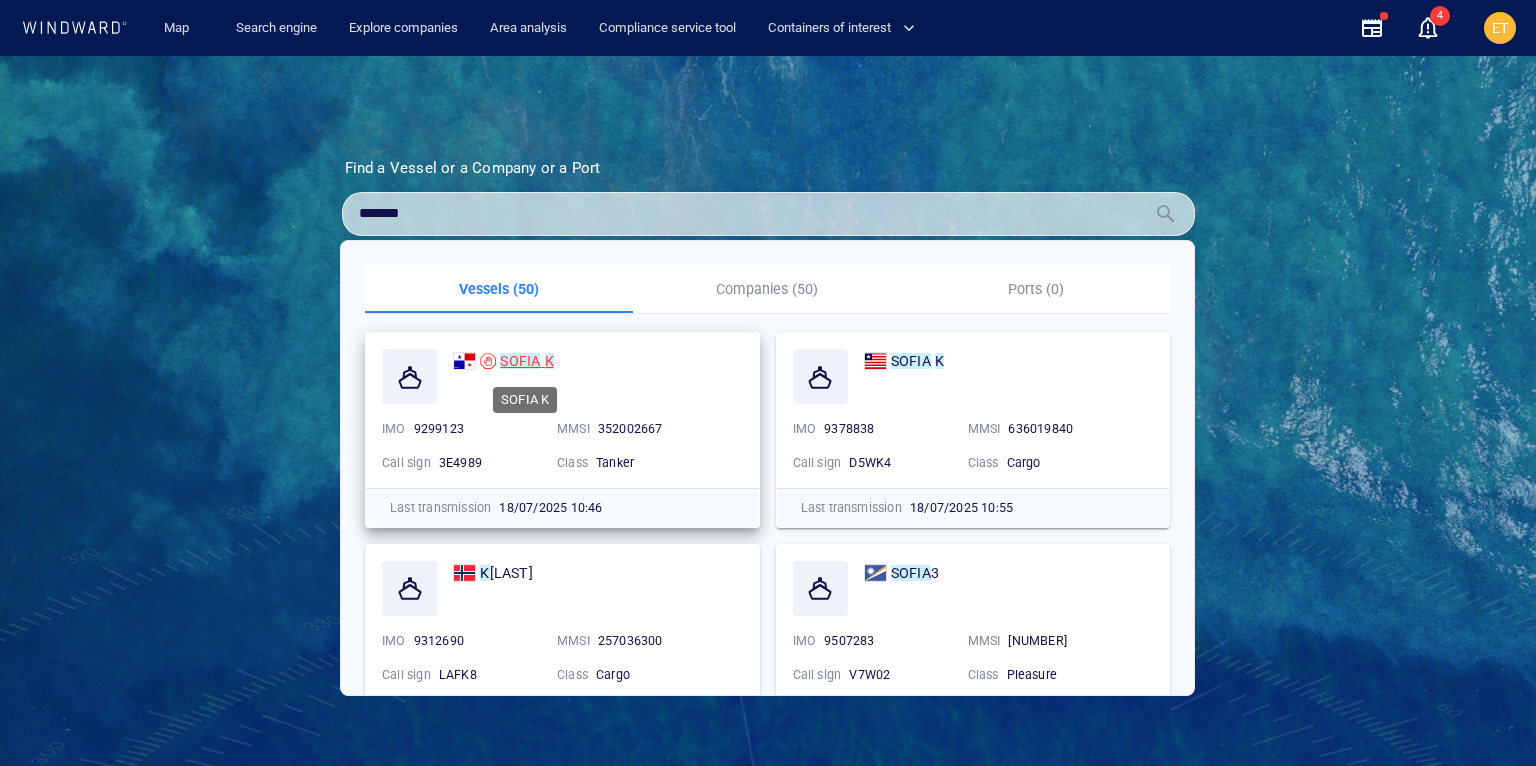 type on "*******" 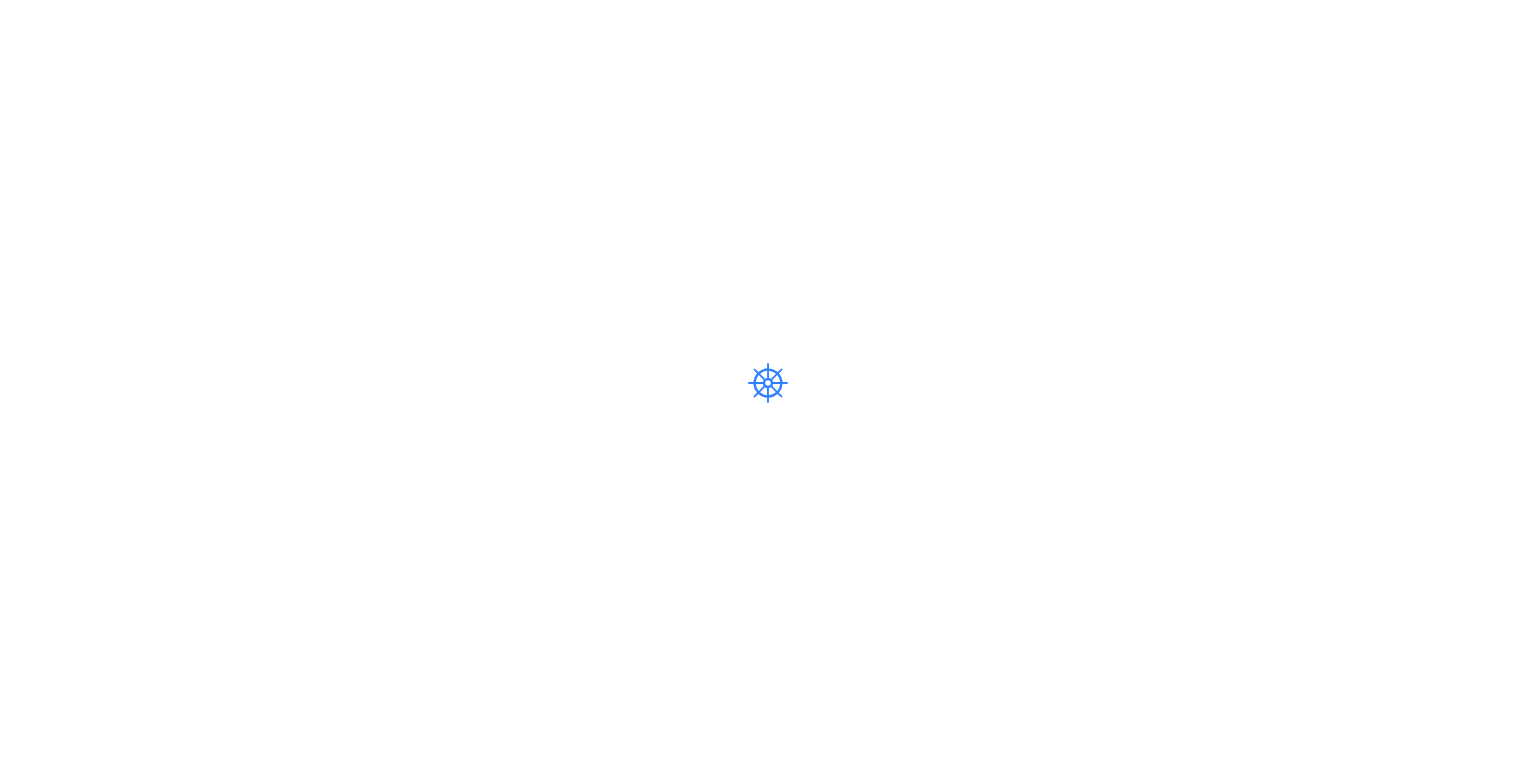 scroll, scrollTop: 0, scrollLeft: 0, axis: both 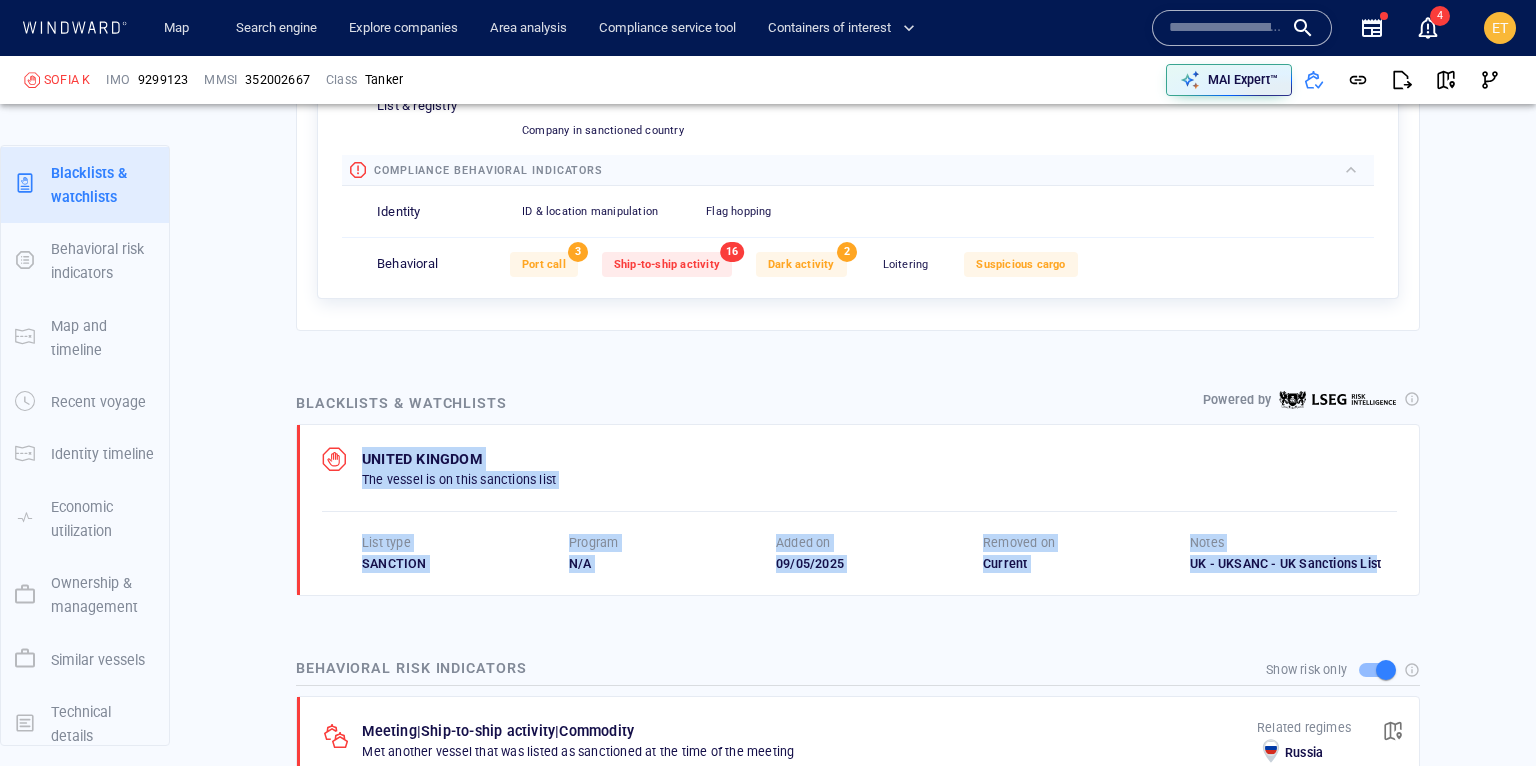 drag, startPoint x: 363, startPoint y: 448, endPoint x: 1375, endPoint y: 564, distance: 1018.6265 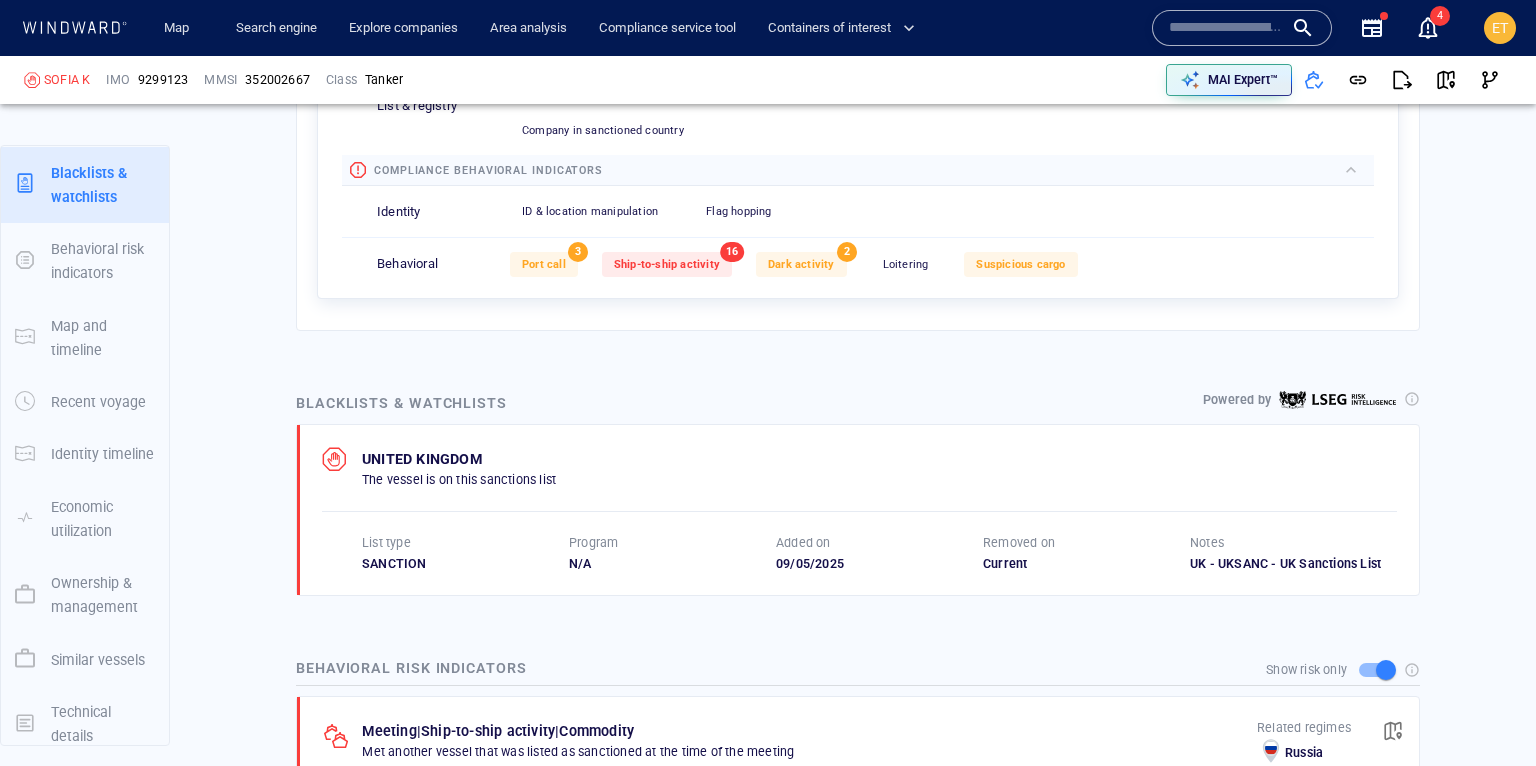 scroll, scrollTop: 643, scrollLeft: 0, axis: vertical 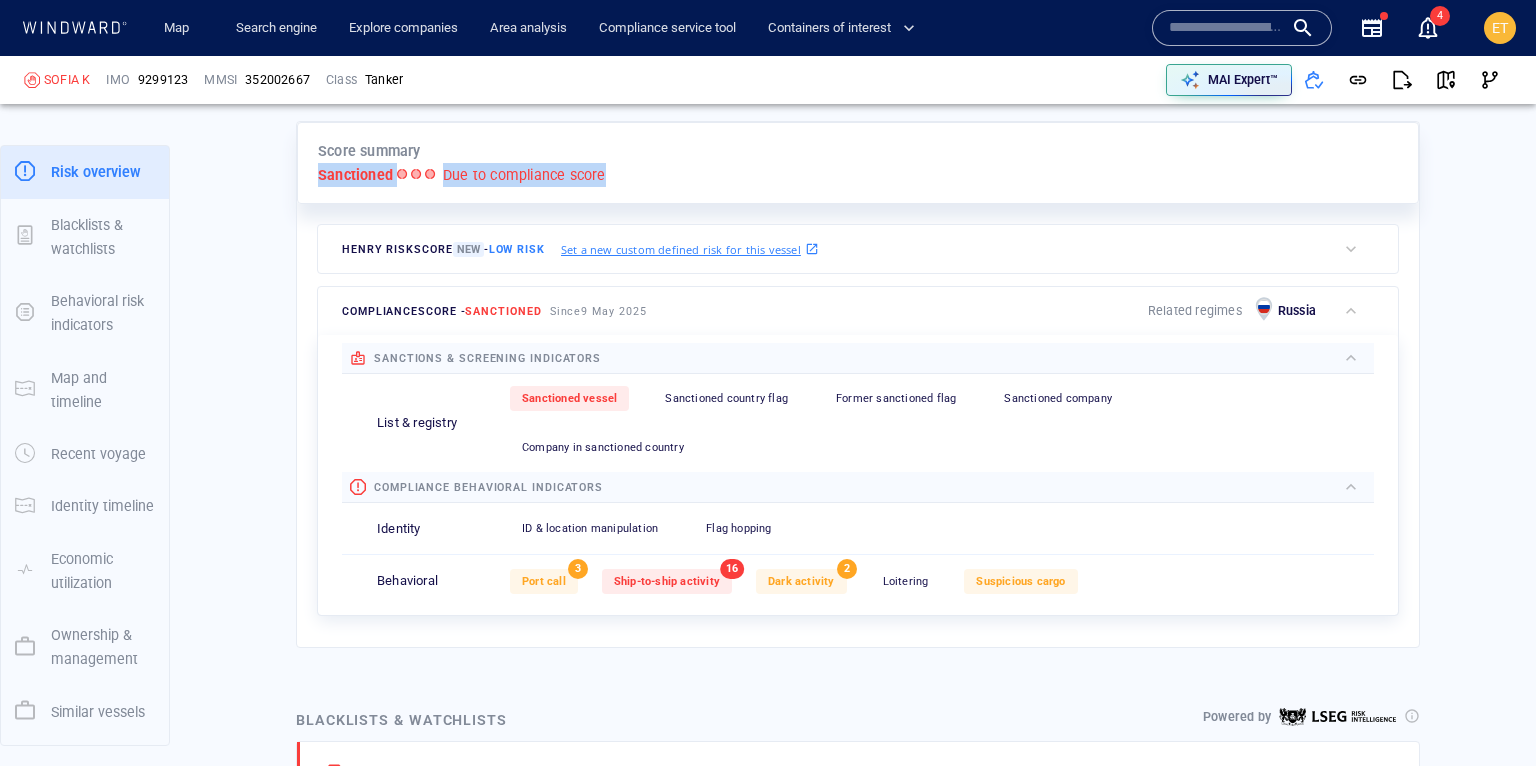 drag, startPoint x: 320, startPoint y: 173, endPoint x: 600, endPoint y: 188, distance: 280.4015 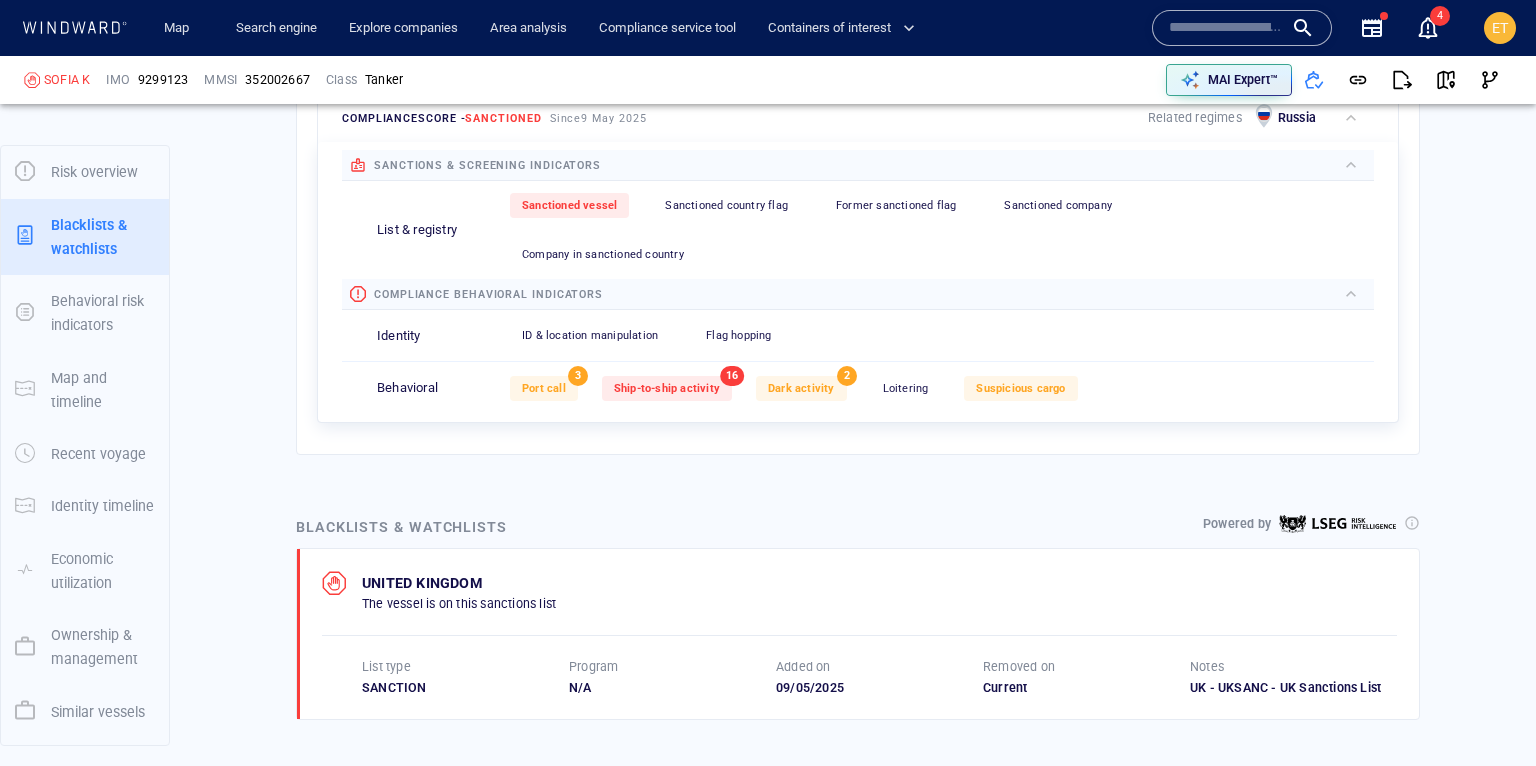 scroll, scrollTop: 1162, scrollLeft: 0, axis: vertical 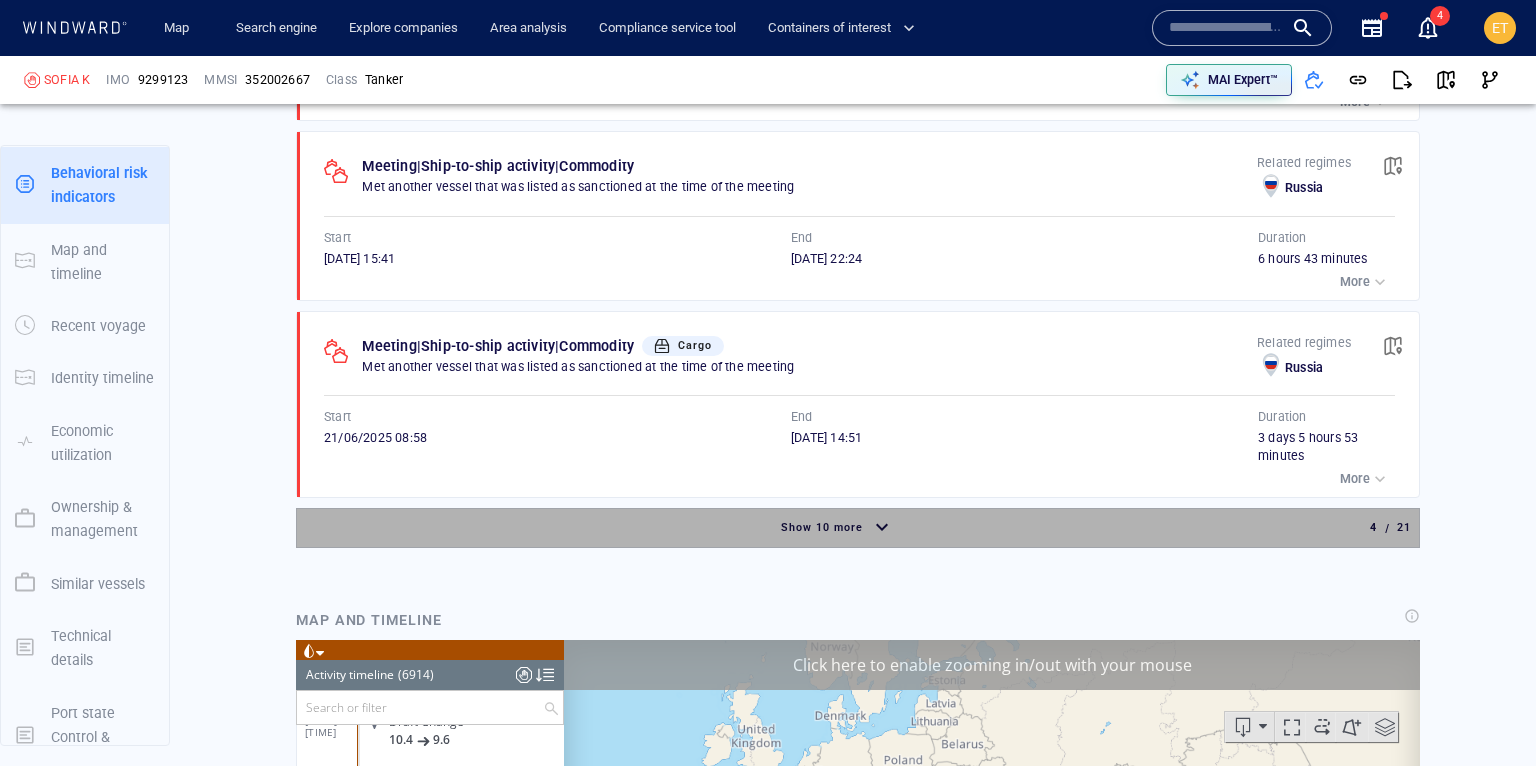 click on "Show 10 more" at bounding box center [822, 528] 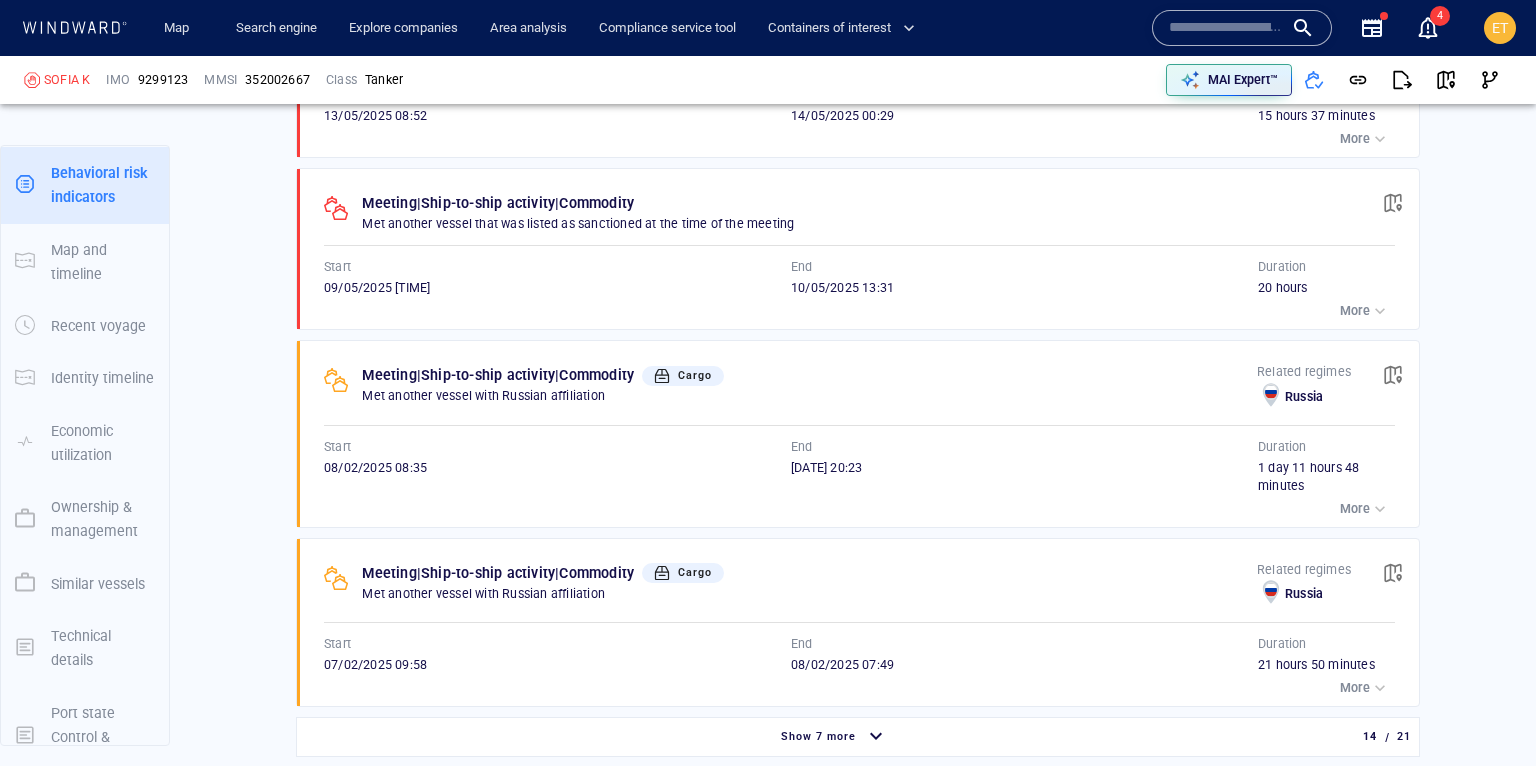 scroll, scrollTop: 3626, scrollLeft: 0, axis: vertical 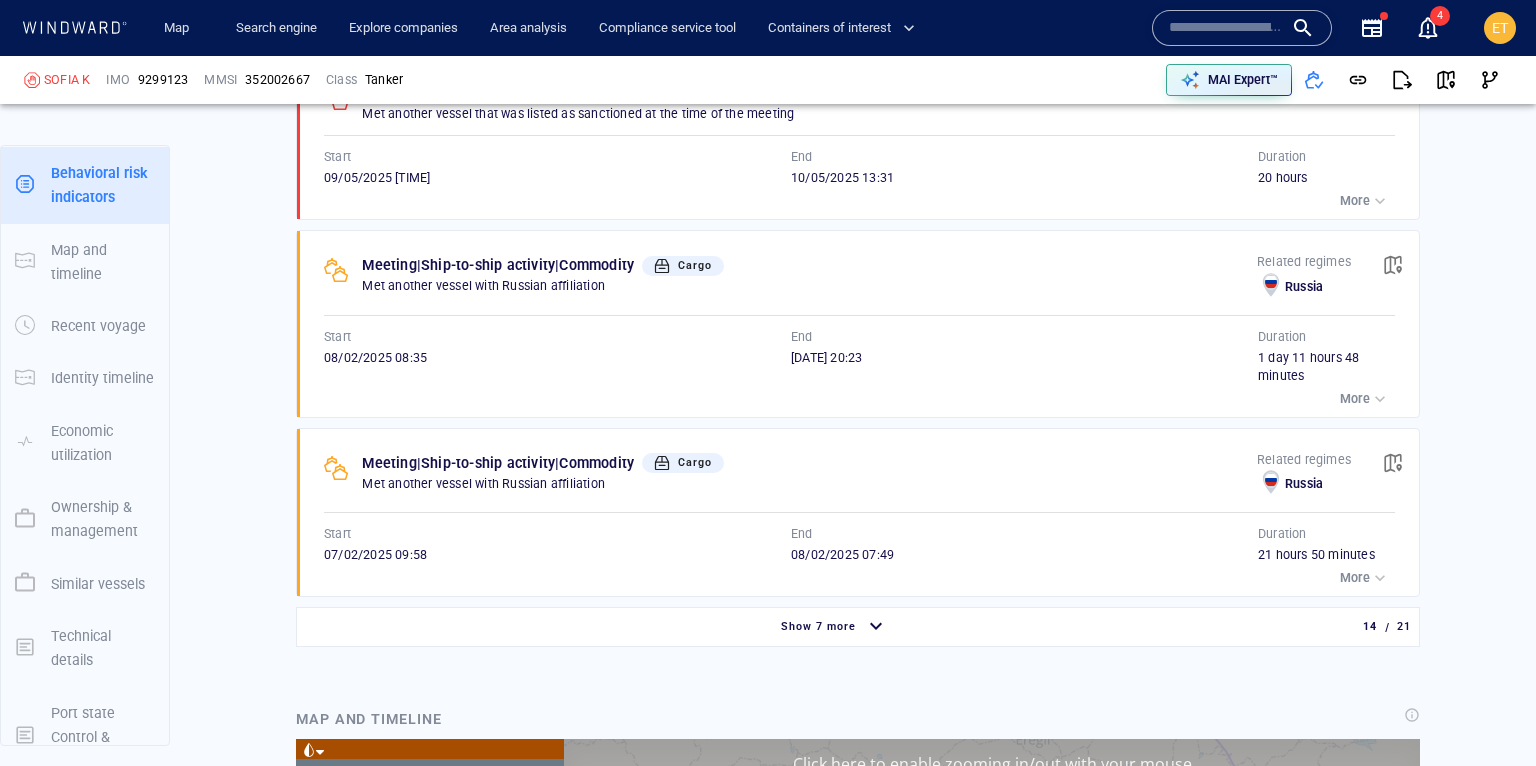 click on "Show 7 more" at bounding box center [818, 627] 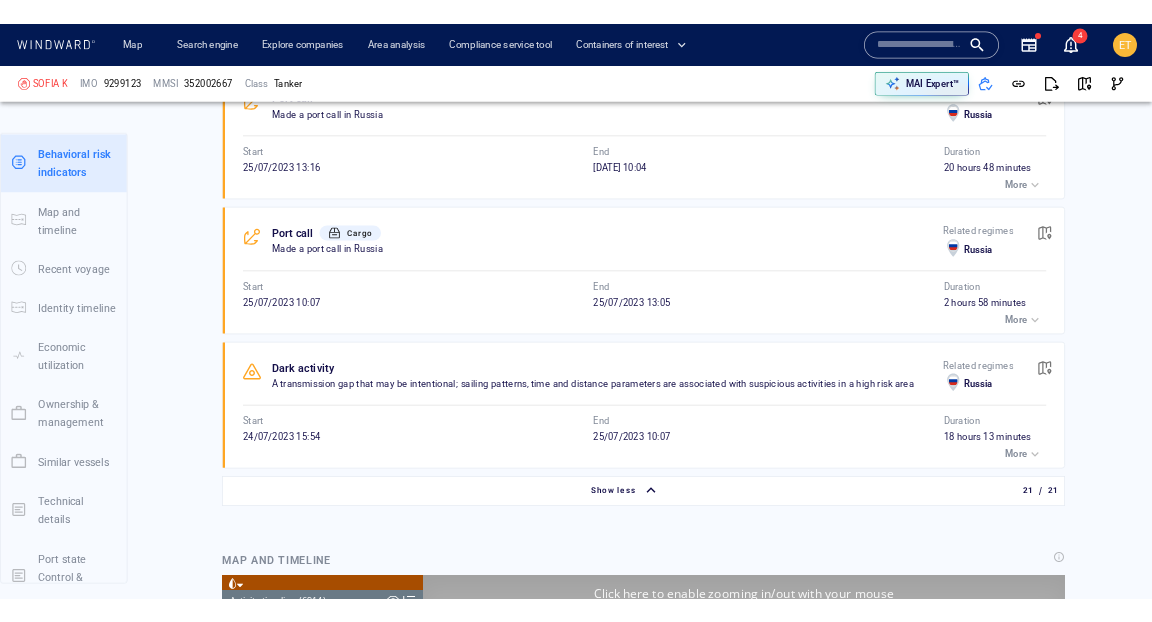 scroll, scrollTop: 4941, scrollLeft: 0, axis: vertical 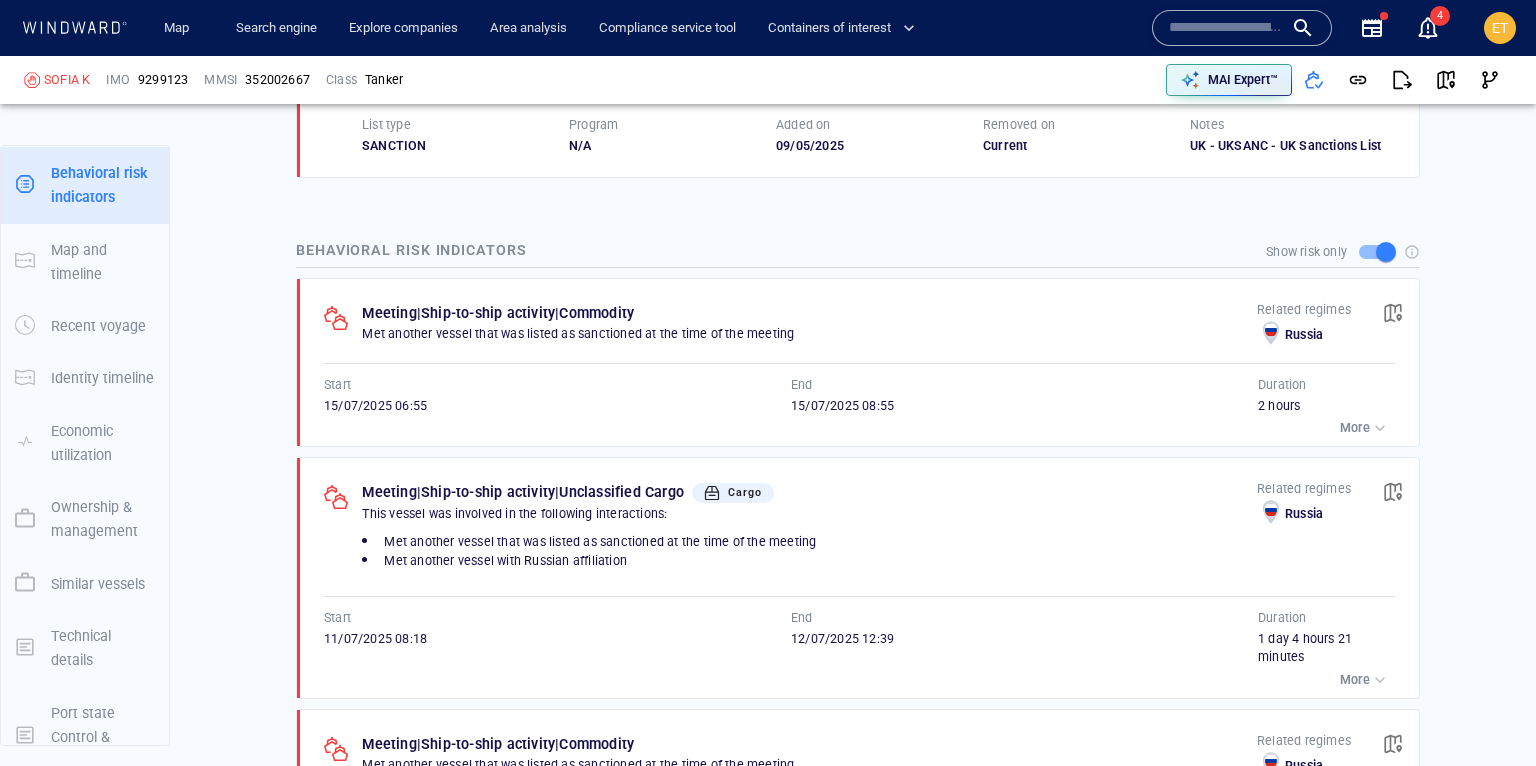 click on "More" at bounding box center (1355, 680) 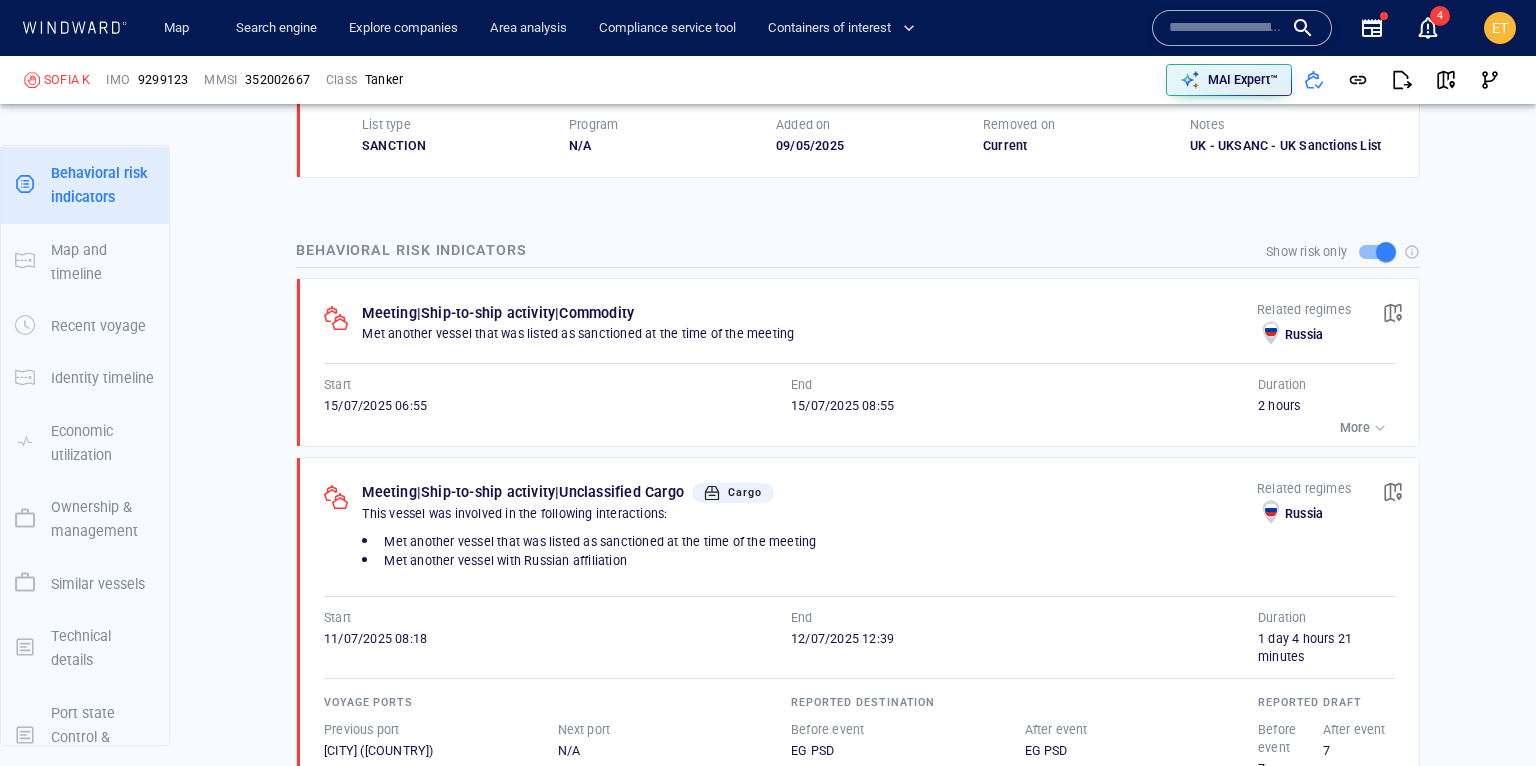 scroll, scrollTop: 1504, scrollLeft: 0, axis: vertical 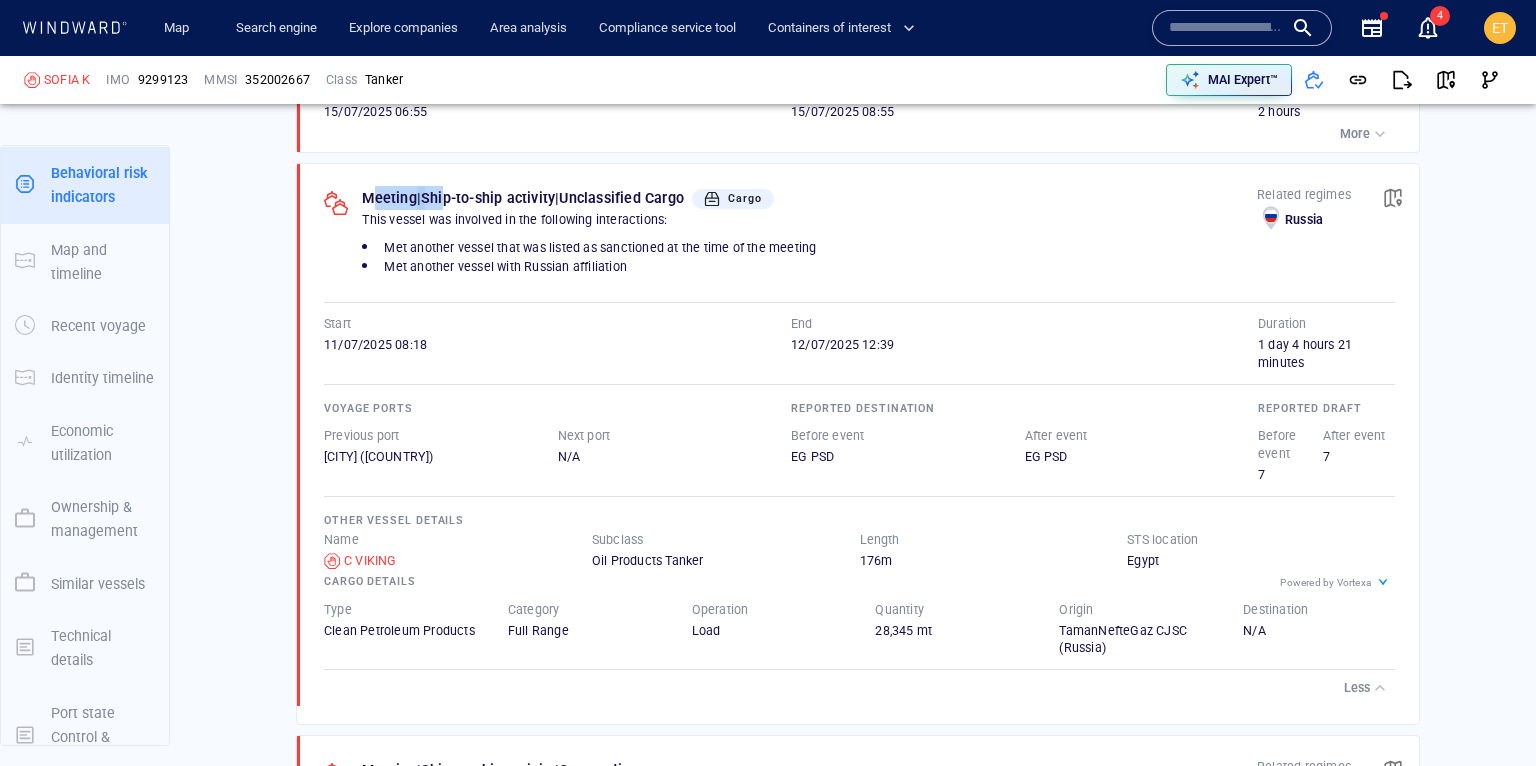 drag, startPoint x: 369, startPoint y: 194, endPoint x: 450, endPoint y: 198, distance: 81.09871 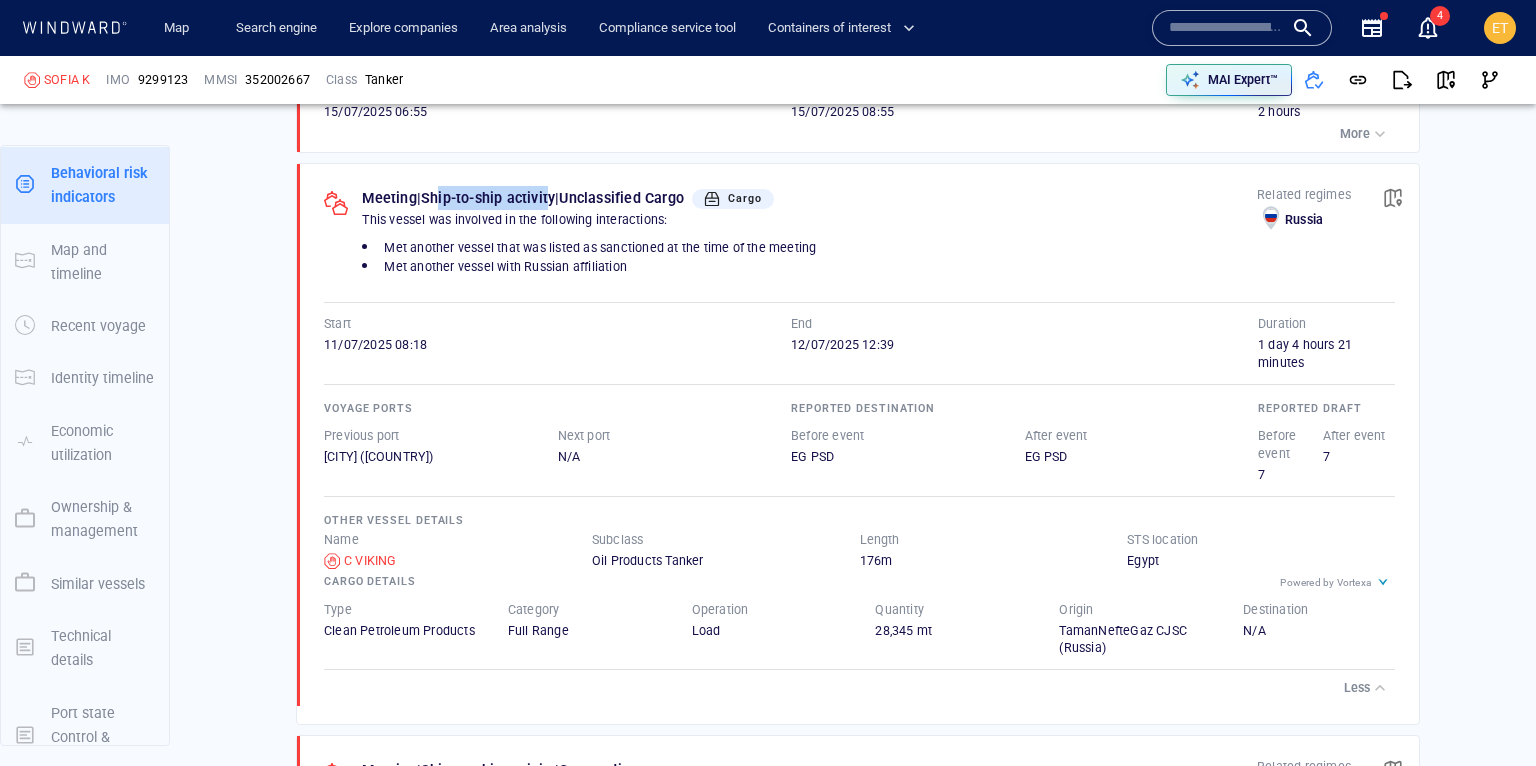 drag, startPoint x: 441, startPoint y: 196, endPoint x: 551, endPoint y: 199, distance: 110.0409 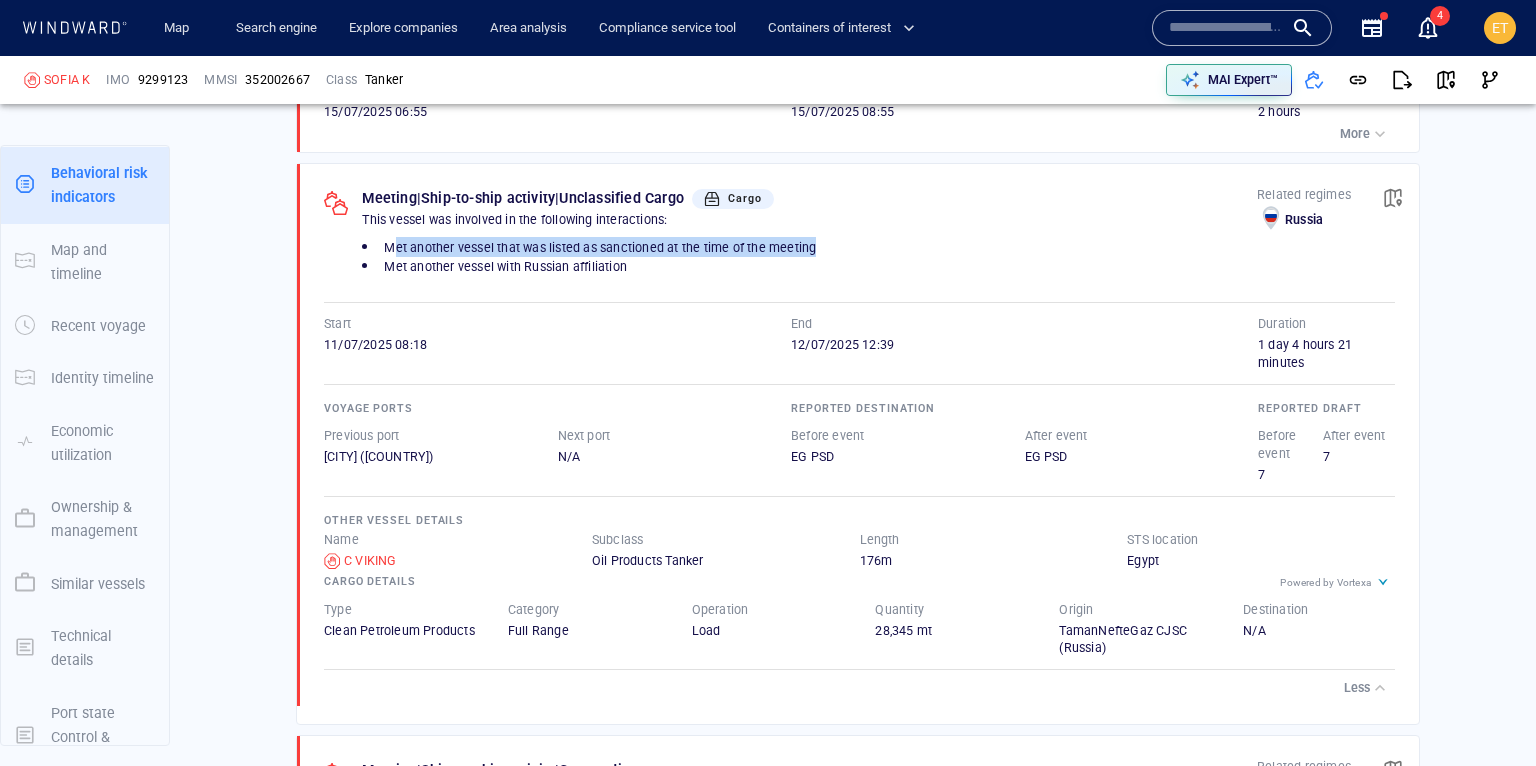drag, startPoint x: 389, startPoint y: 241, endPoint x: 815, endPoint y: 245, distance: 426.01877 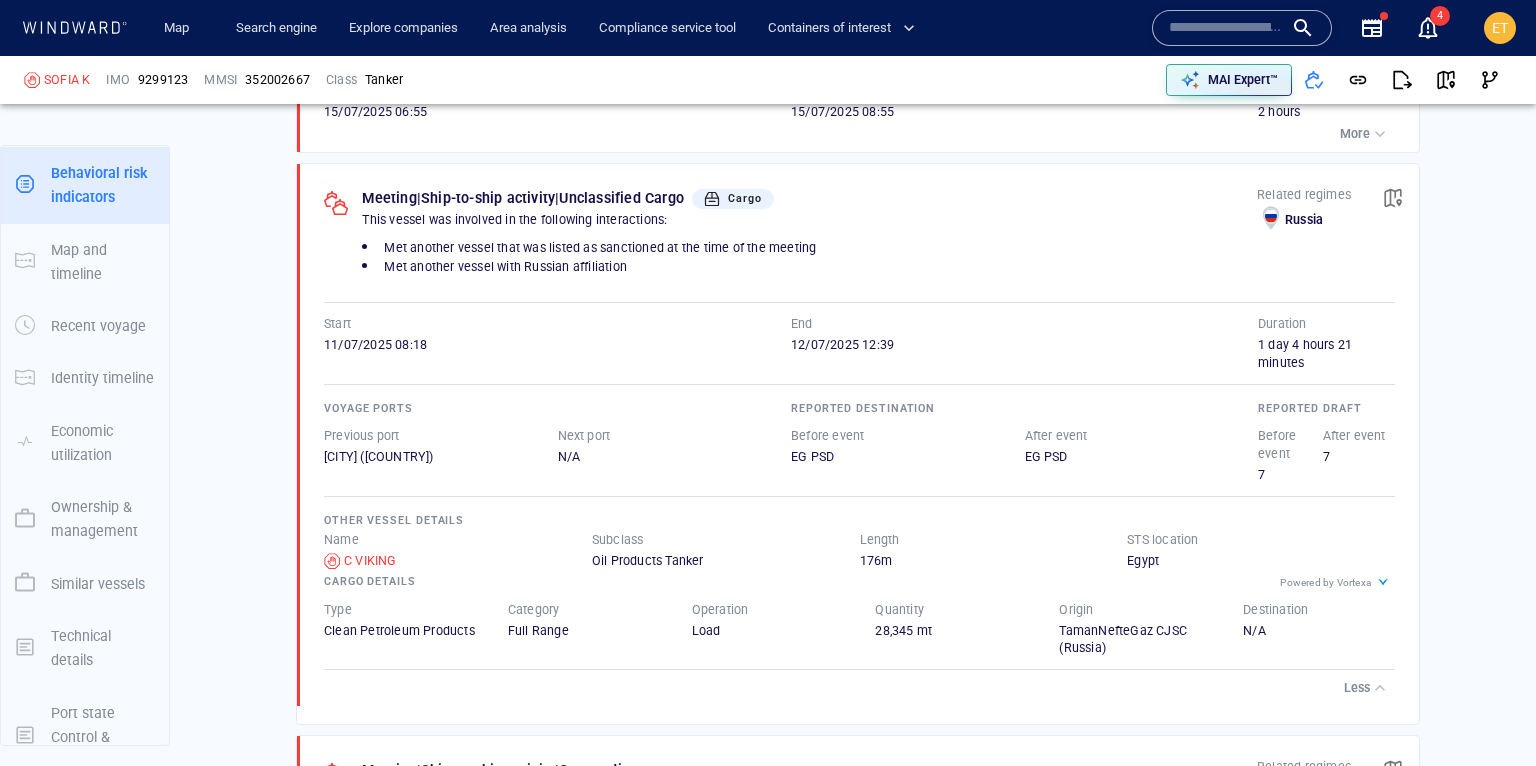 click on "[DATE]   [TIME]" at bounding box center [375, 344] 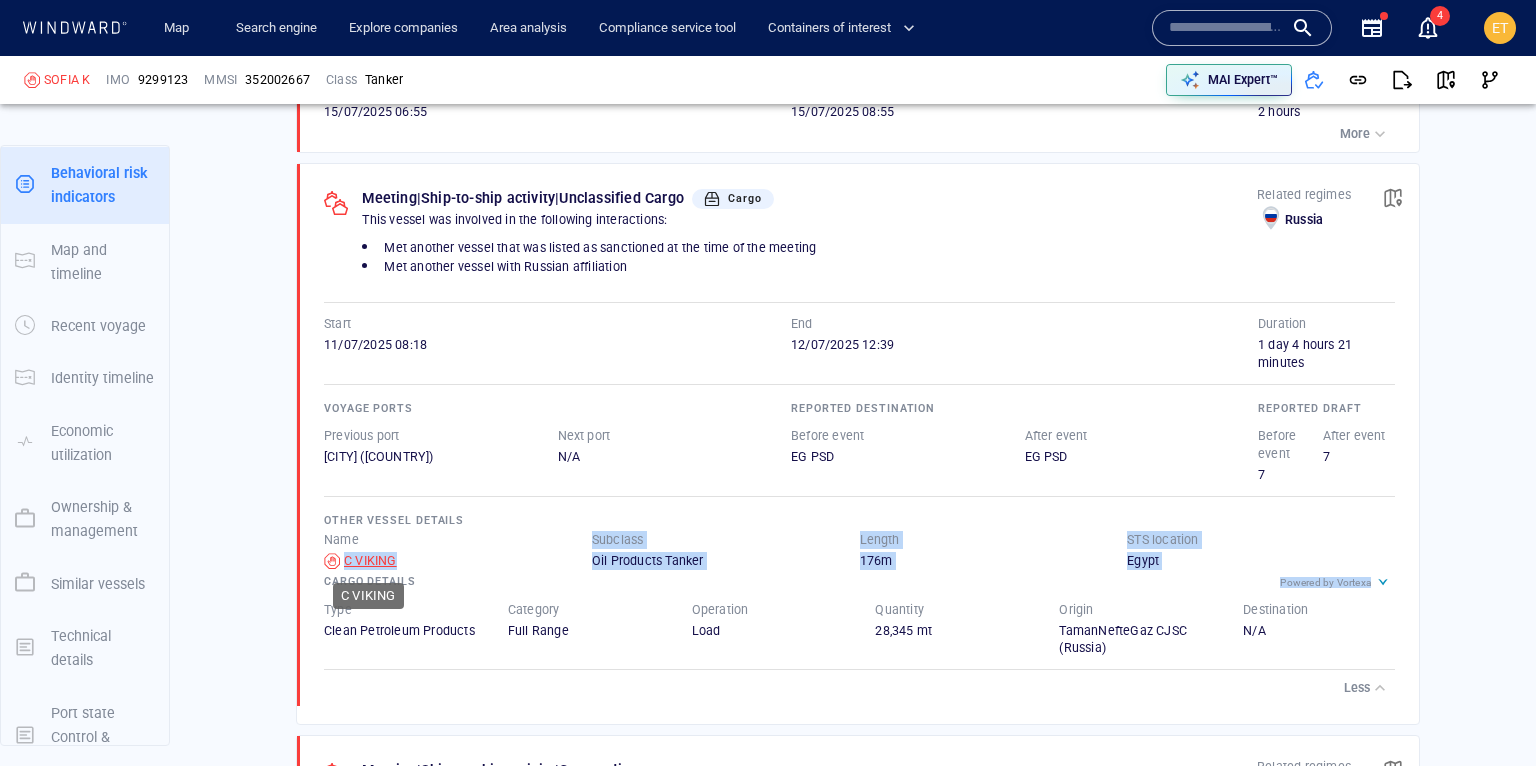 drag, startPoint x: 409, startPoint y: 565, endPoint x: 347, endPoint y: 559, distance: 62.289646 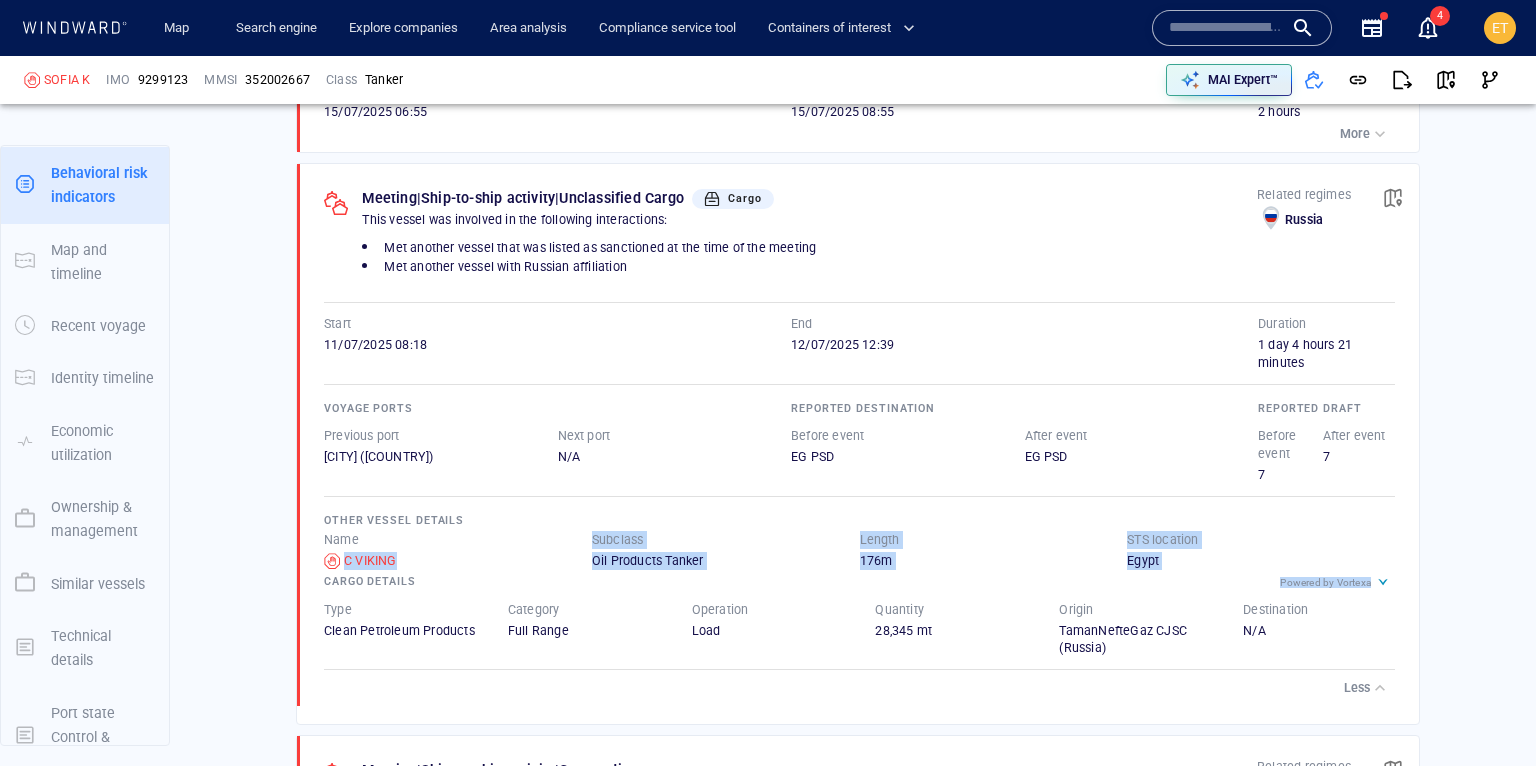 click on "C VIKING" at bounding box center [458, 561] 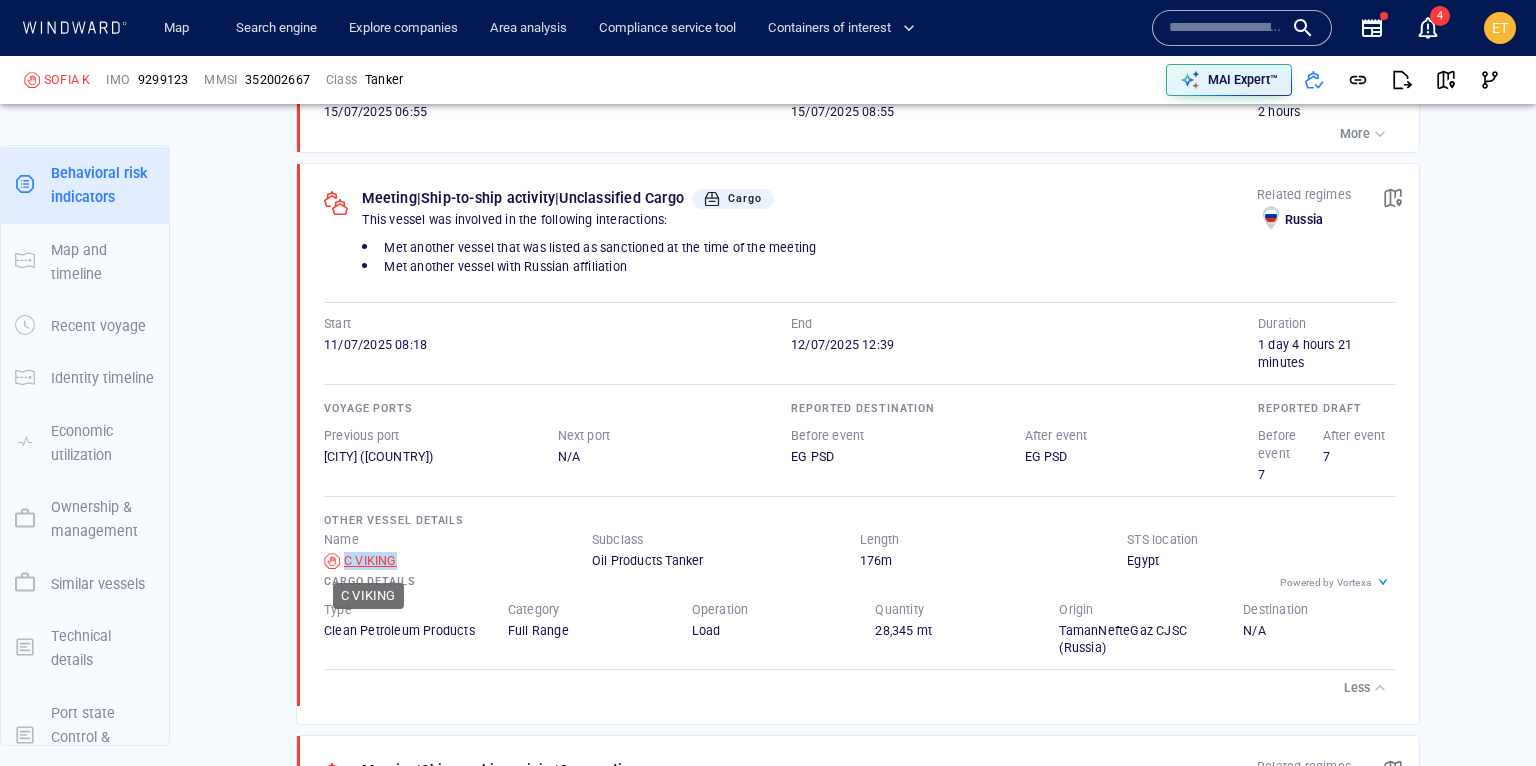 drag, startPoint x: 403, startPoint y: 558, endPoint x: 343, endPoint y: 554, distance: 60.133186 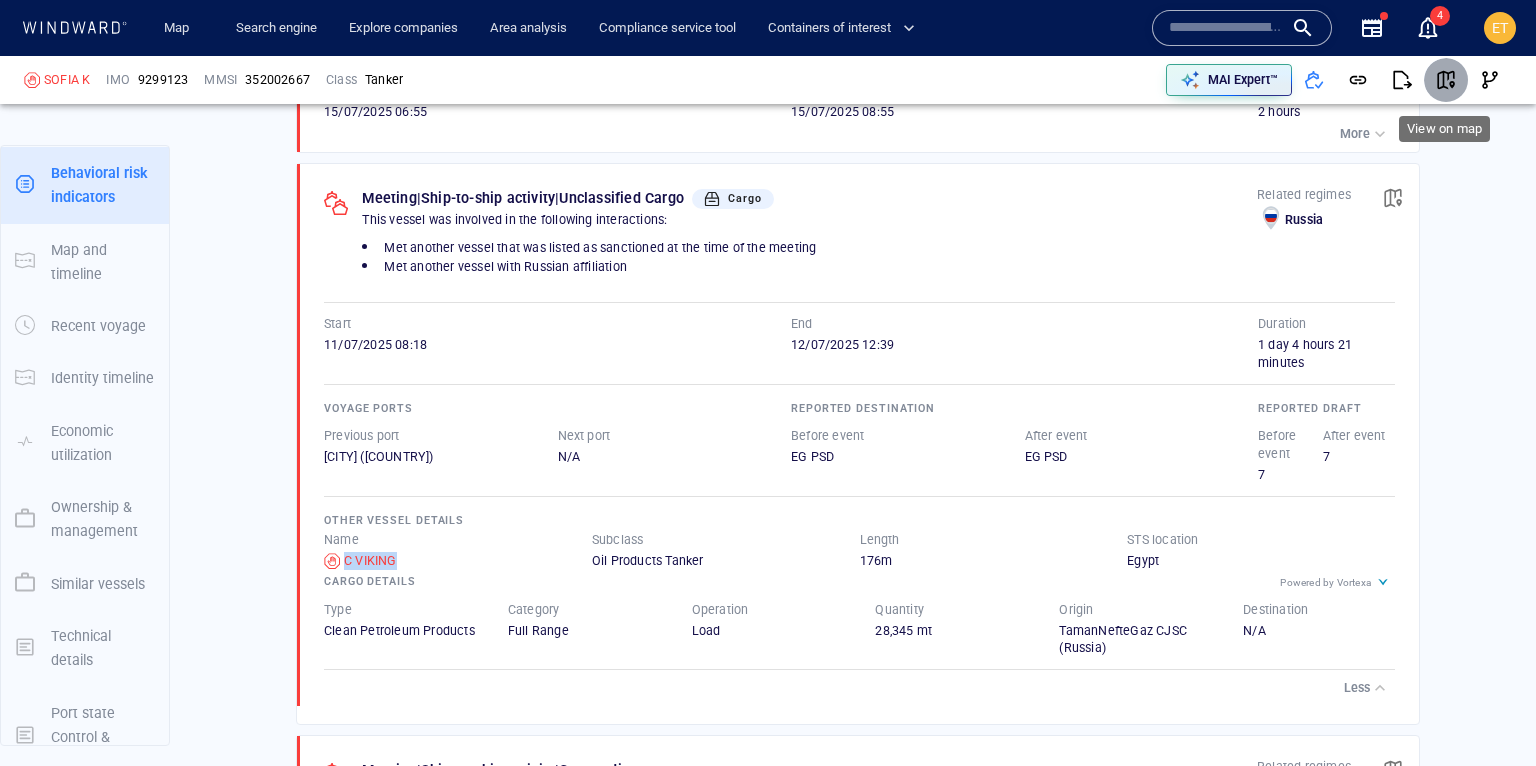 click at bounding box center (1446, 80) 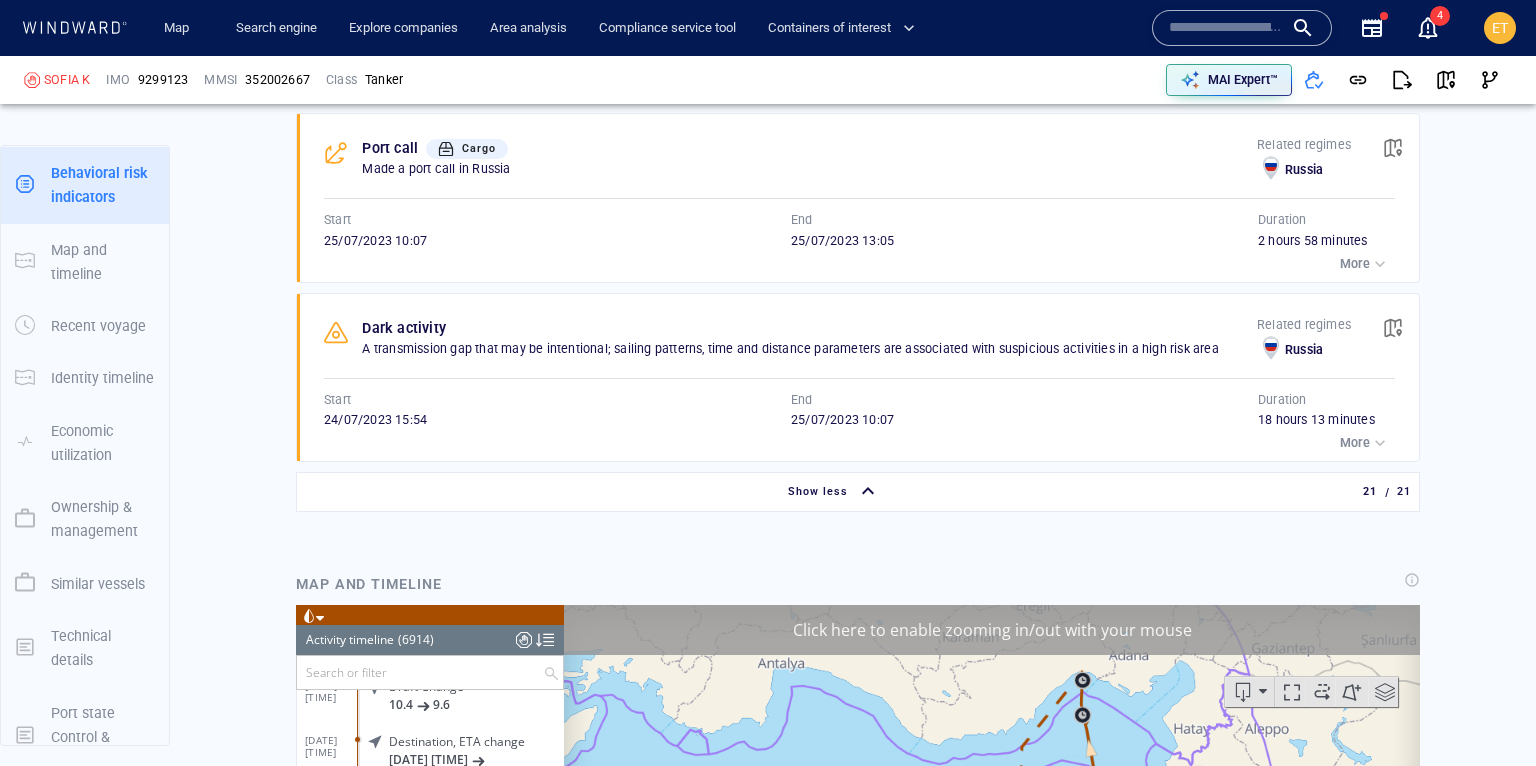 scroll, scrollTop: 5714, scrollLeft: 0, axis: vertical 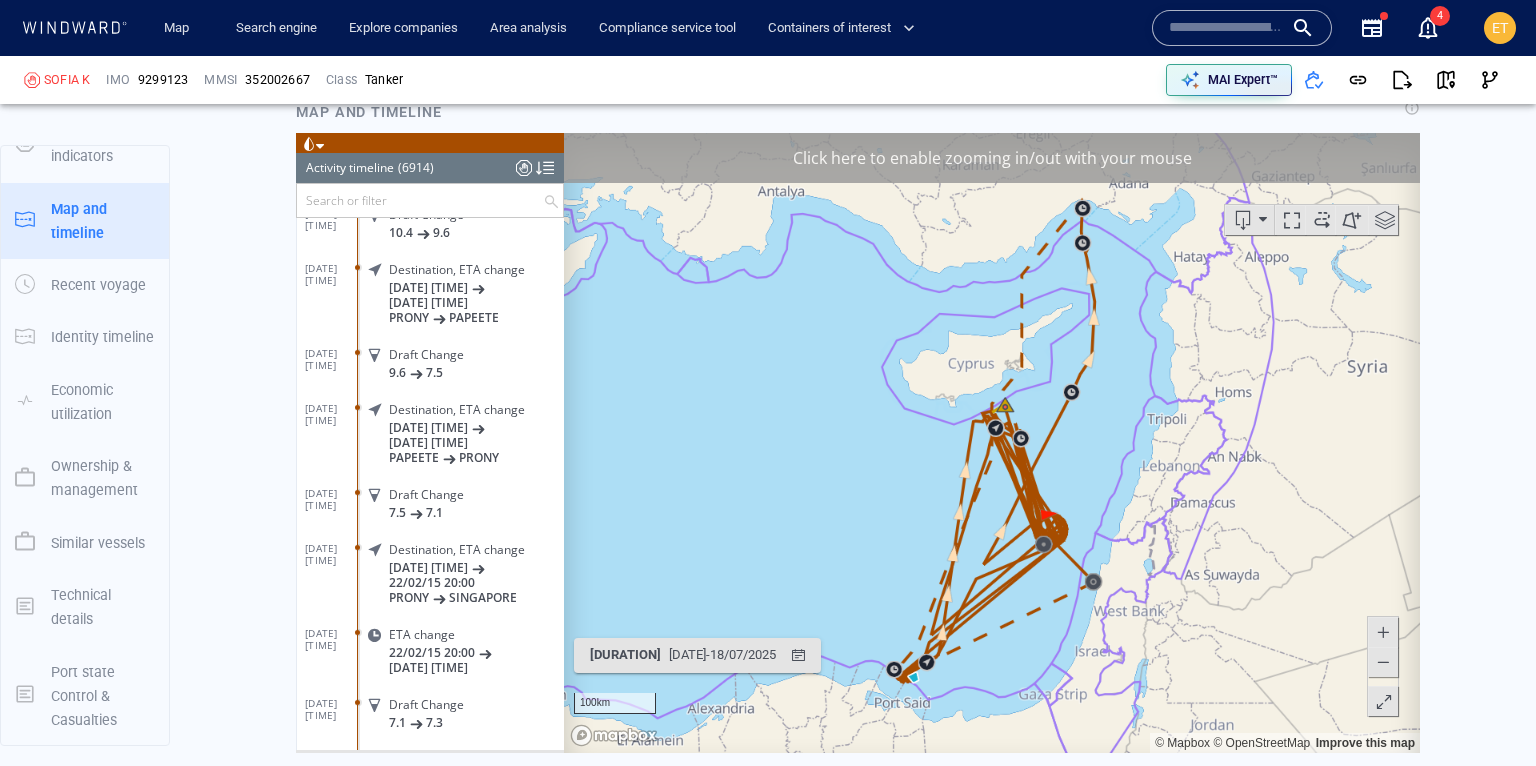 drag, startPoint x: 563, startPoint y: 256, endPoint x: 563, endPoint y: 204, distance: 52 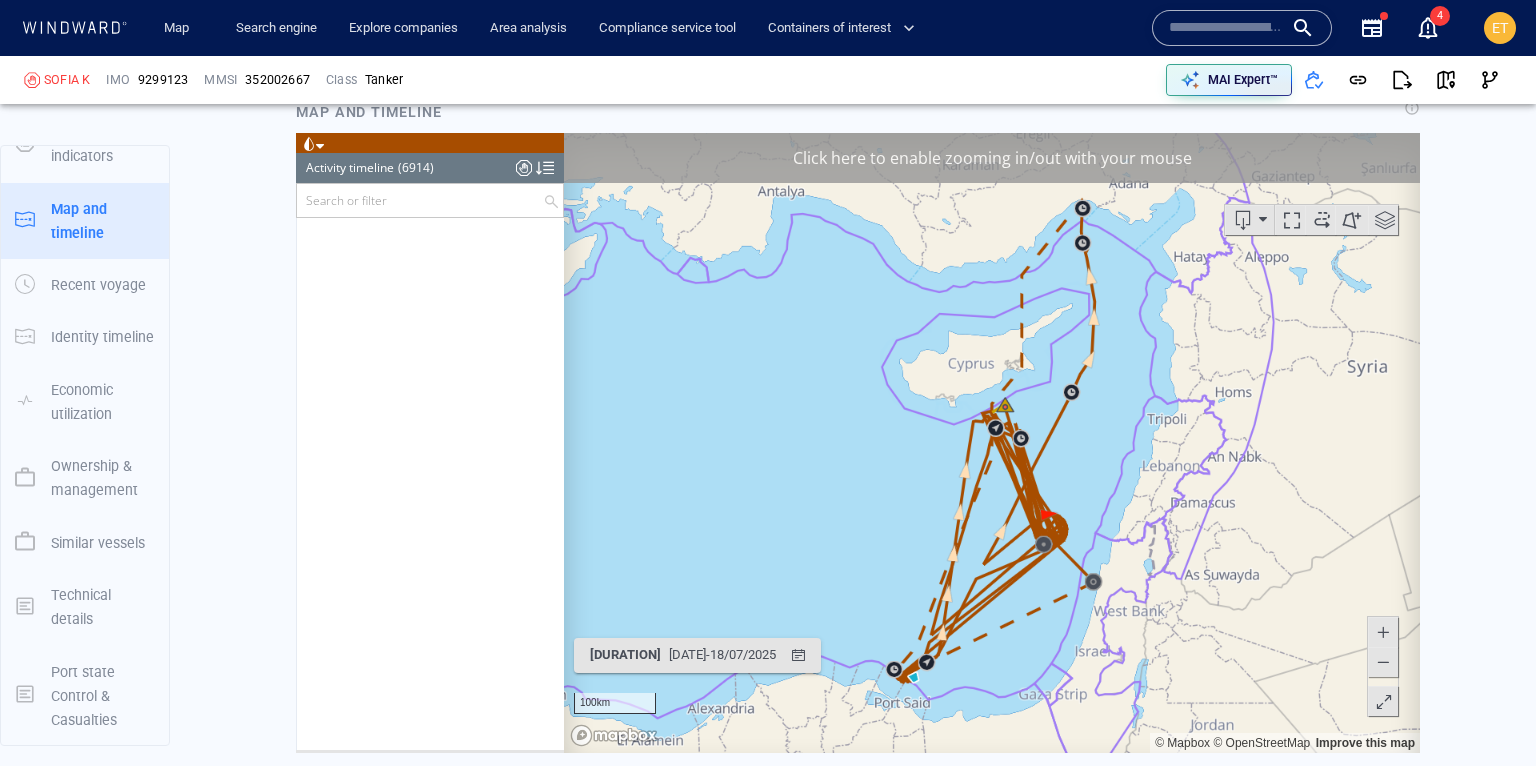 scroll, scrollTop: 0, scrollLeft: 0, axis: both 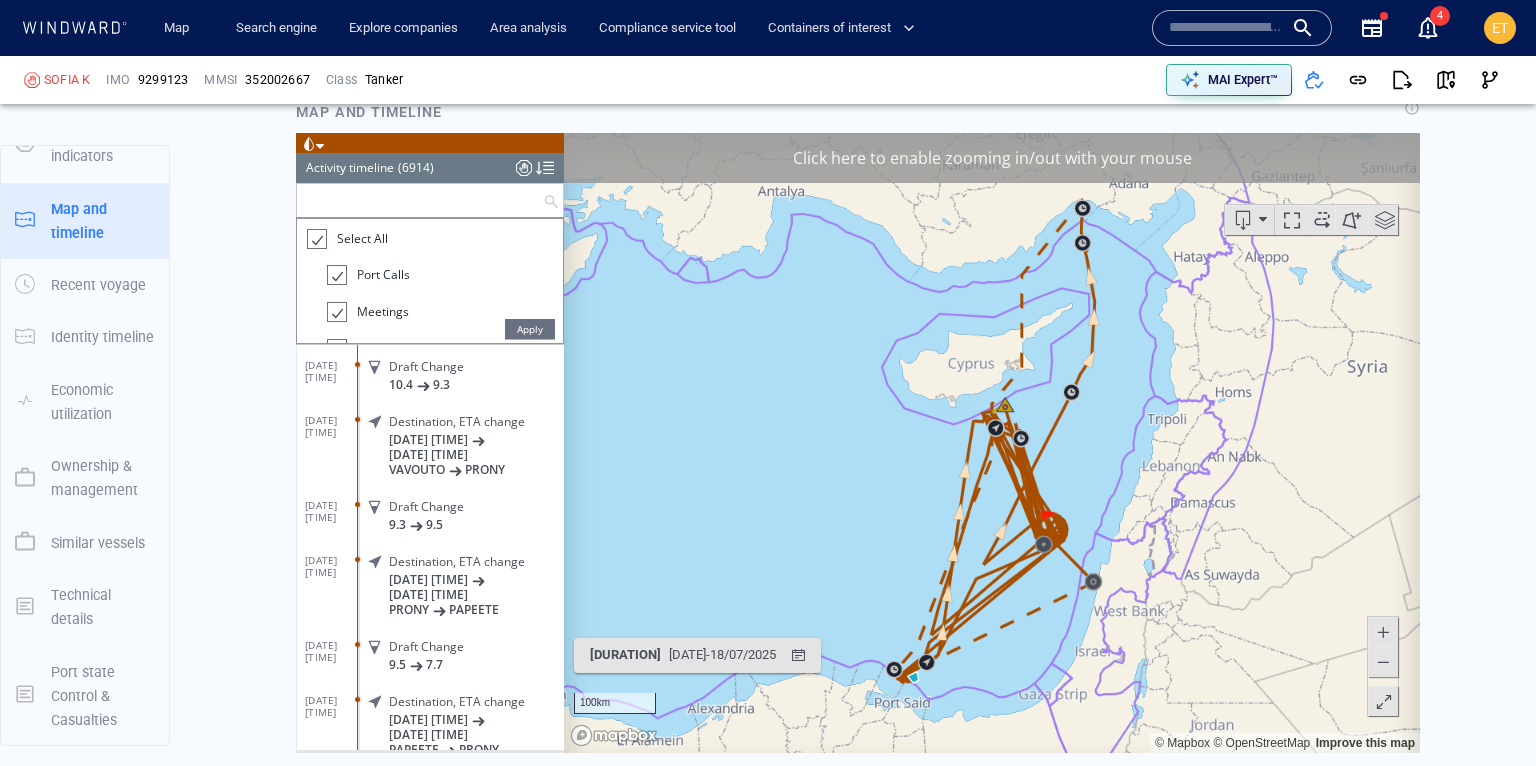 click at bounding box center (420, 199) 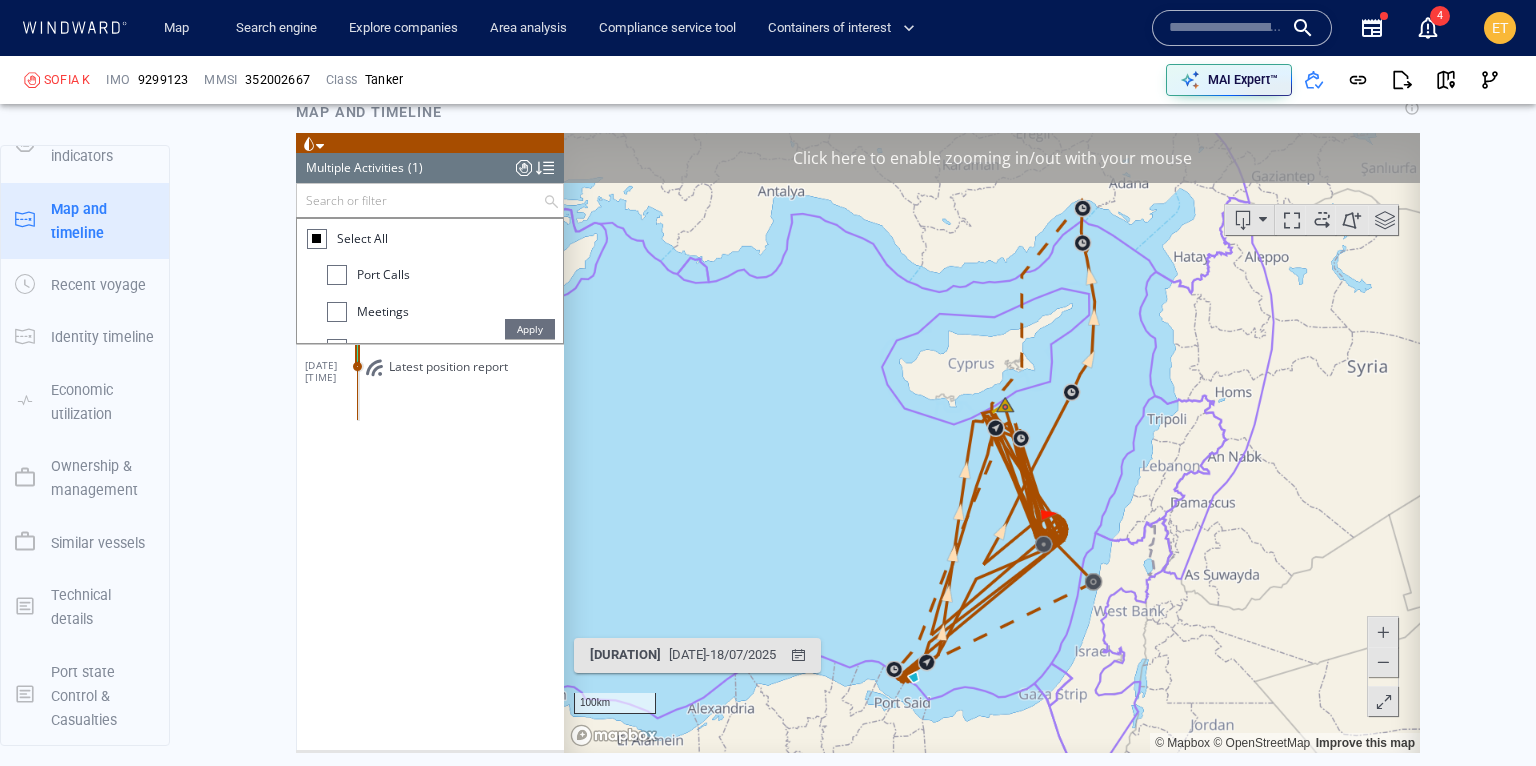 scroll, scrollTop: 0, scrollLeft: 0, axis: both 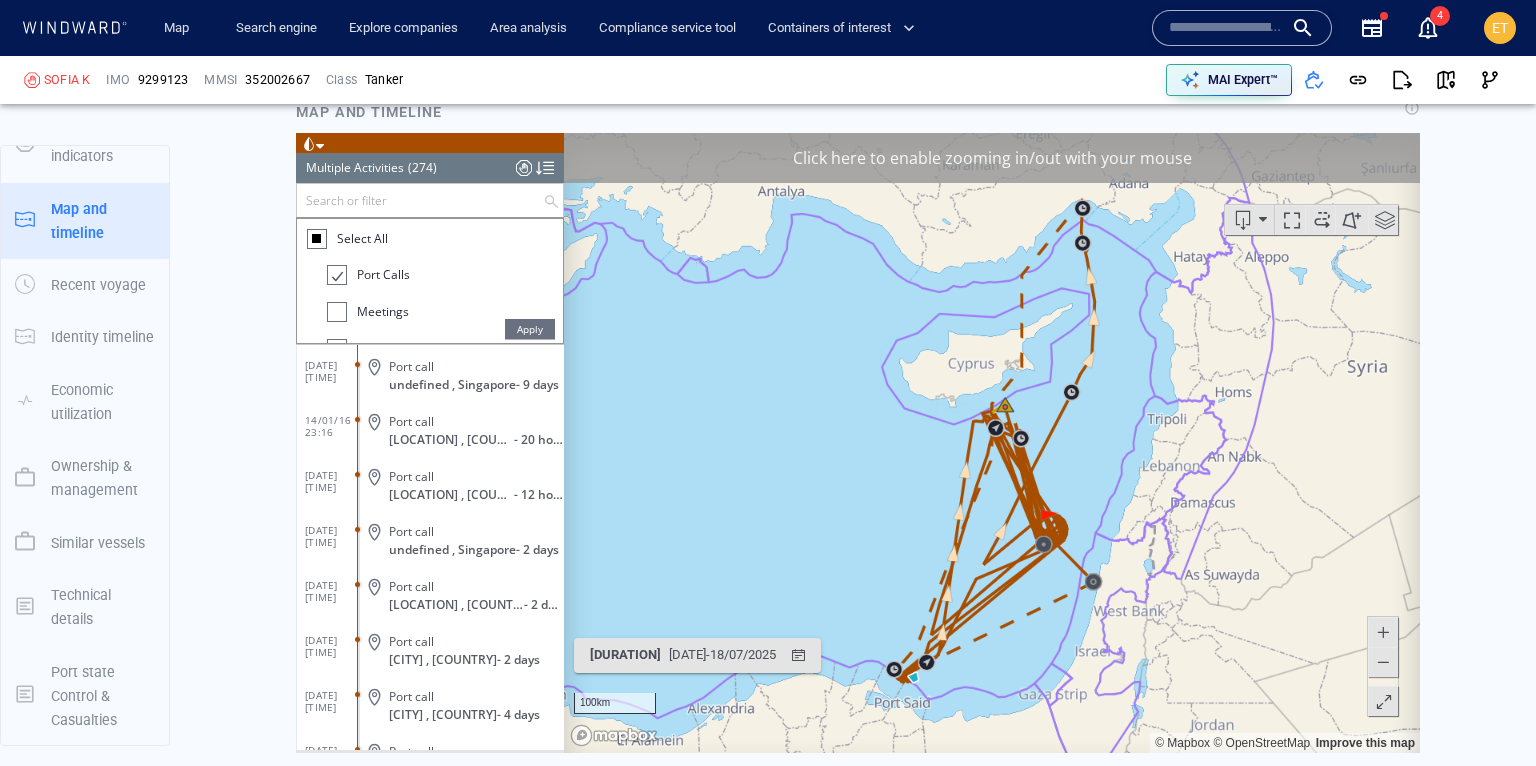 click on "Apply" at bounding box center [530, 328] 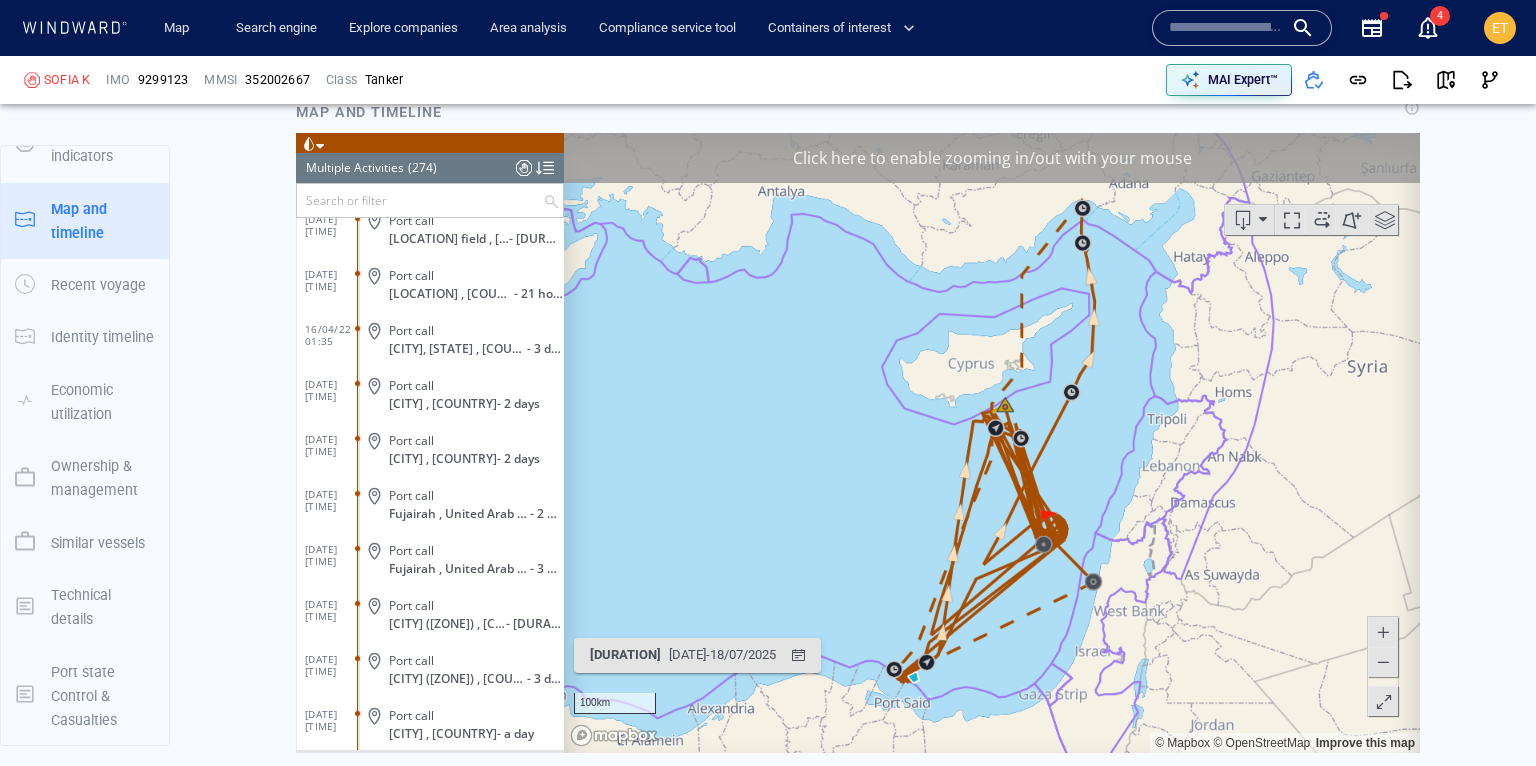 scroll, scrollTop: 14557, scrollLeft: 0, axis: vertical 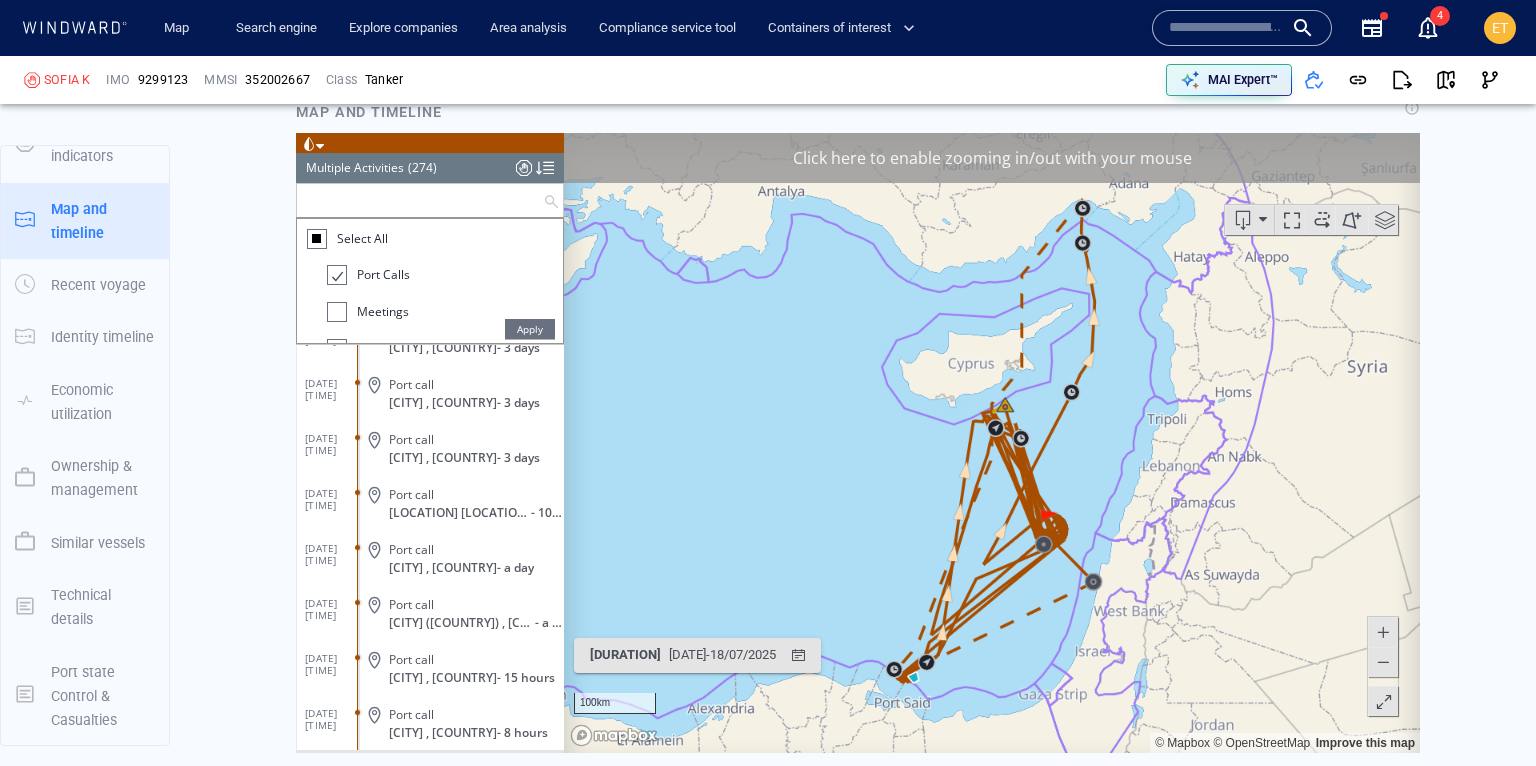 click at bounding box center (420, 199) 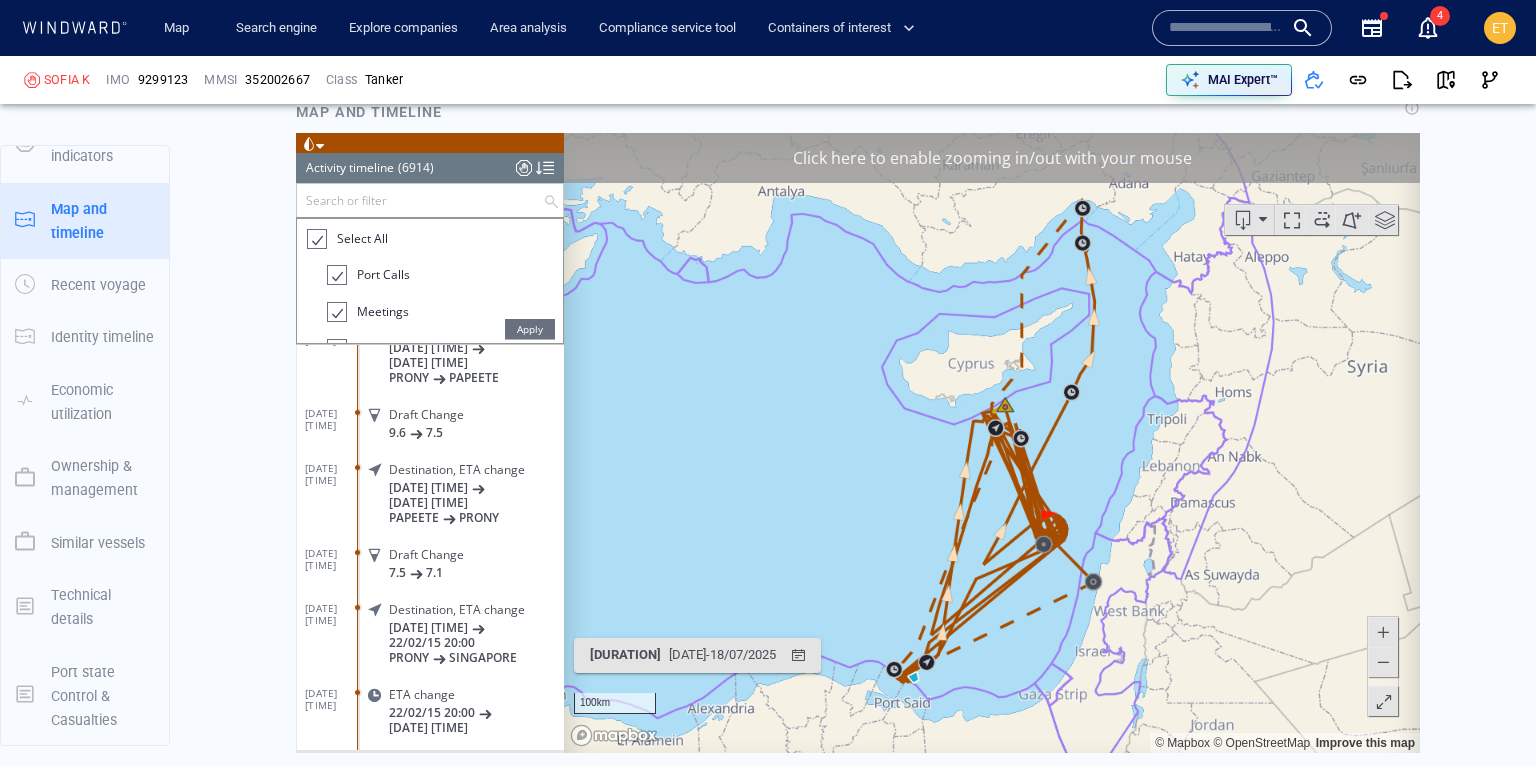 scroll, scrollTop: 14685, scrollLeft: 0, axis: vertical 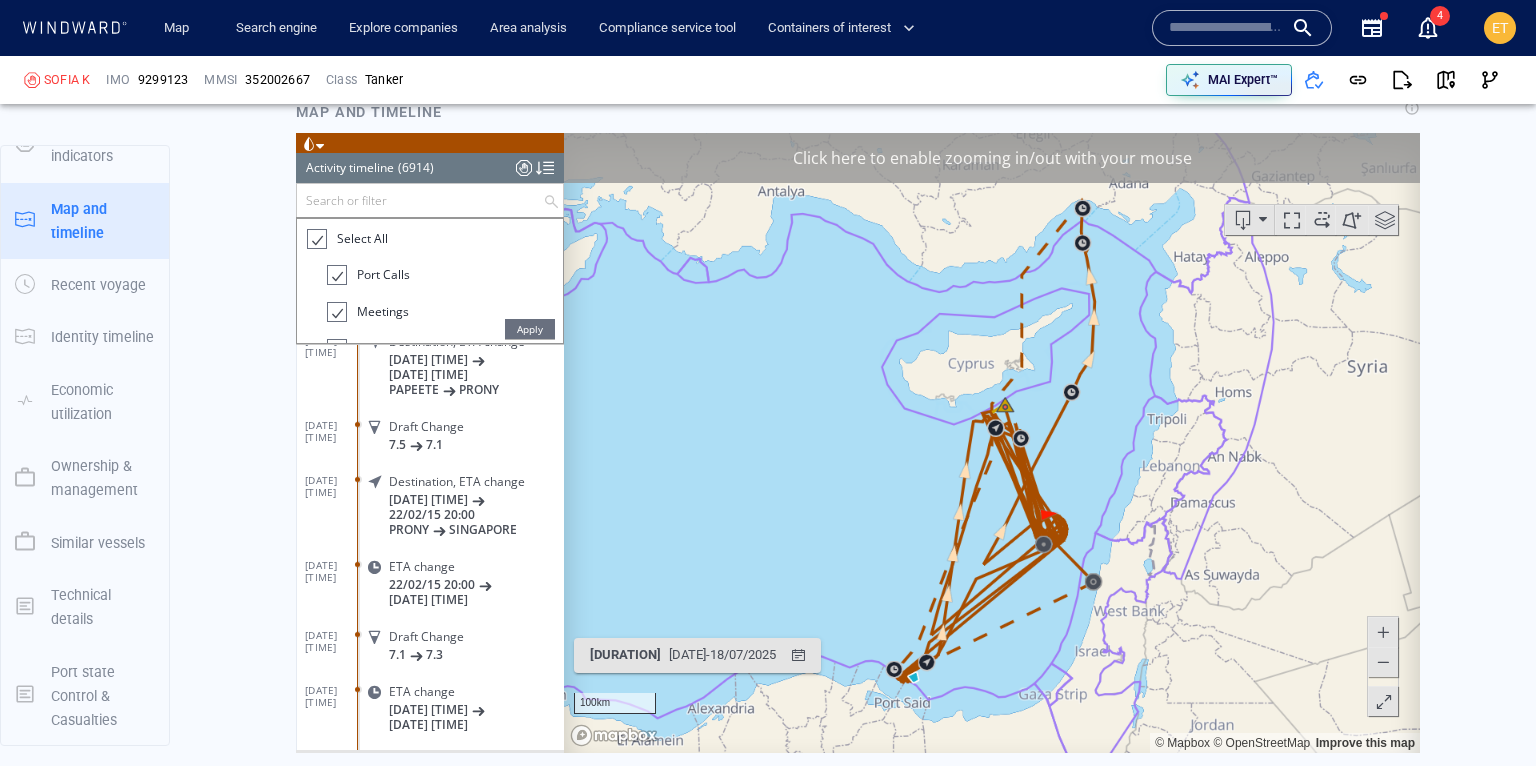 click at bounding box center [316, 238] 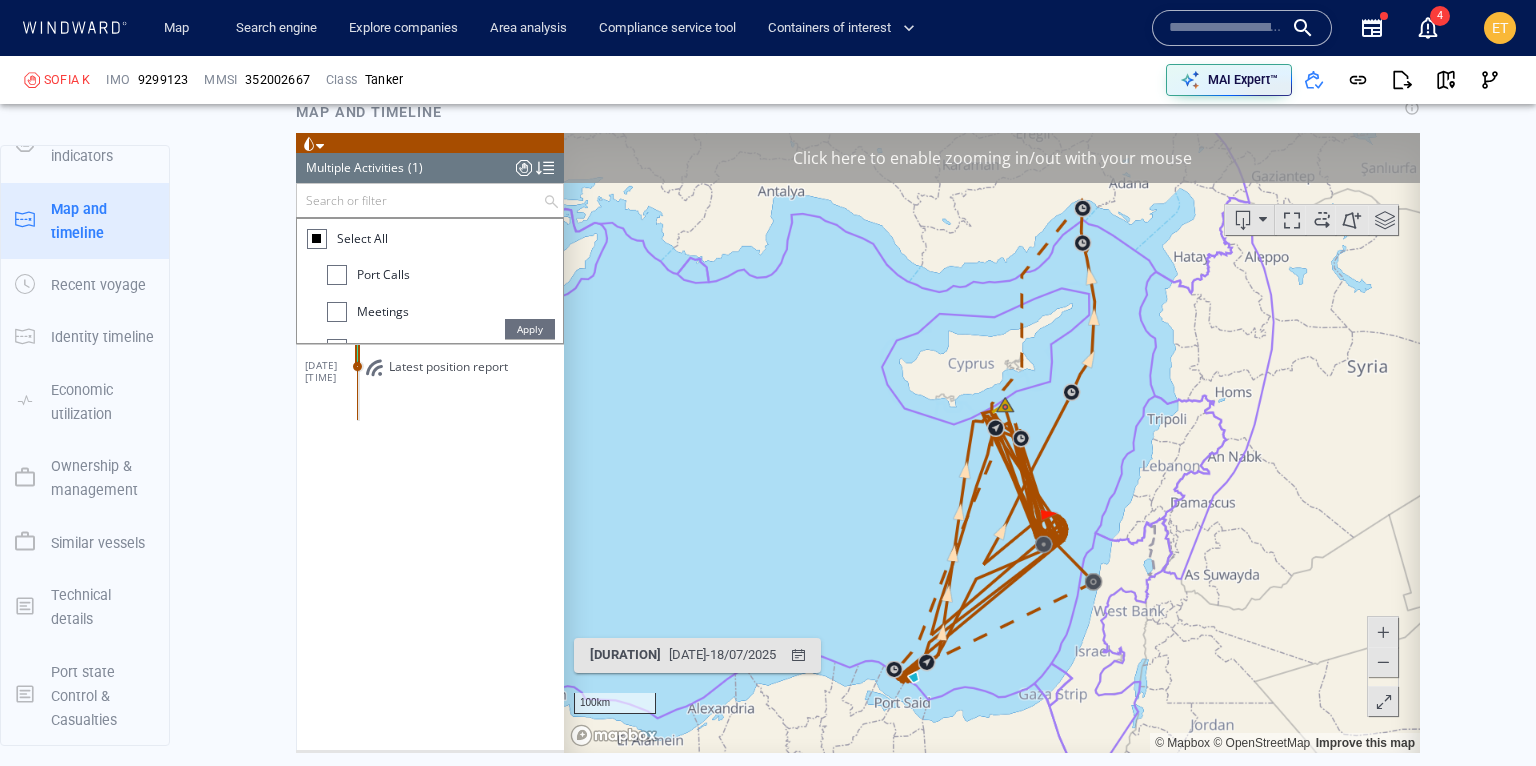 click at bounding box center (337, 311) 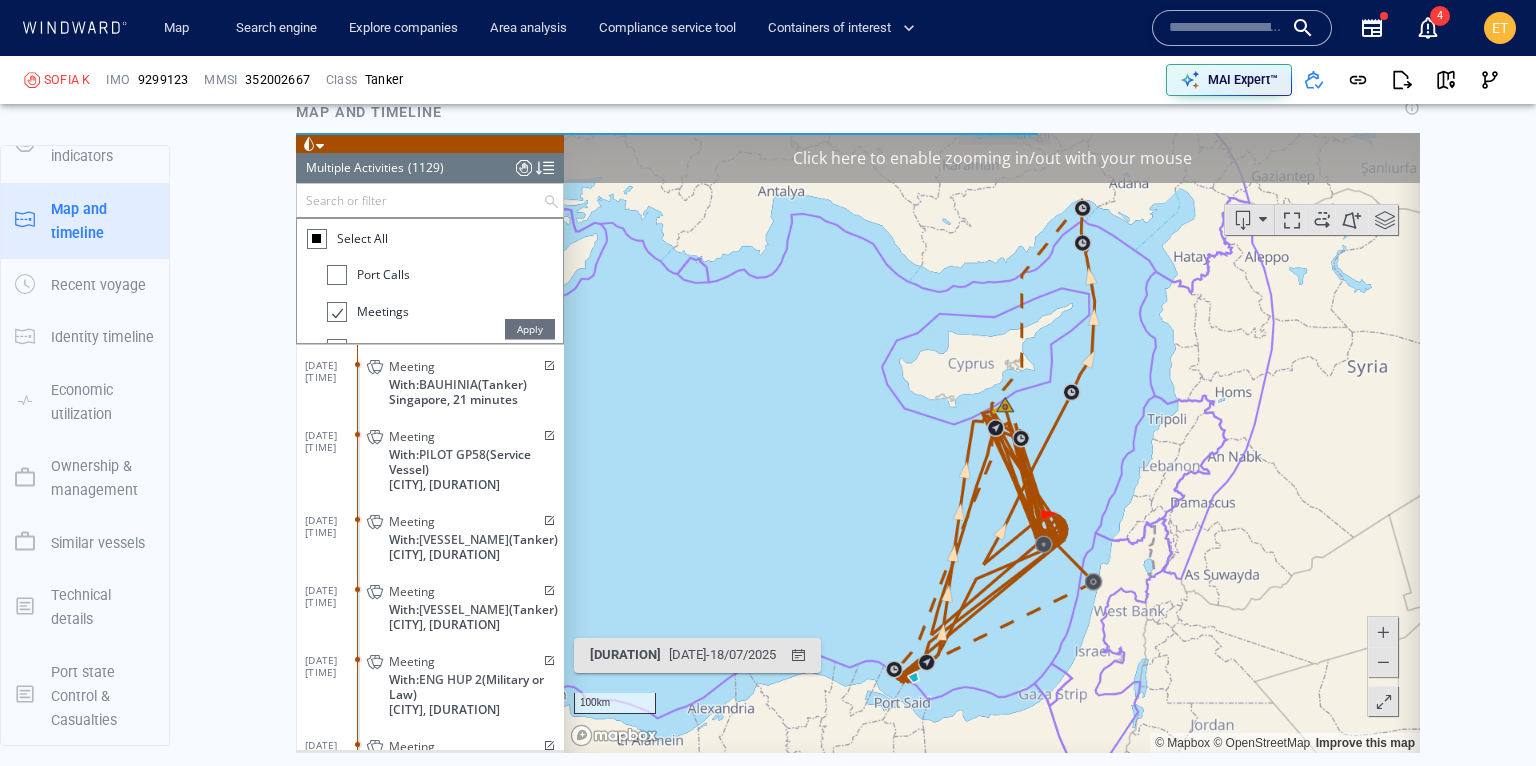 click on "Apply" at bounding box center [530, 328] 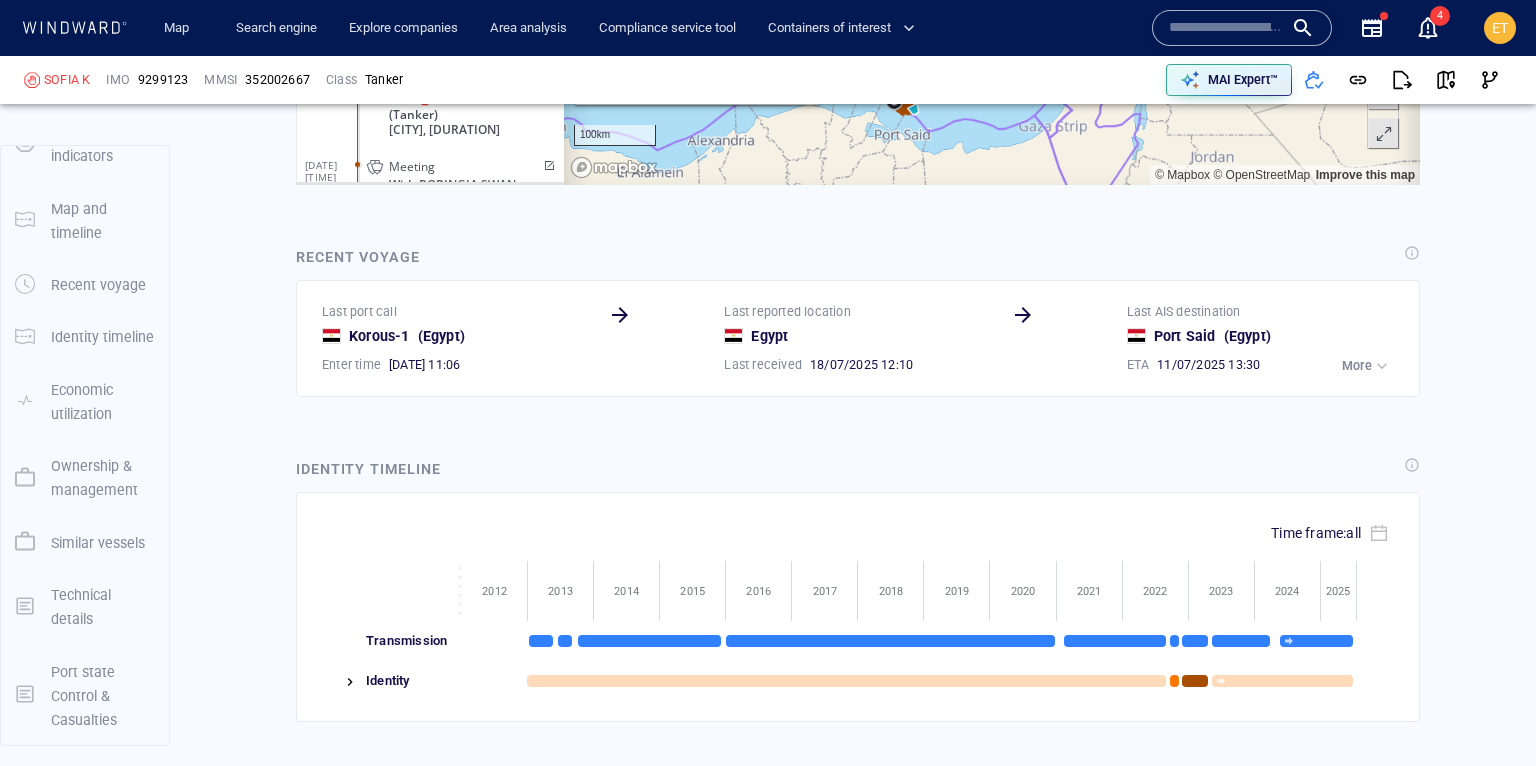 scroll, scrollTop: 6438, scrollLeft: 0, axis: vertical 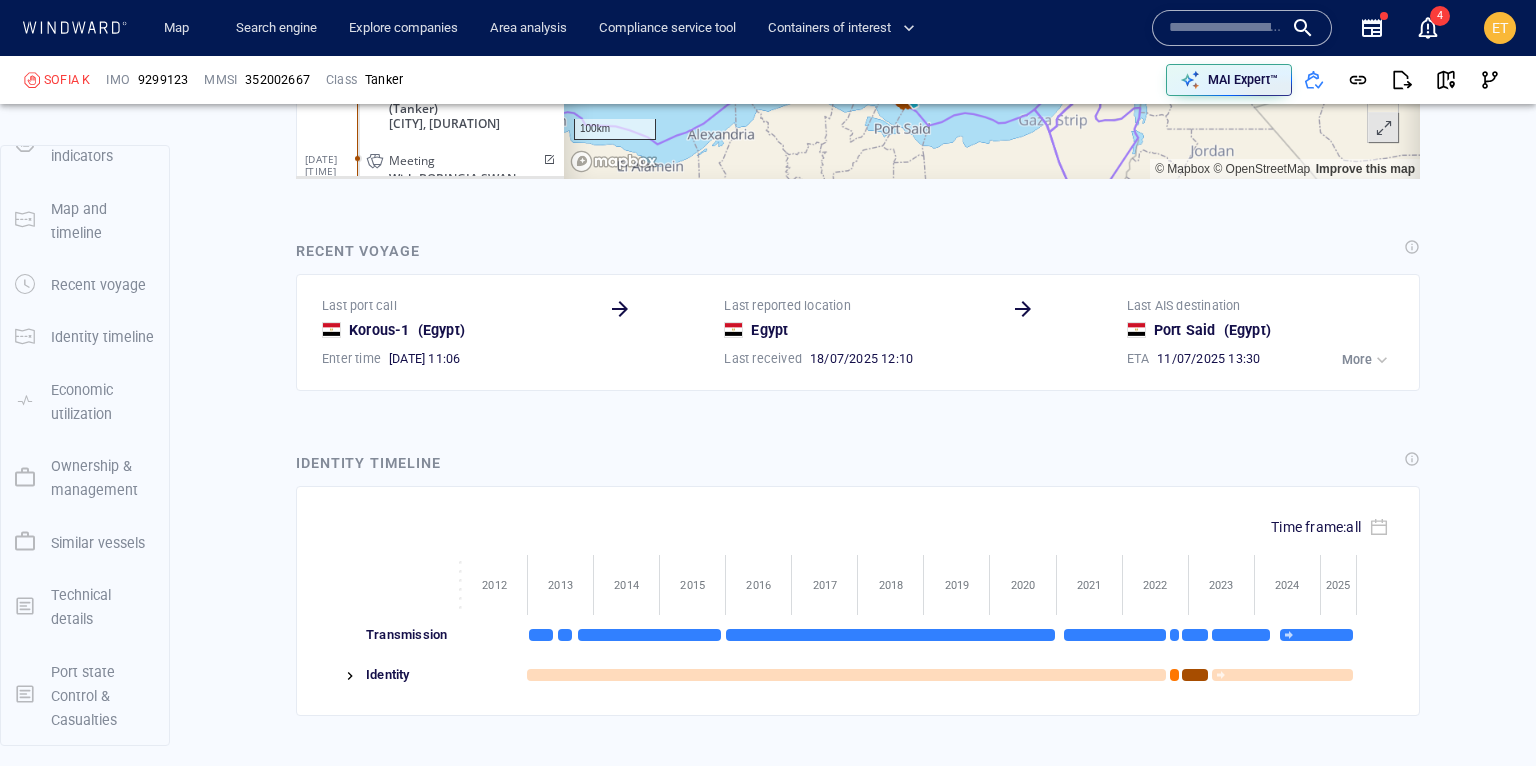 click on "More" at bounding box center [1357, 360] 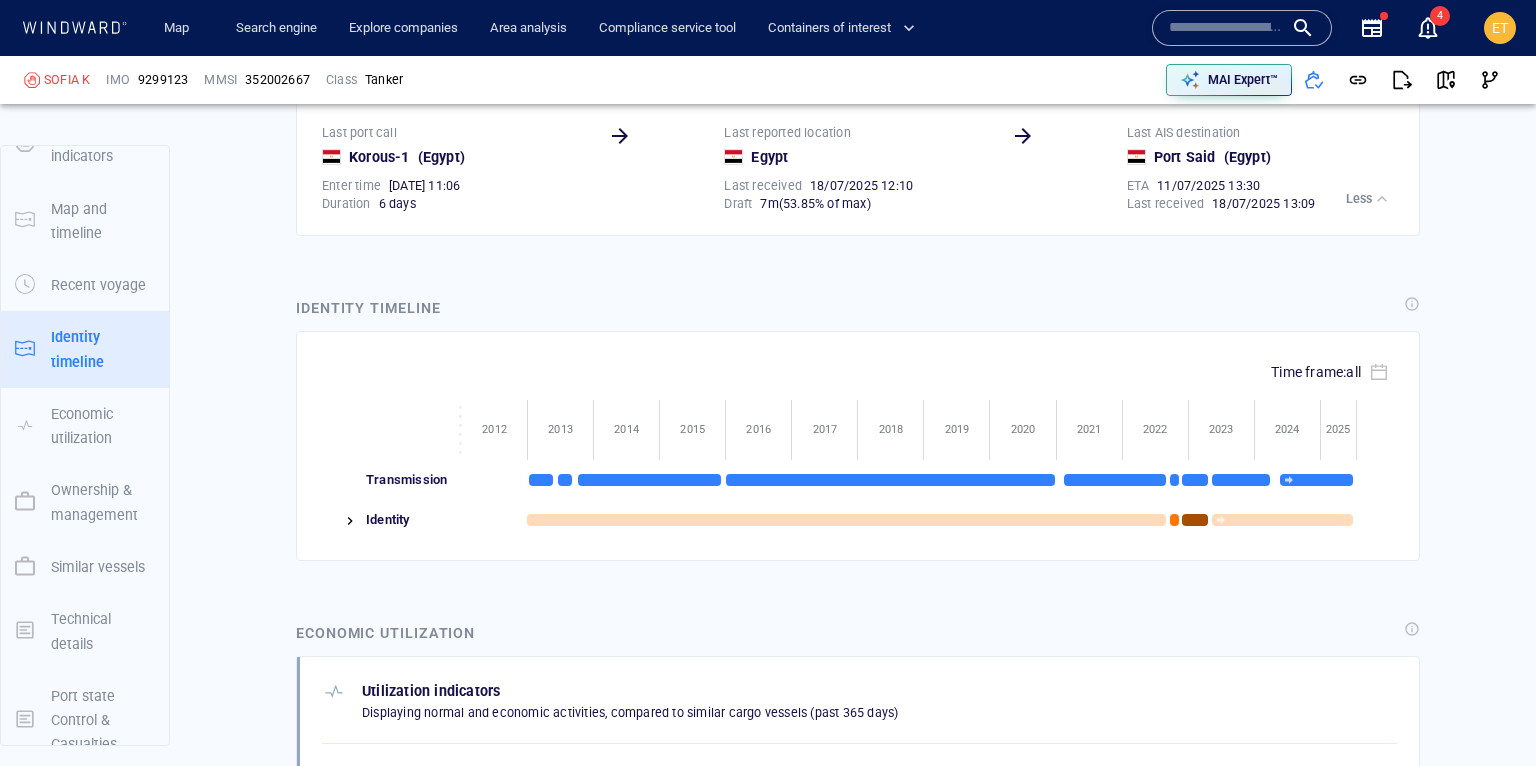 scroll, scrollTop: 6716, scrollLeft: 0, axis: vertical 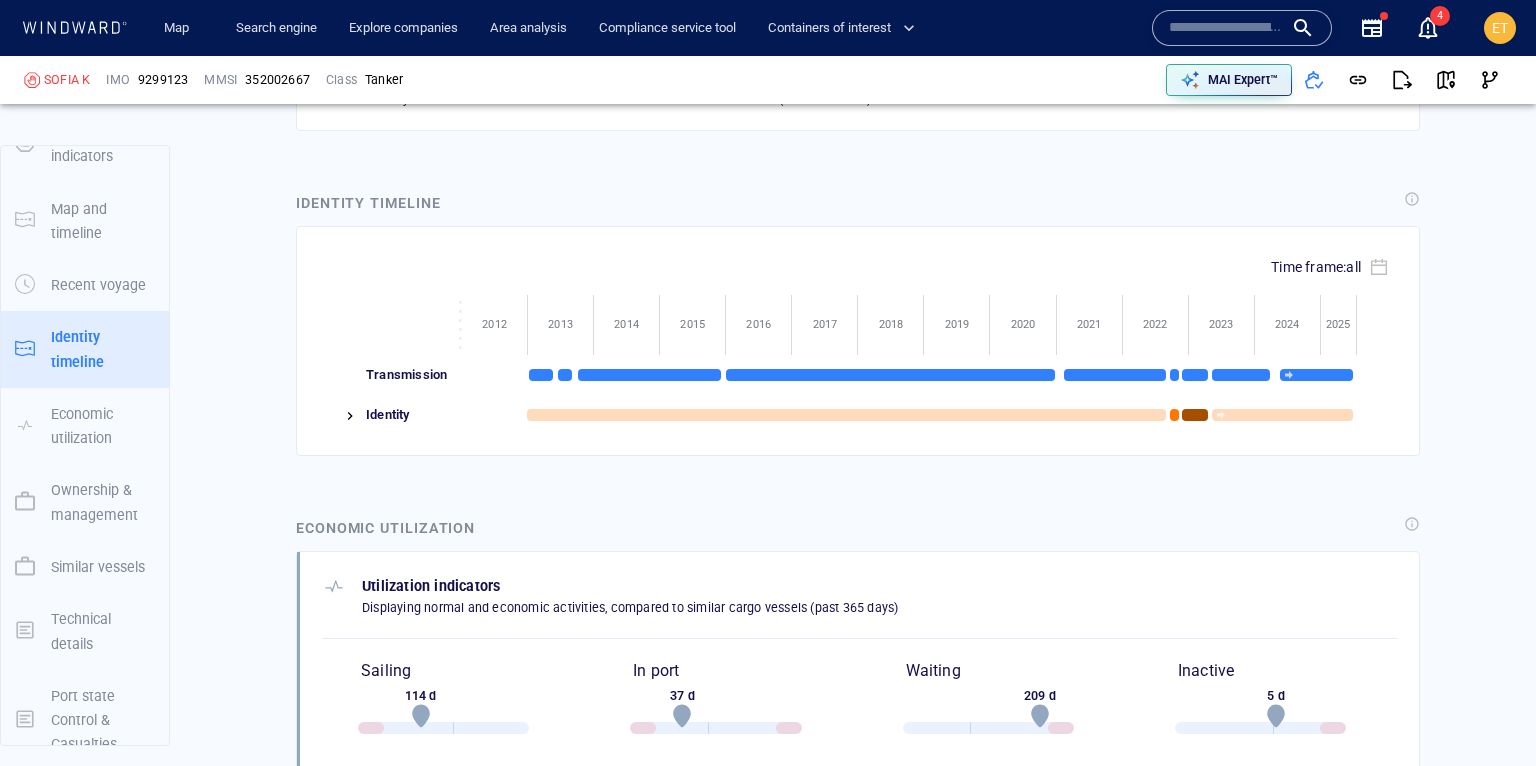 click at bounding box center [350, 416] 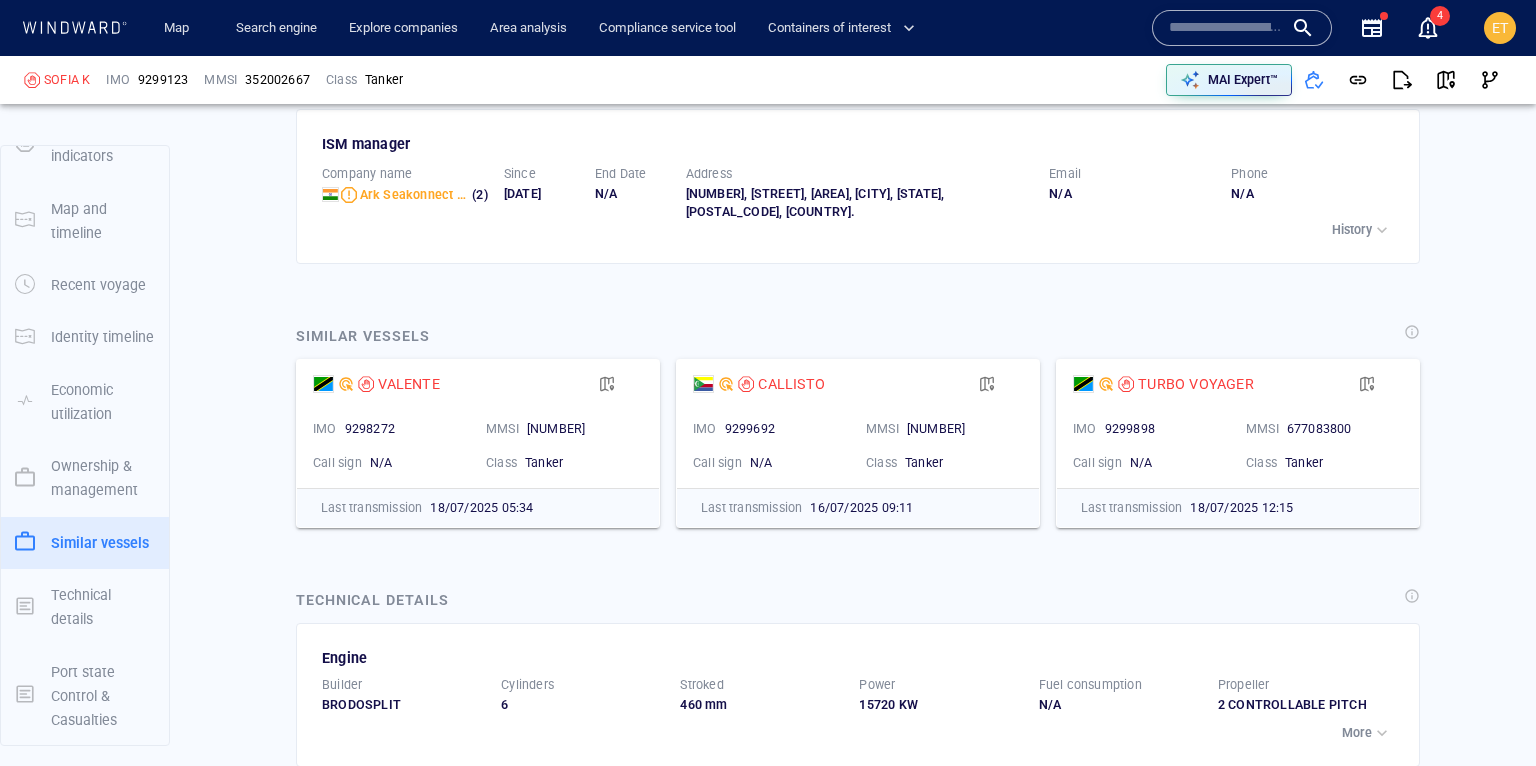scroll, scrollTop: 9025, scrollLeft: 0, axis: vertical 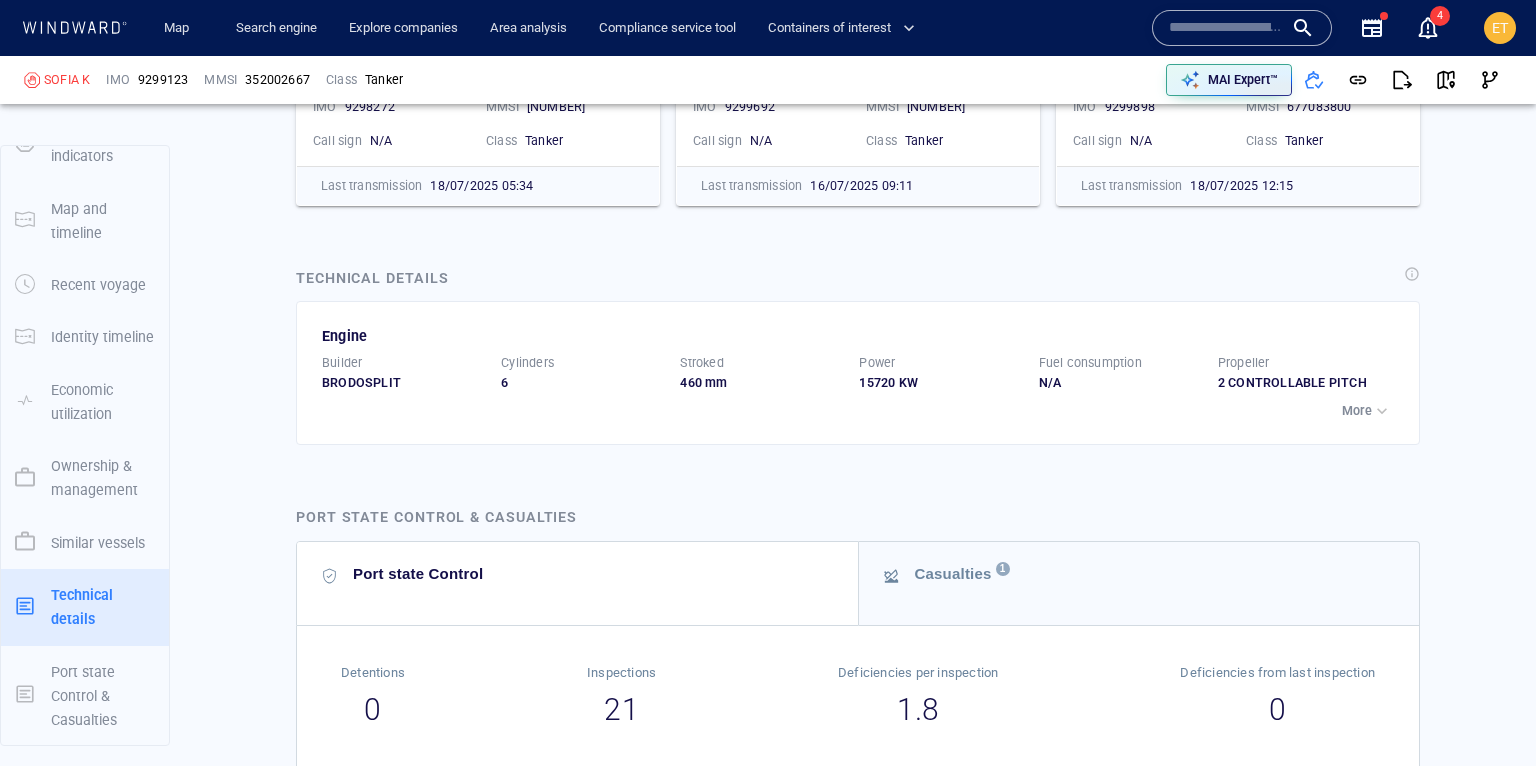 click on "More" at bounding box center (1357, 411) 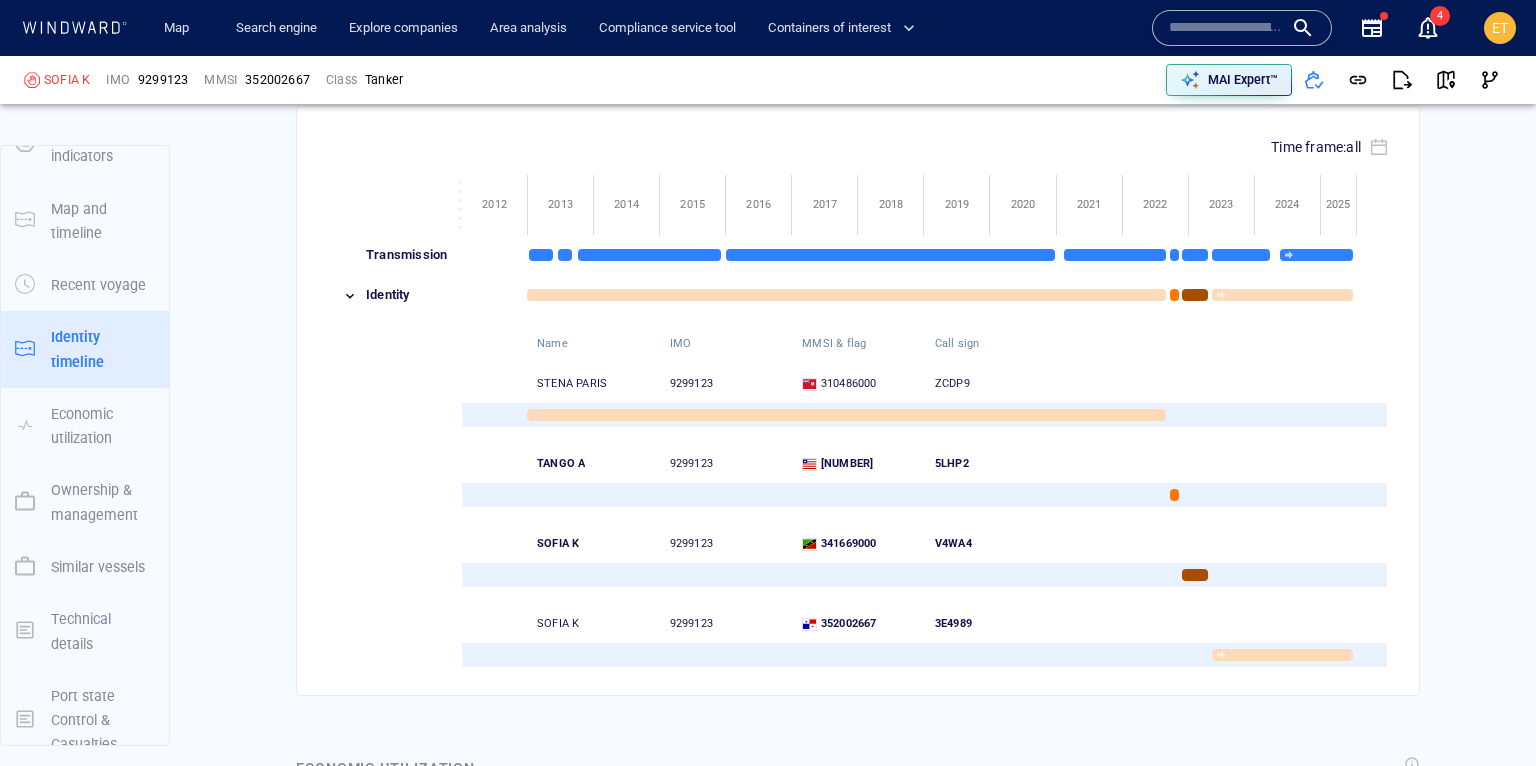 scroll, scrollTop: 5165, scrollLeft: 0, axis: vertical 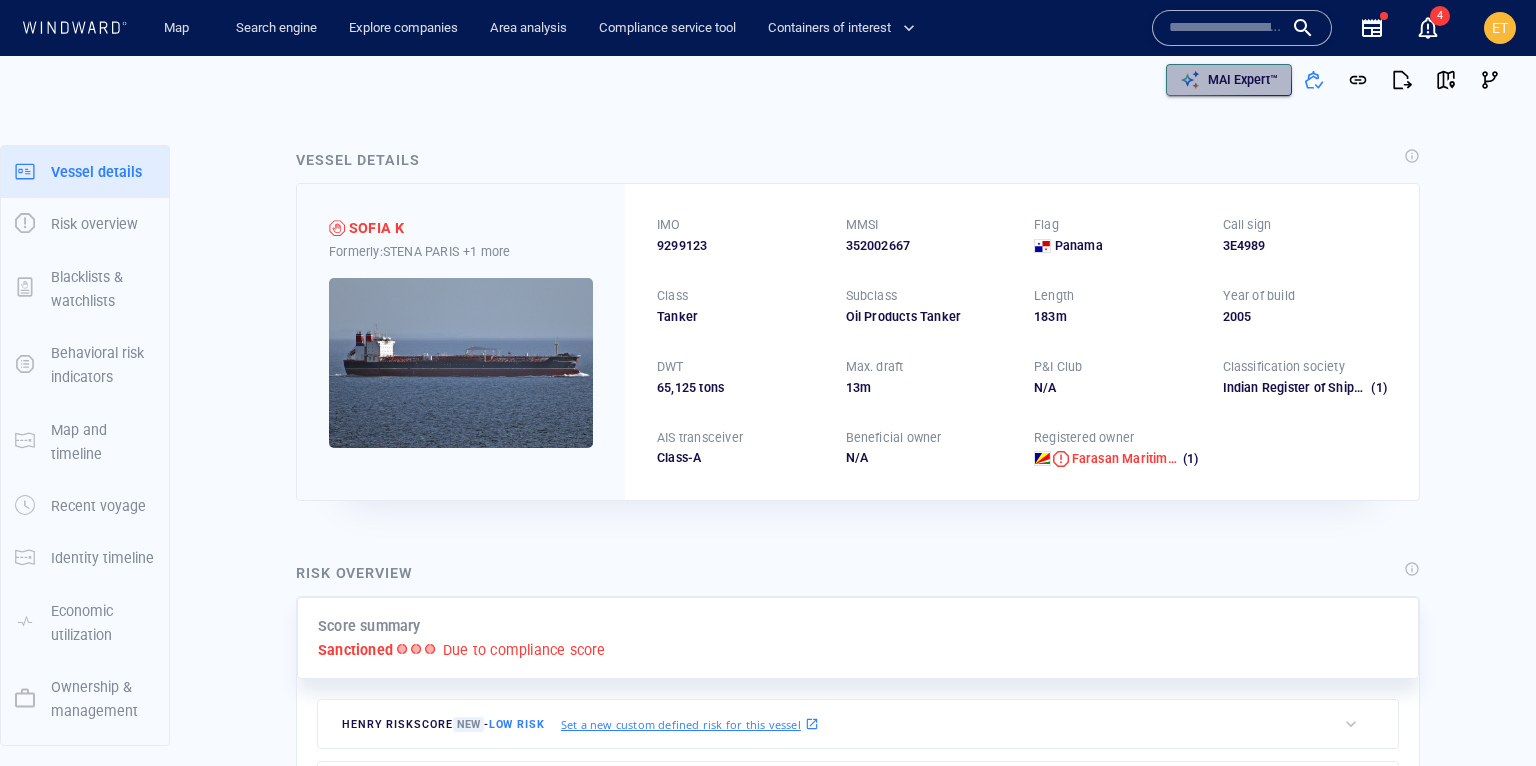 click on "MAI Expert™" at bounding box center [1243, 80] 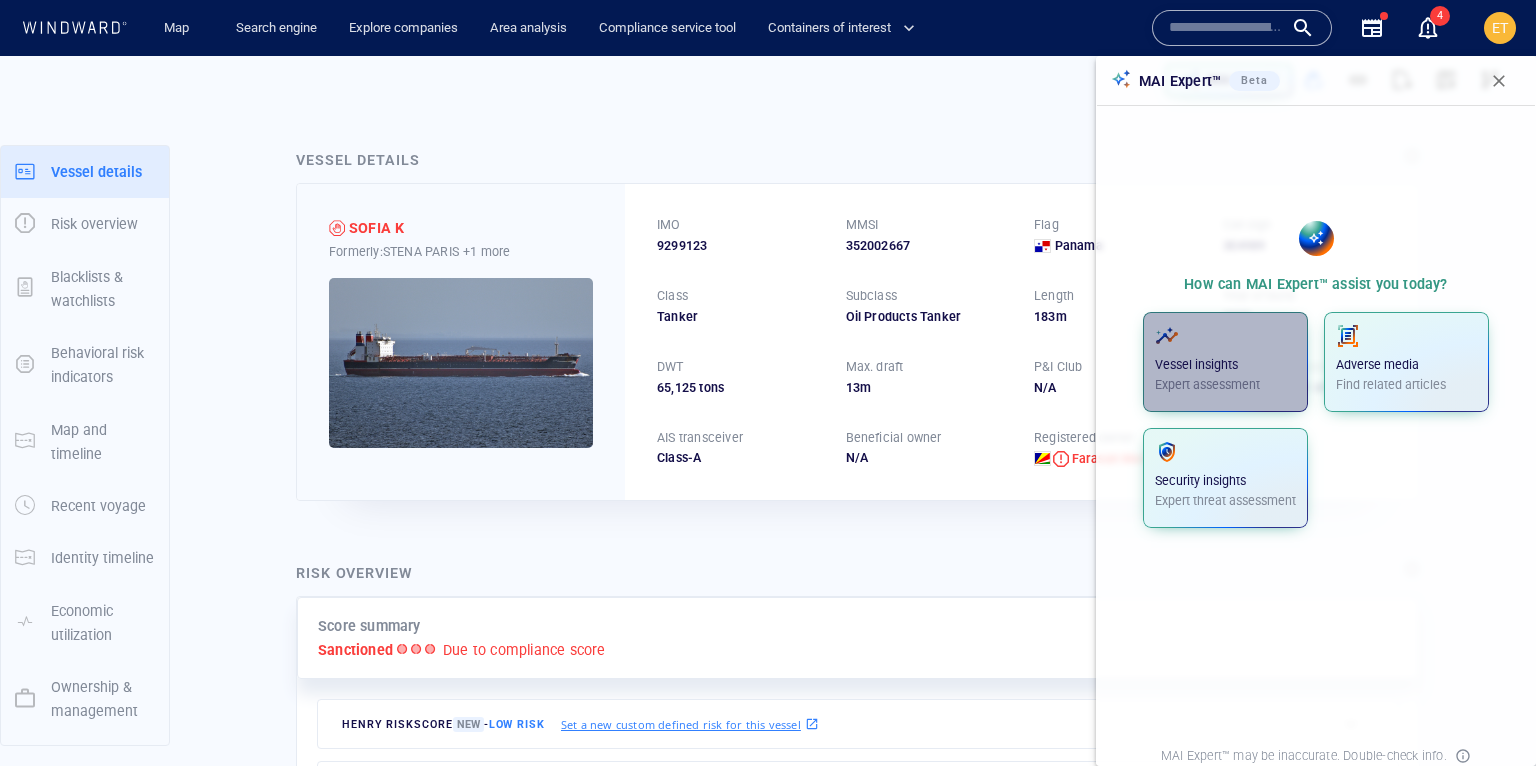 click on "Expert assessment" at bounding box center (1225, 385) 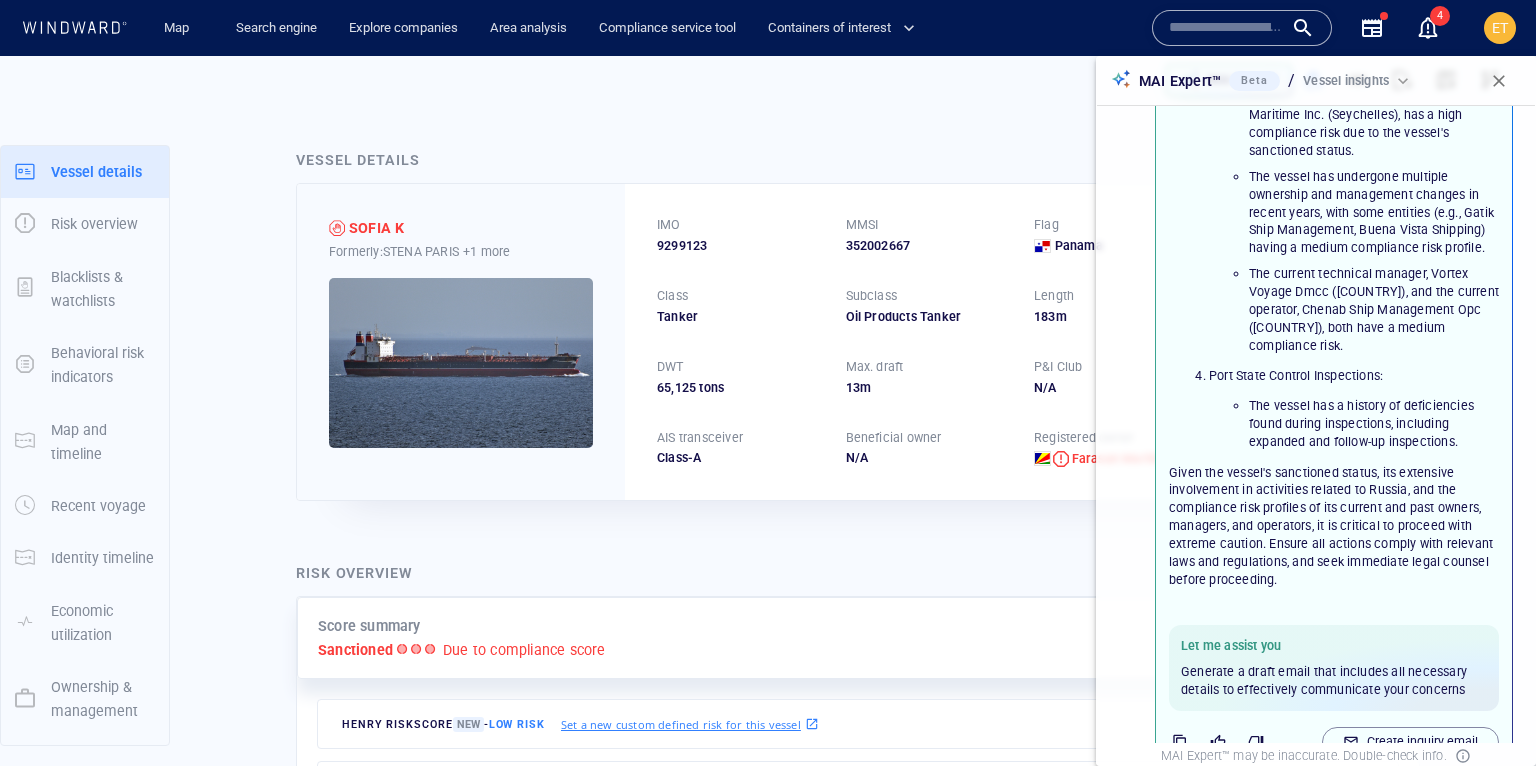 scroll, scrollTop: 547, scrollLeft: 0, axis: vertical 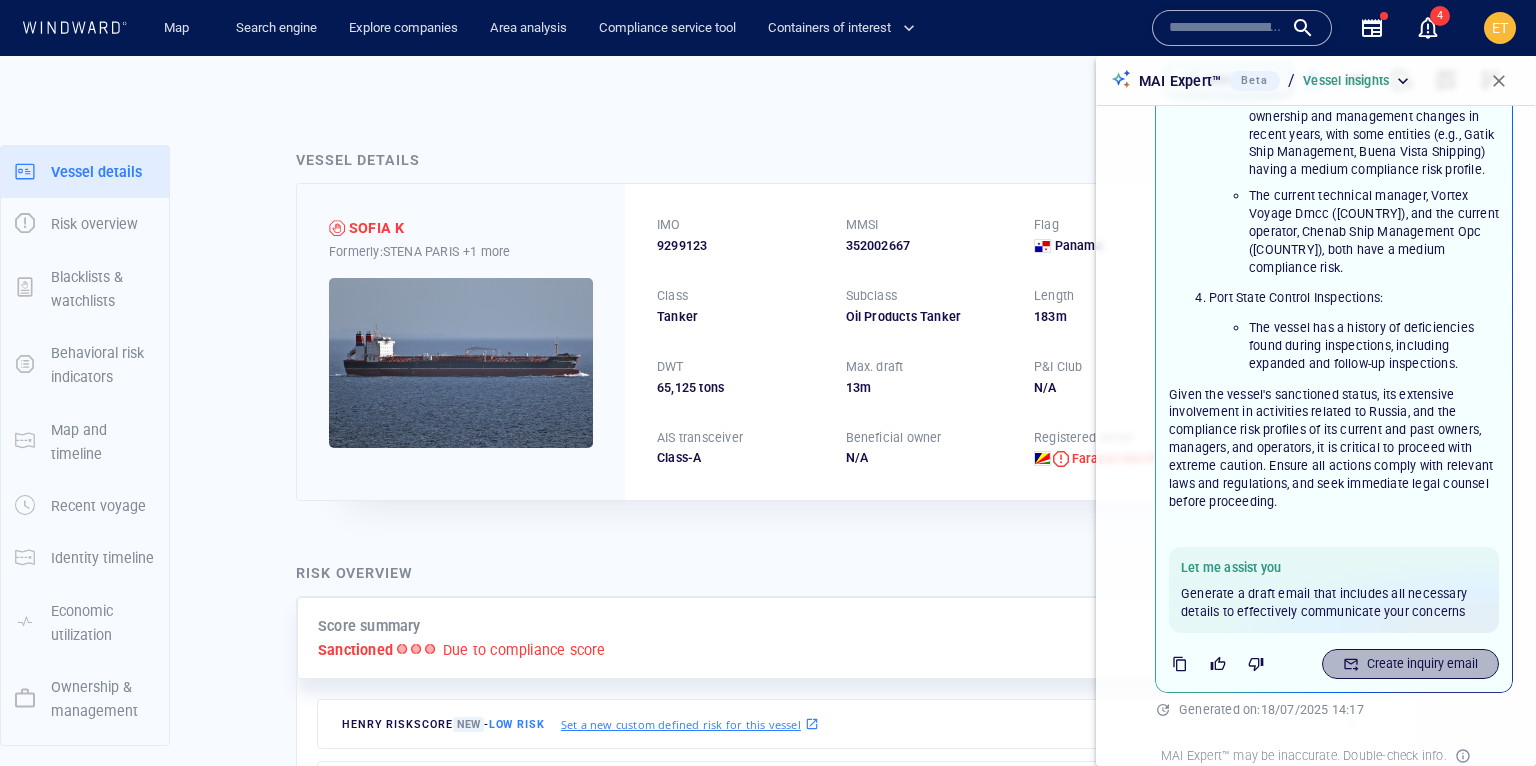click on "Create inquiry email" at bounding box center [1422, 664] 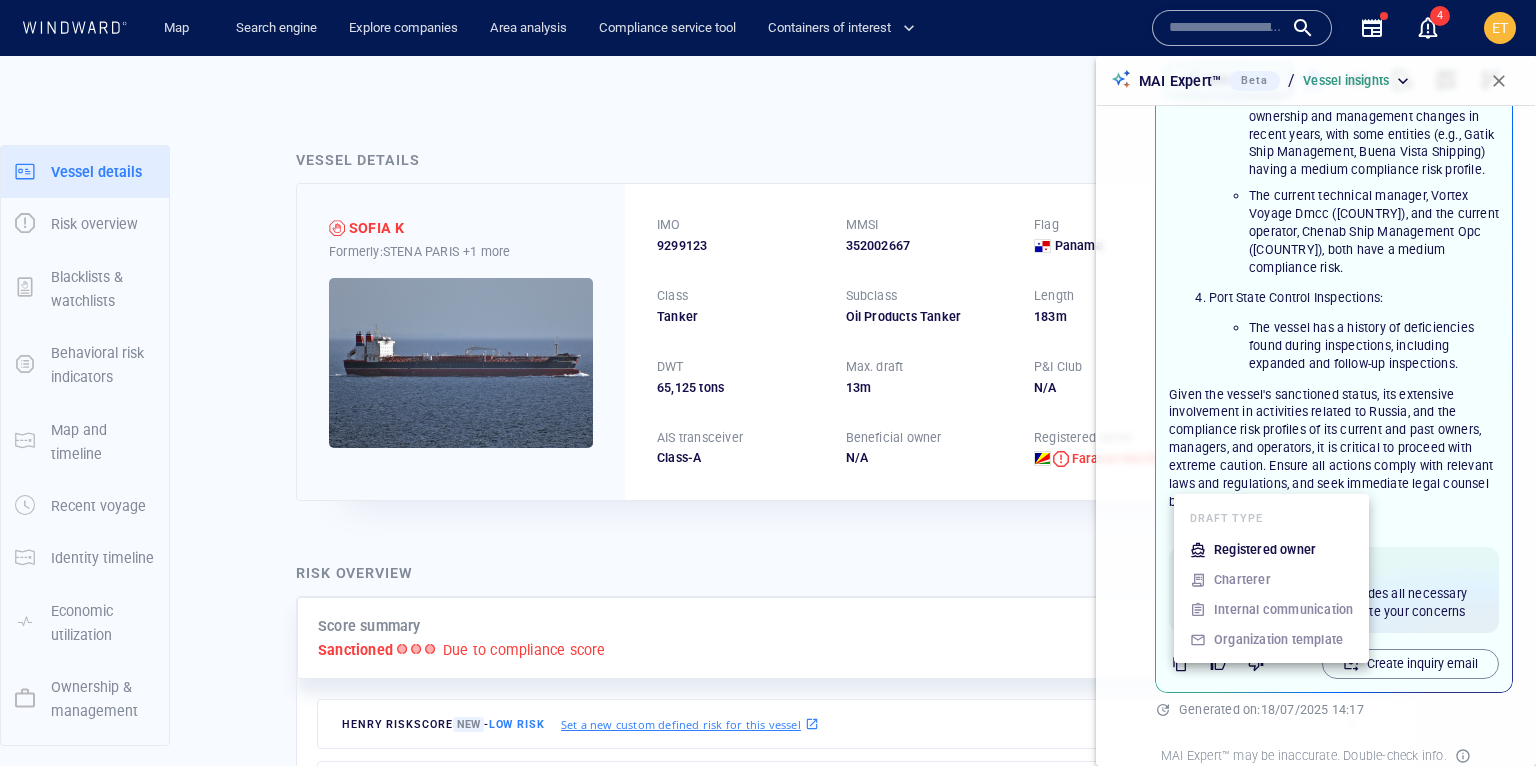 click on "Registered owner" at bounding box center (1265, 550) 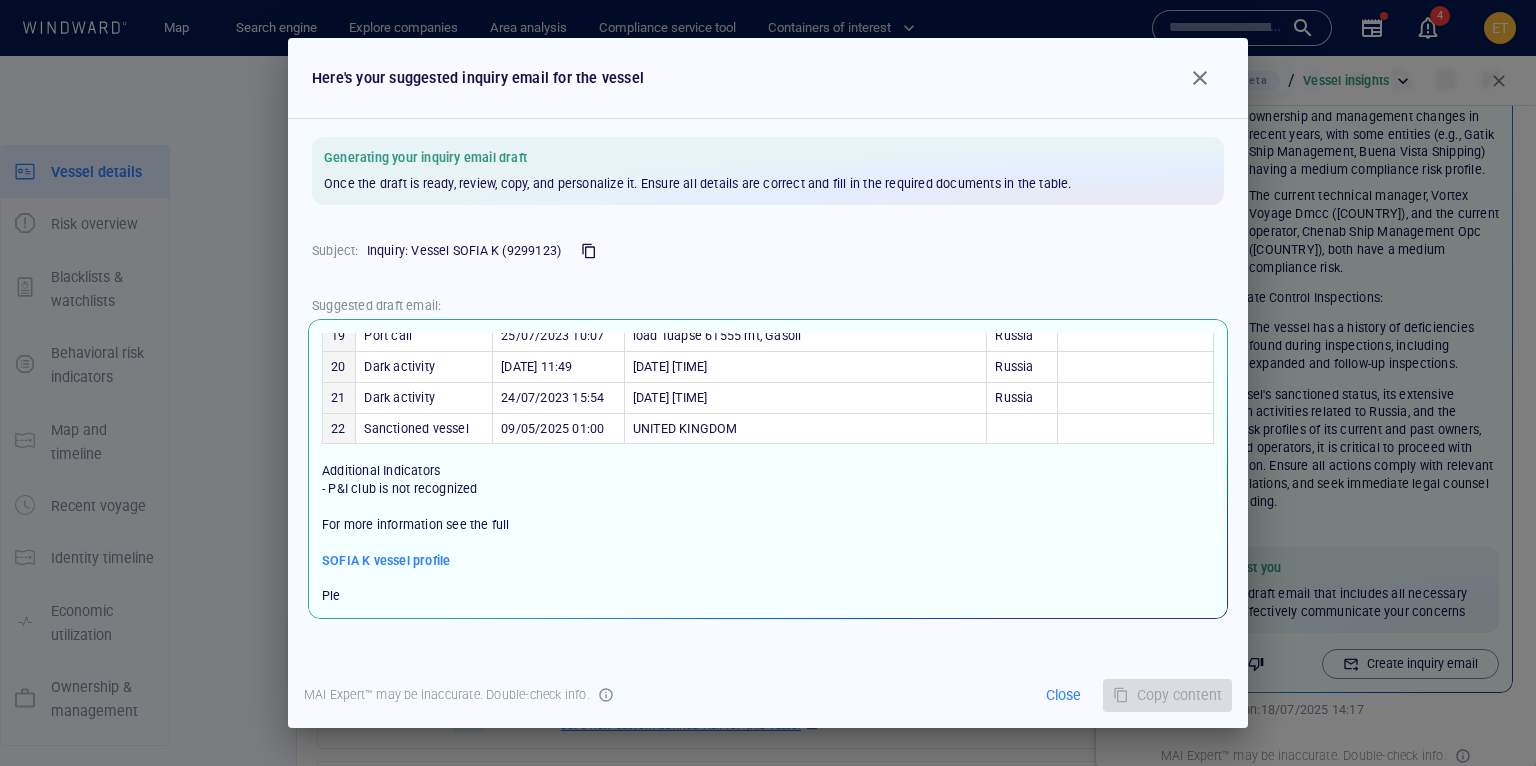 scroll, scrollTop: 809, scrollLeft: 0, axis: vertical 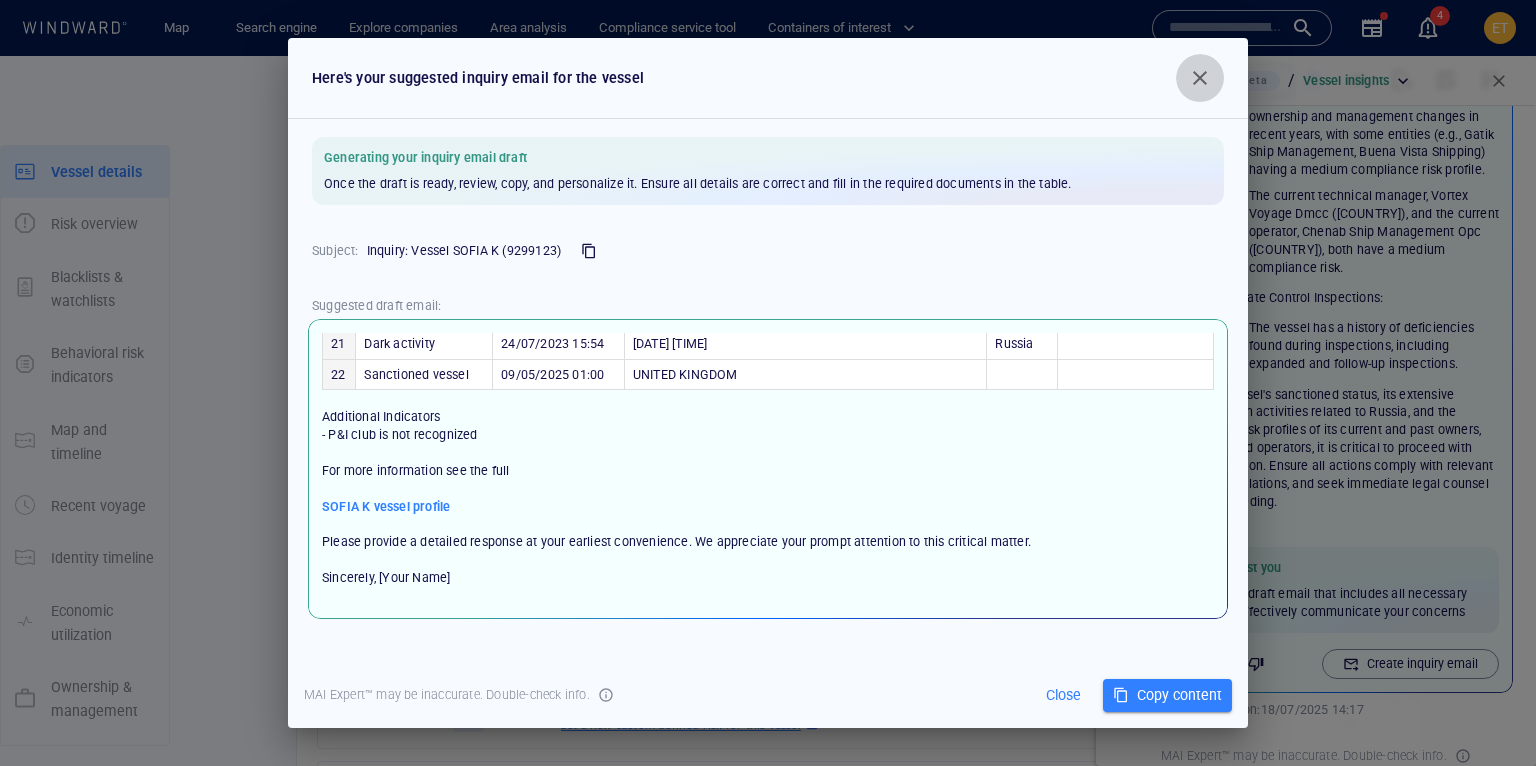 click at bounding box center [1200, 78] 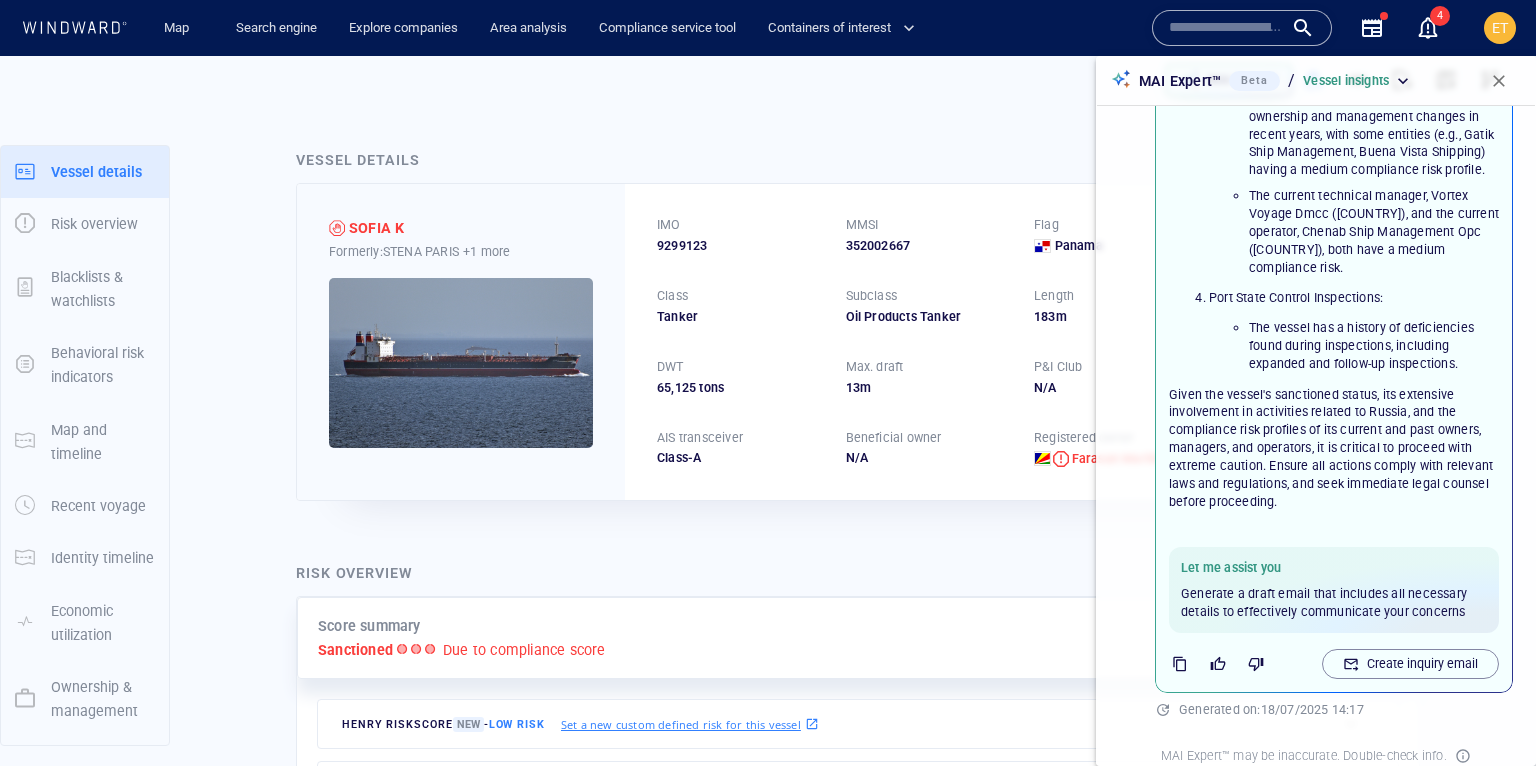 click at bounding box center [1499, 81] 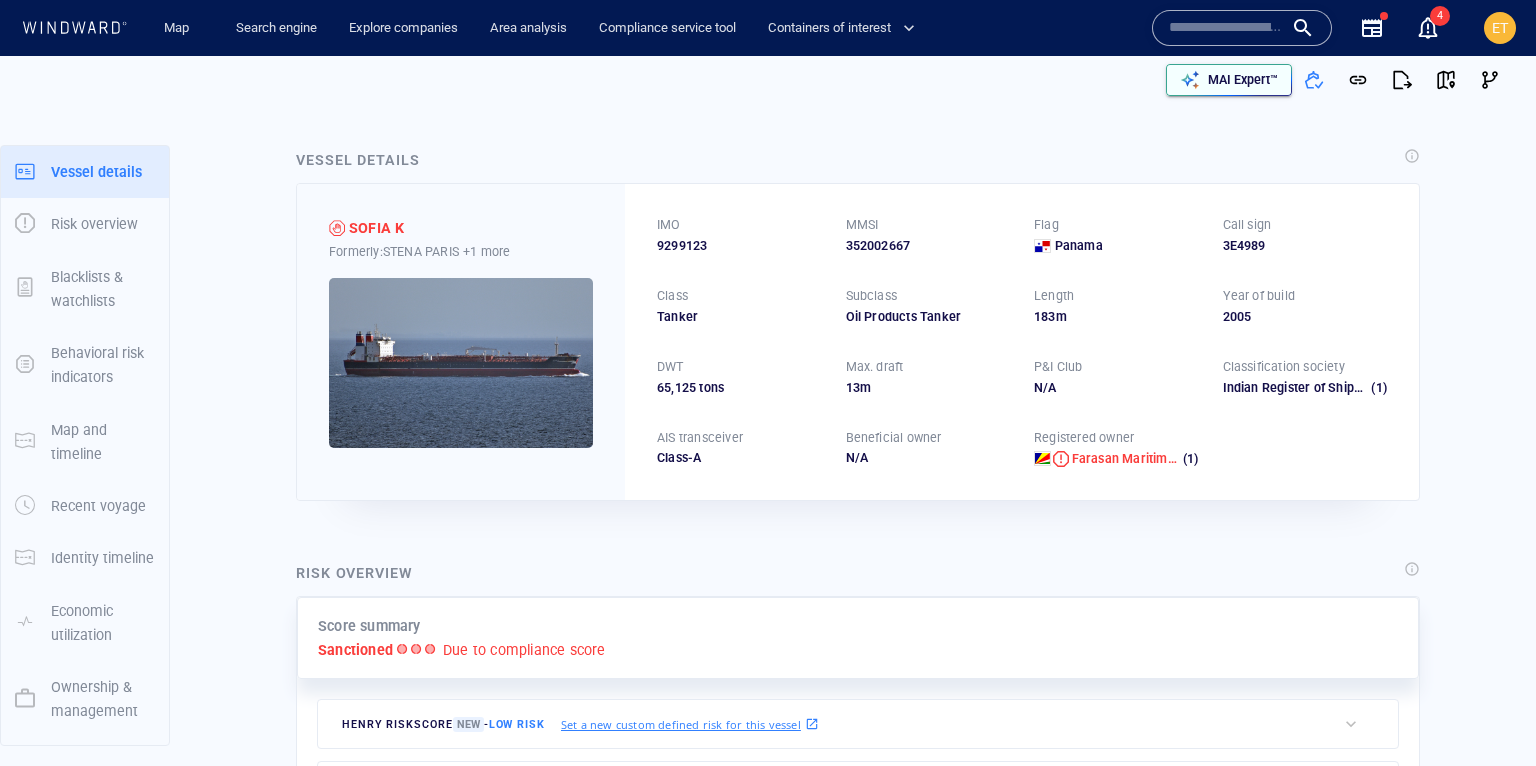 click on "MAI Expert™" at bounding box center (1243, 80) 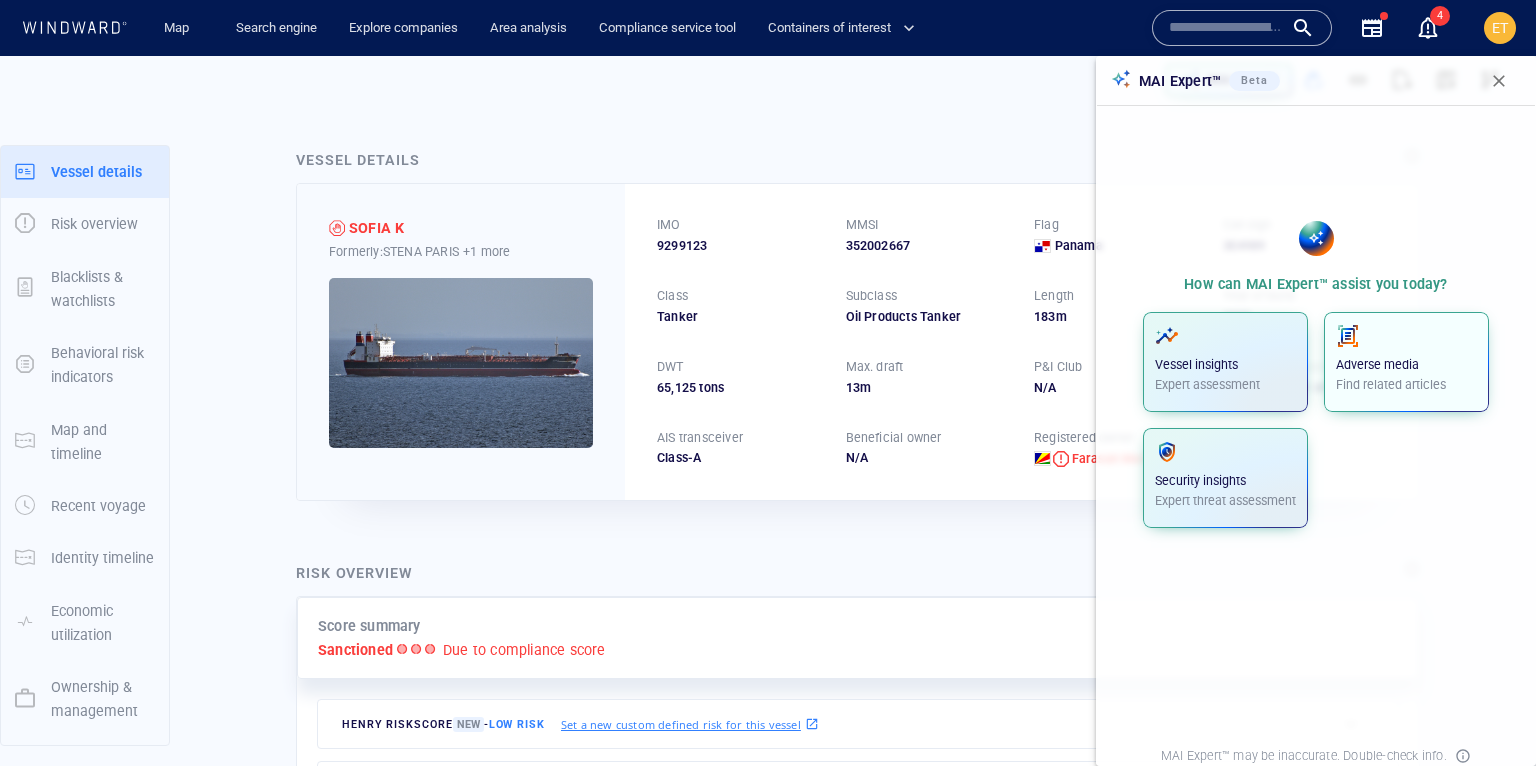 click on "Adverse media" at bounding box center [1406, 365] 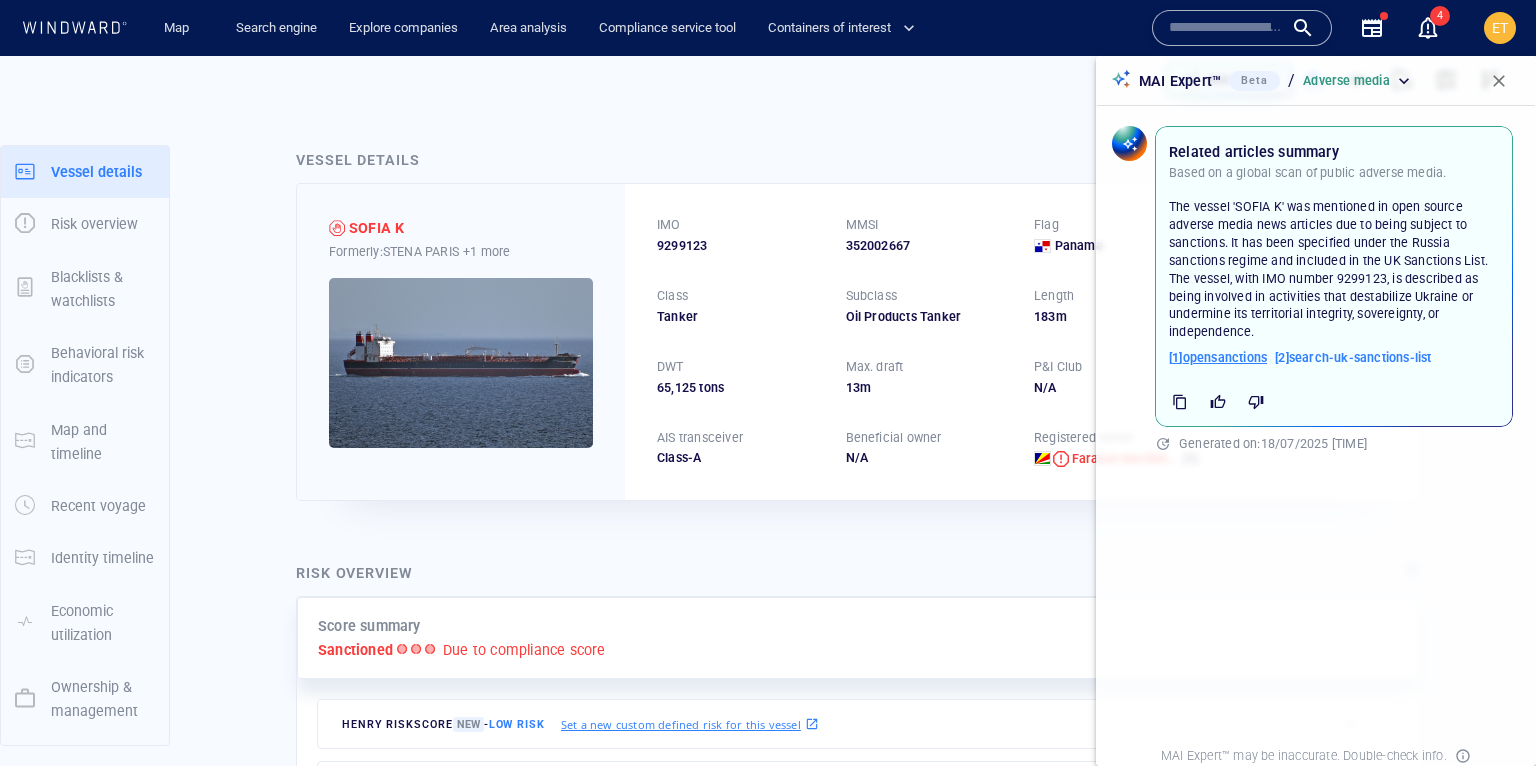 click on "[ 1 ]  opensanctions" at bounding box center [1218, 358] 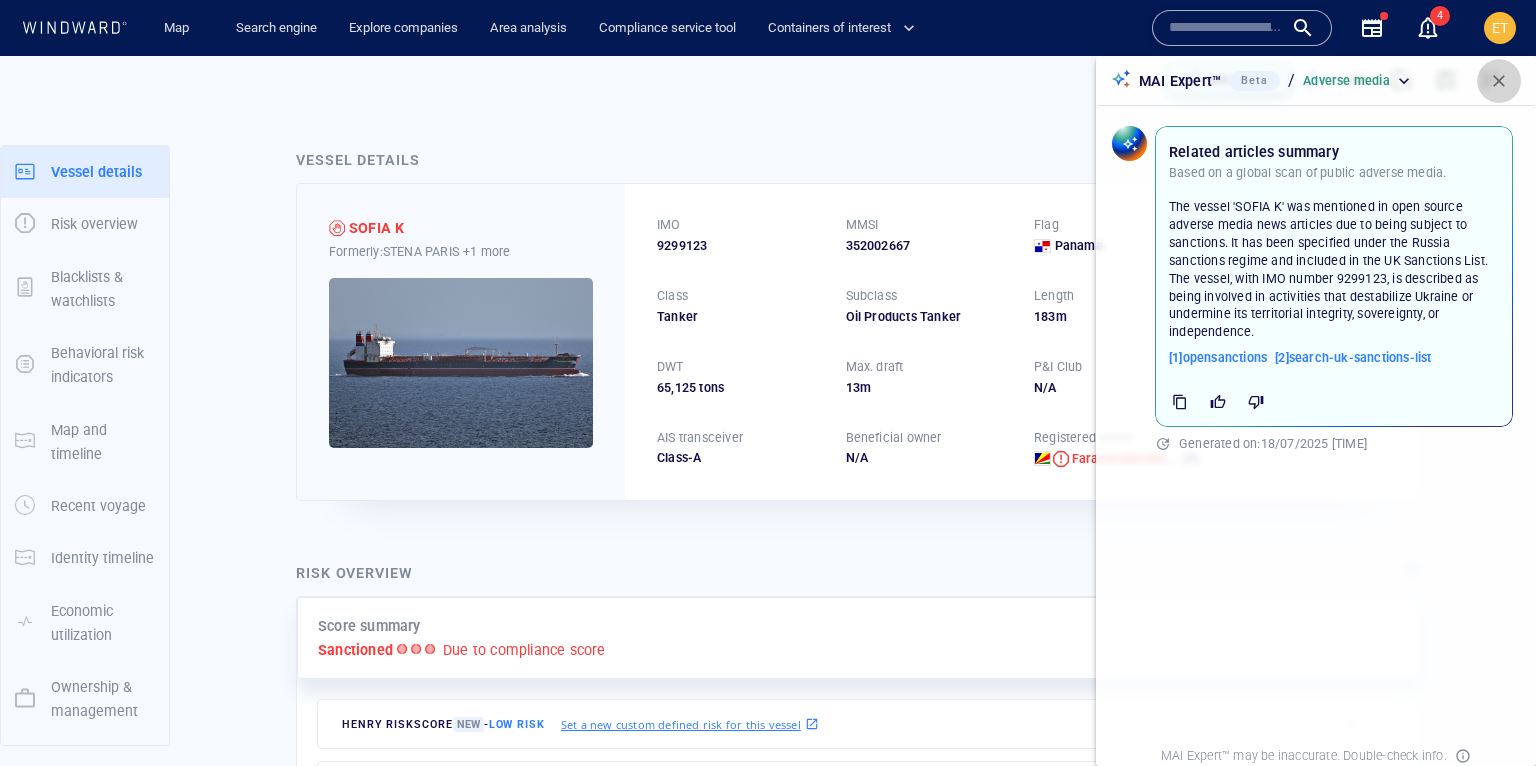 click at bounding box center (1499, 81) 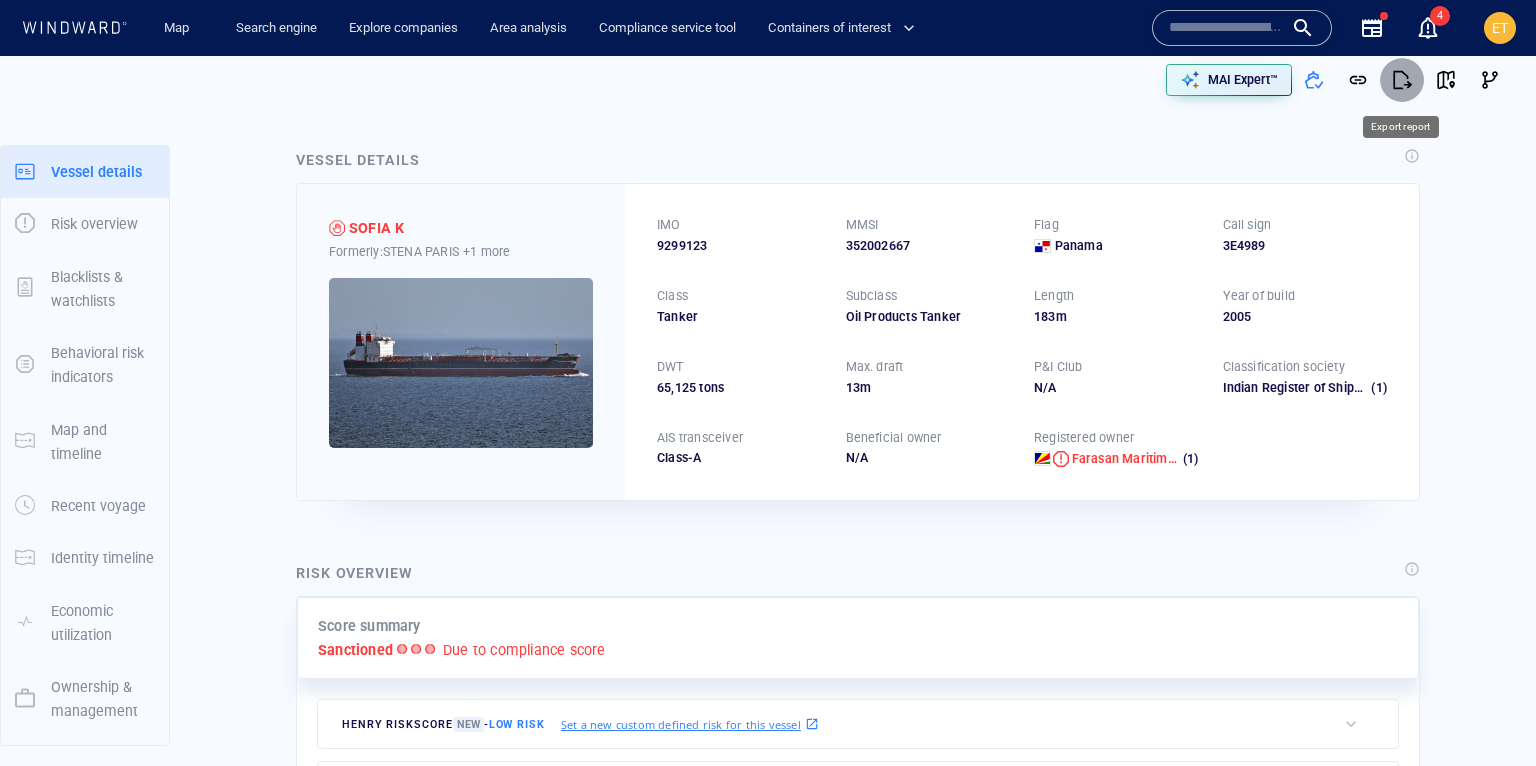 click at bounding box center (1402, 80) 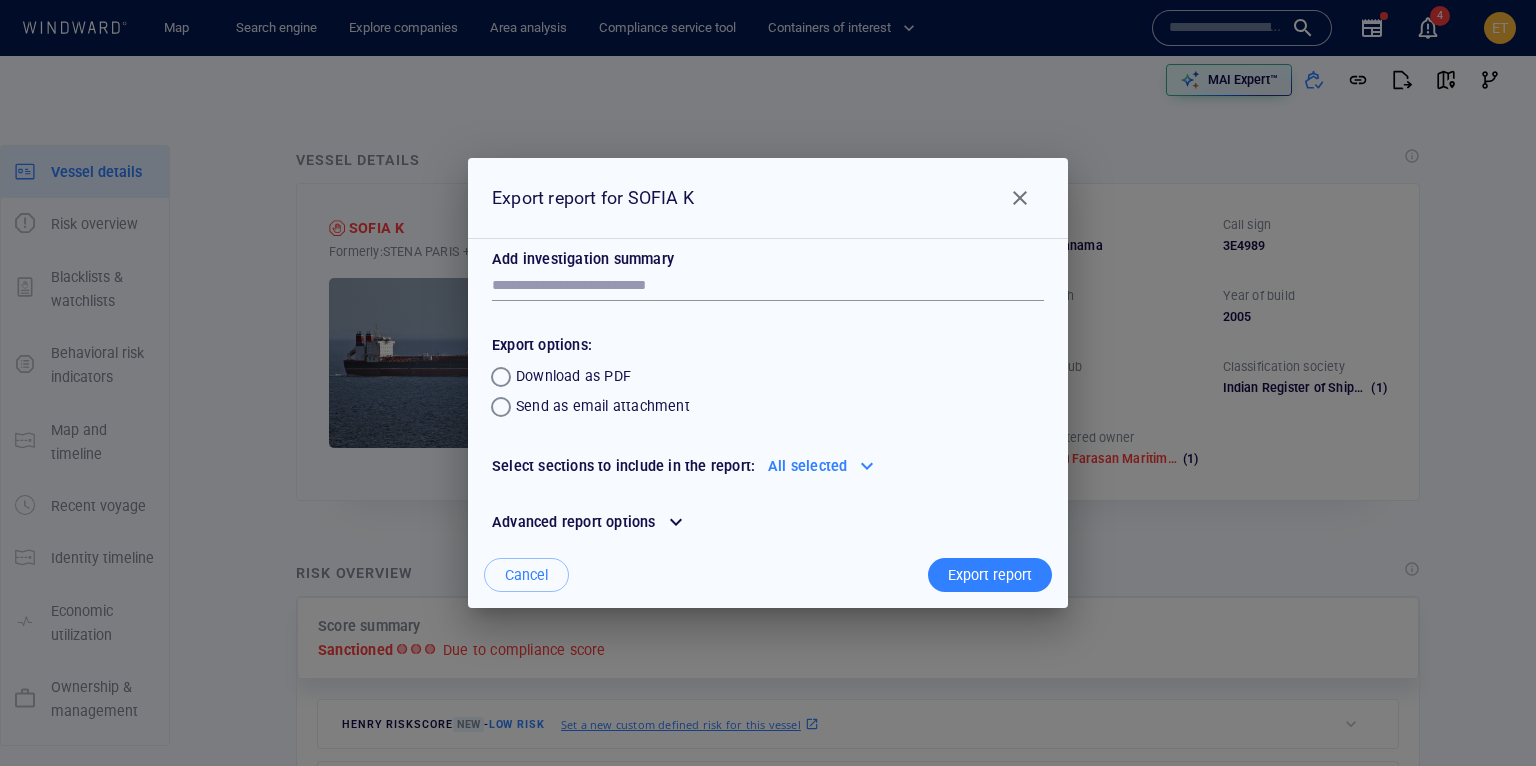 click at bounding box center [867, 466] 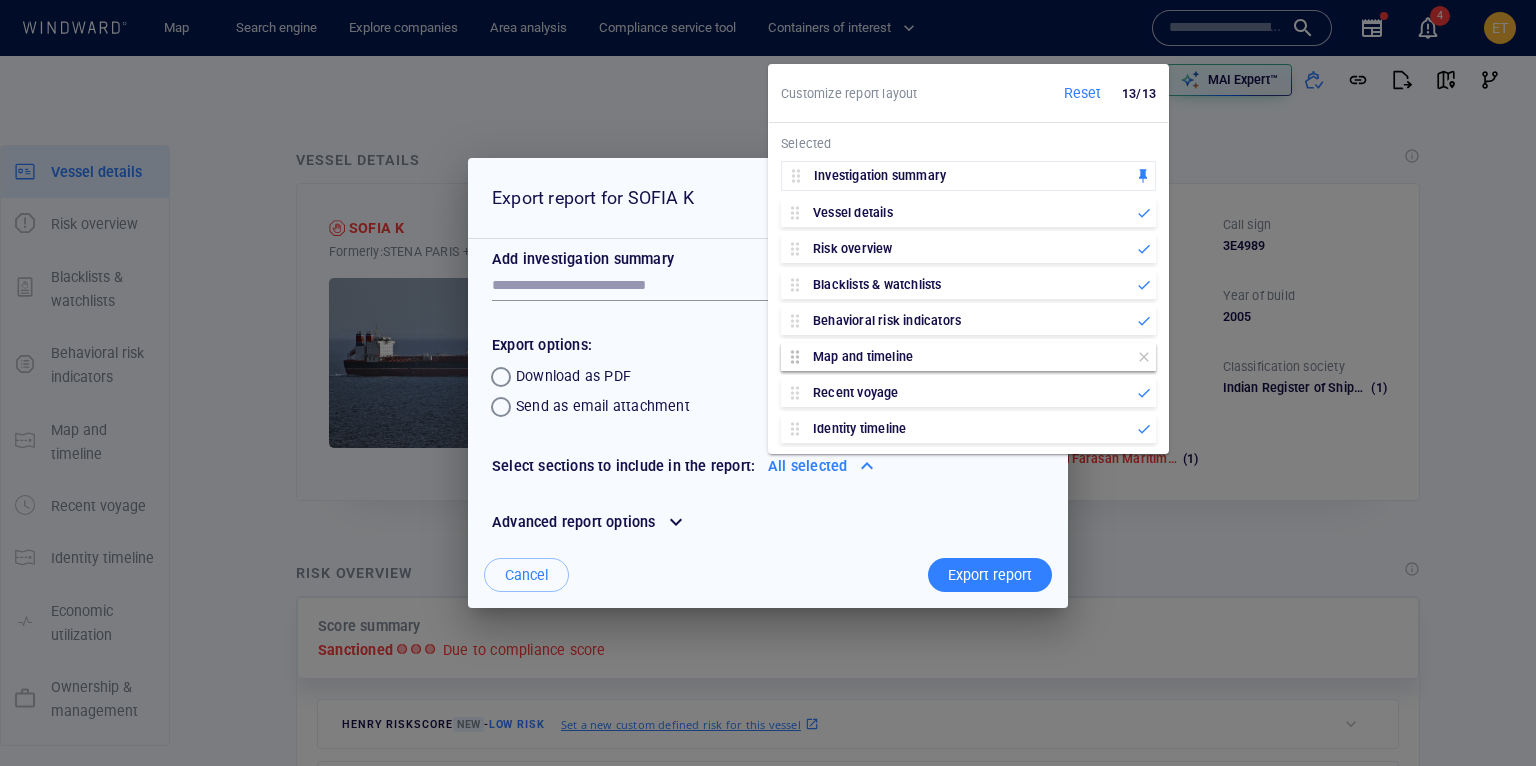 click 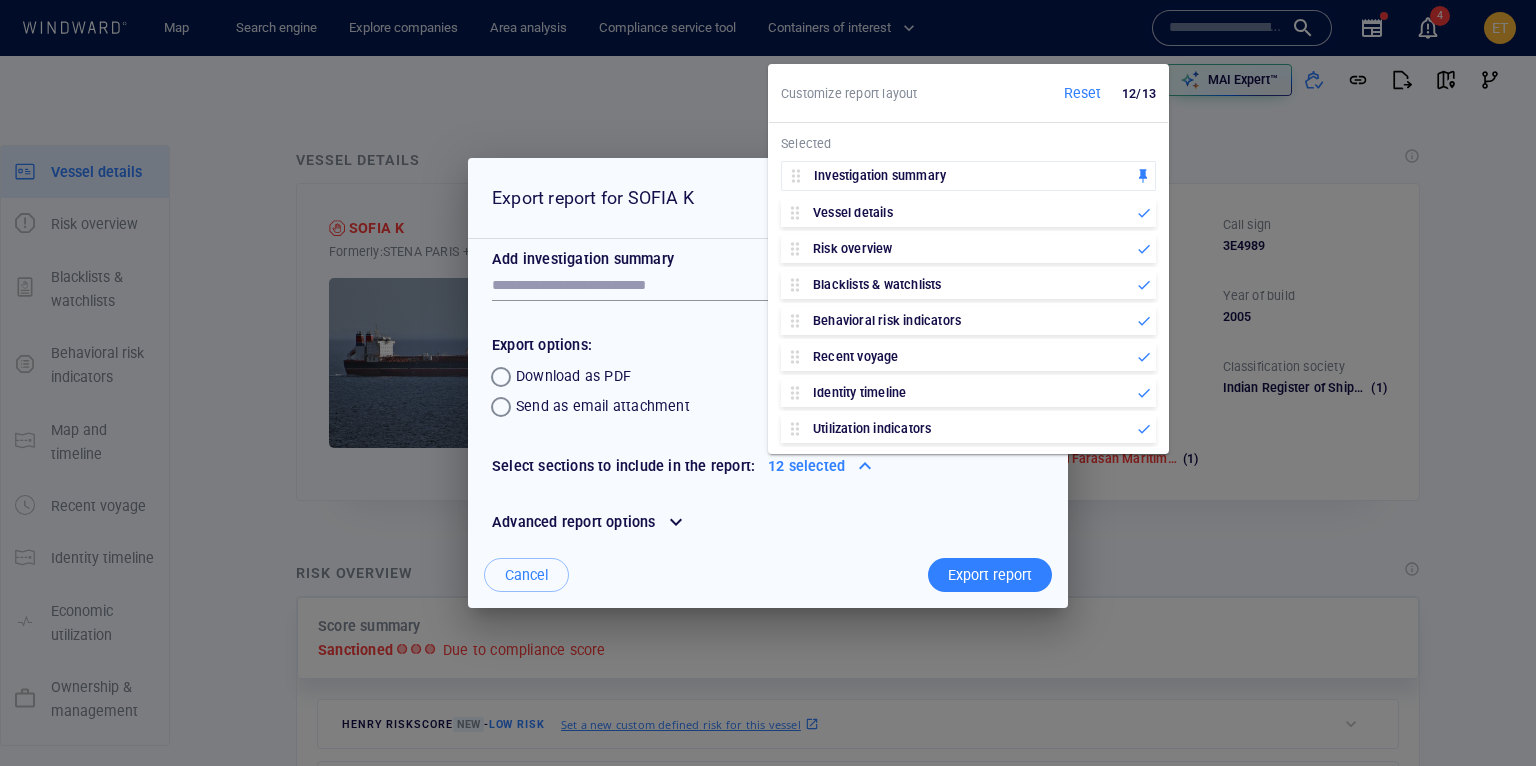 click 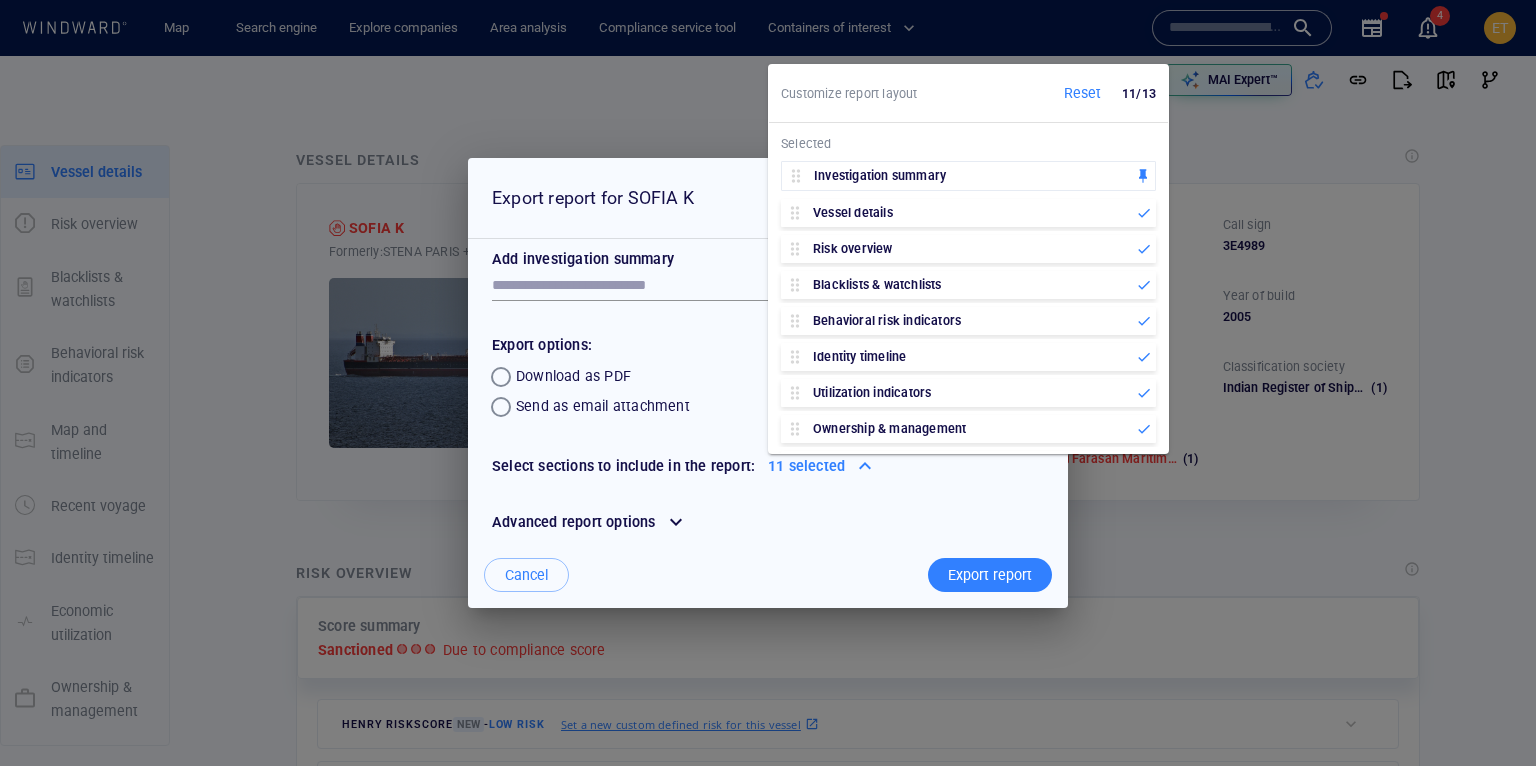 click 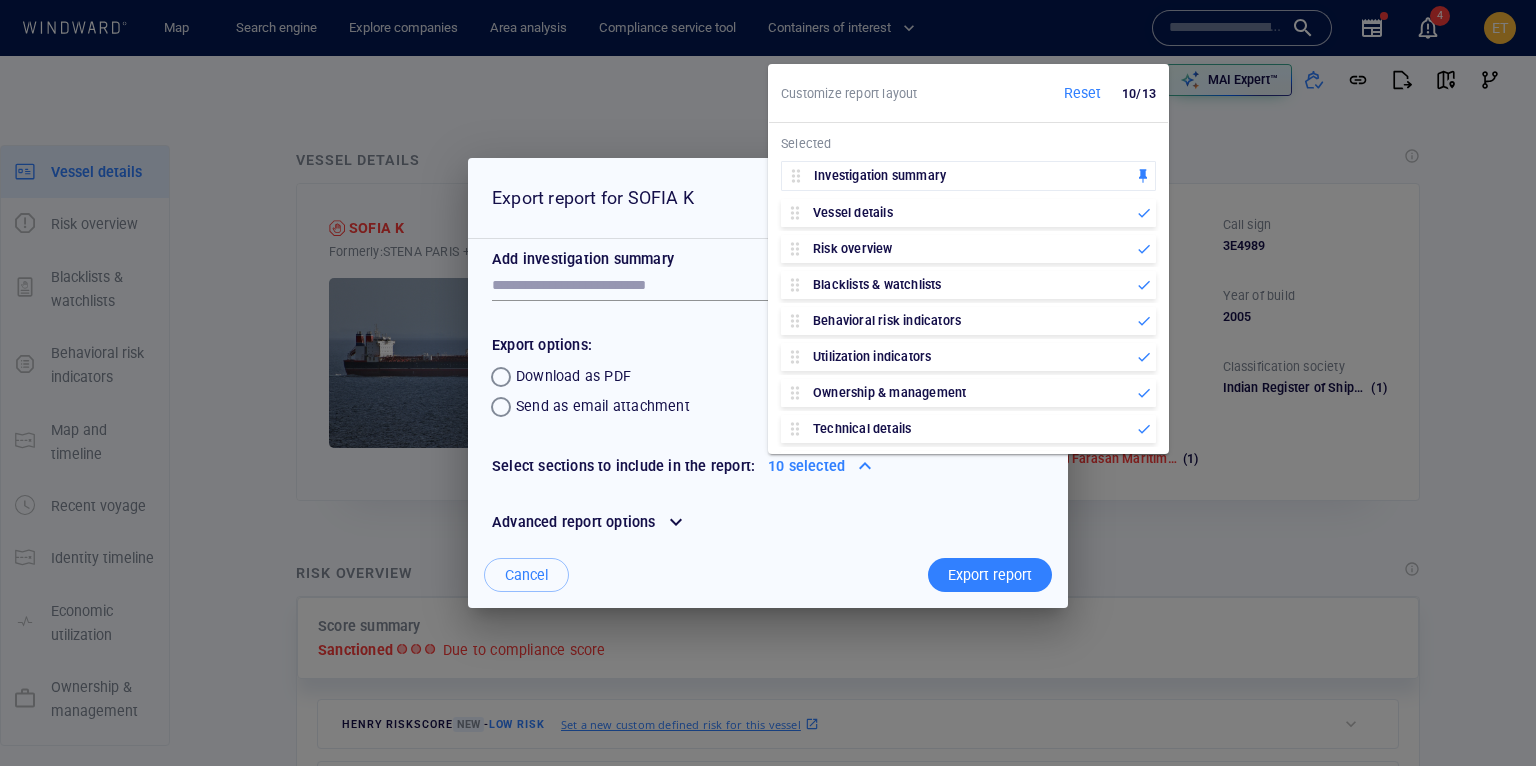 click 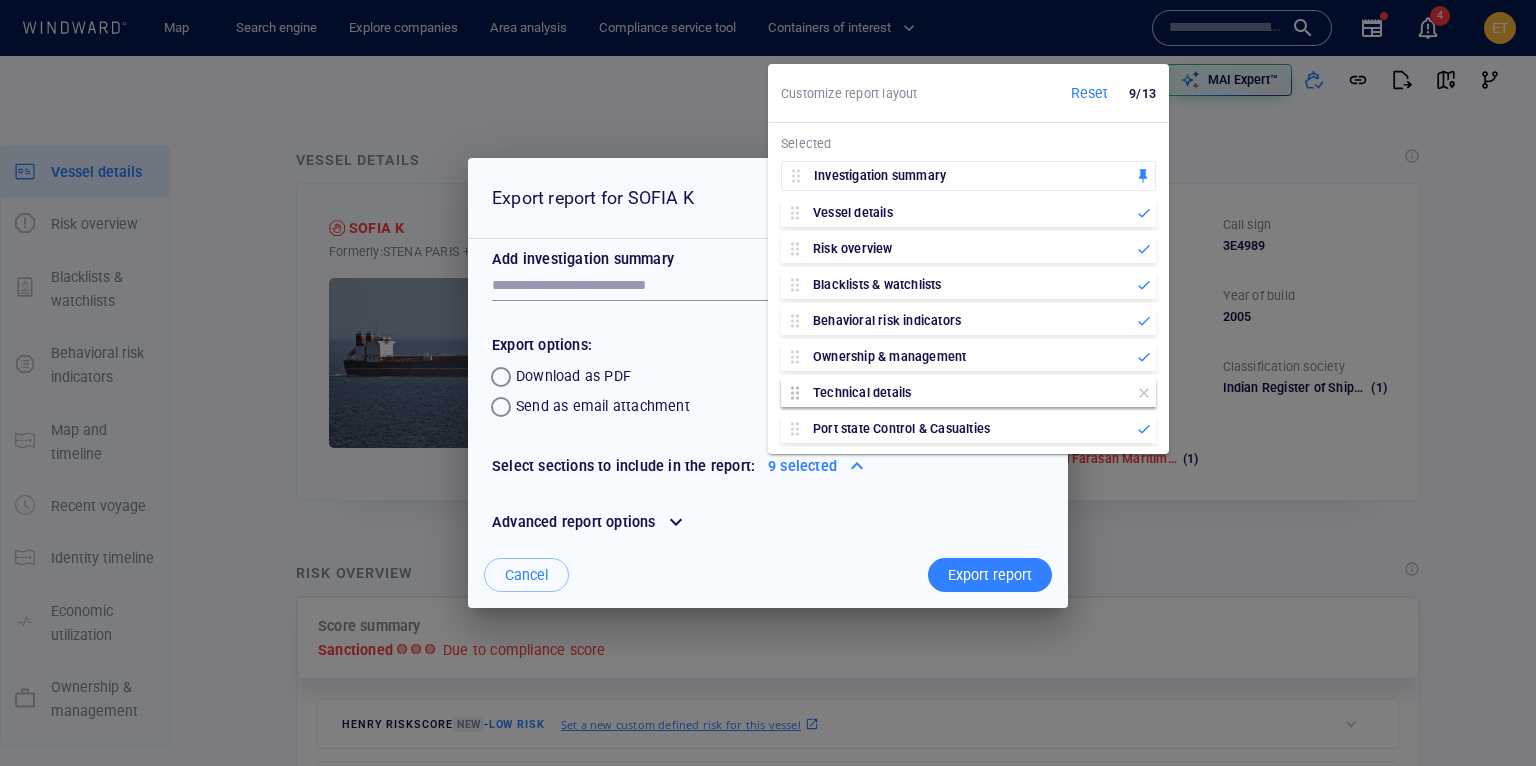 click 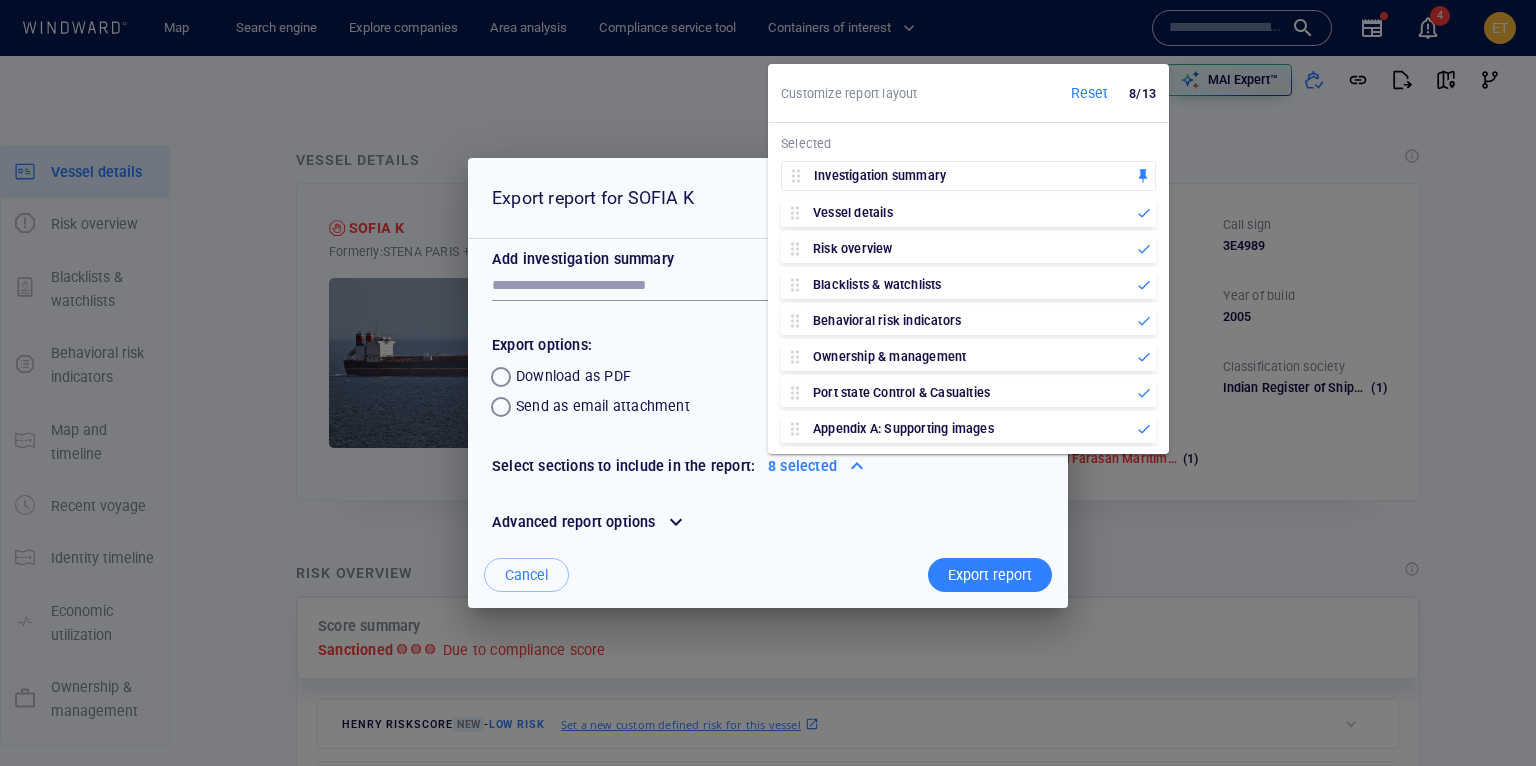 click 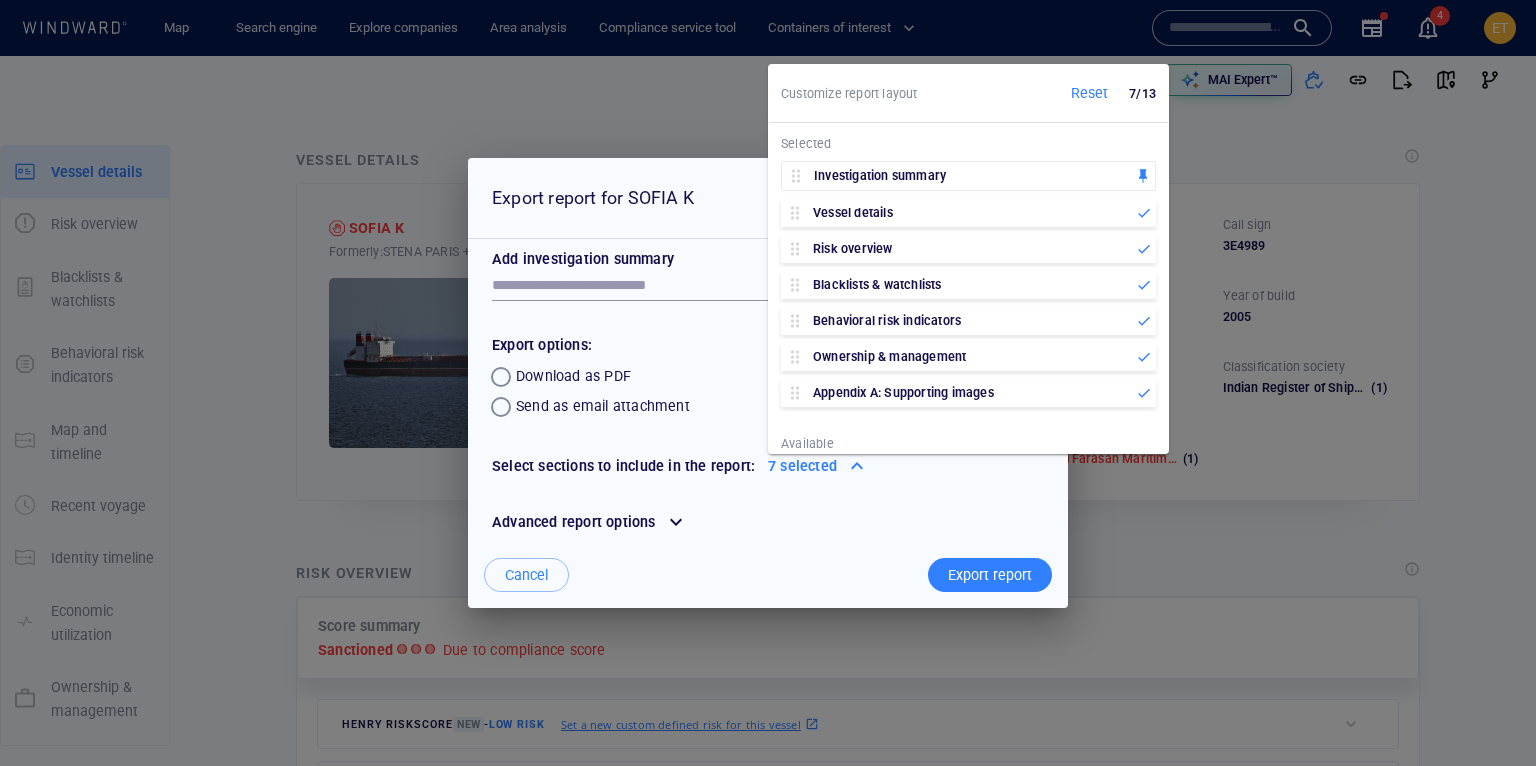 click 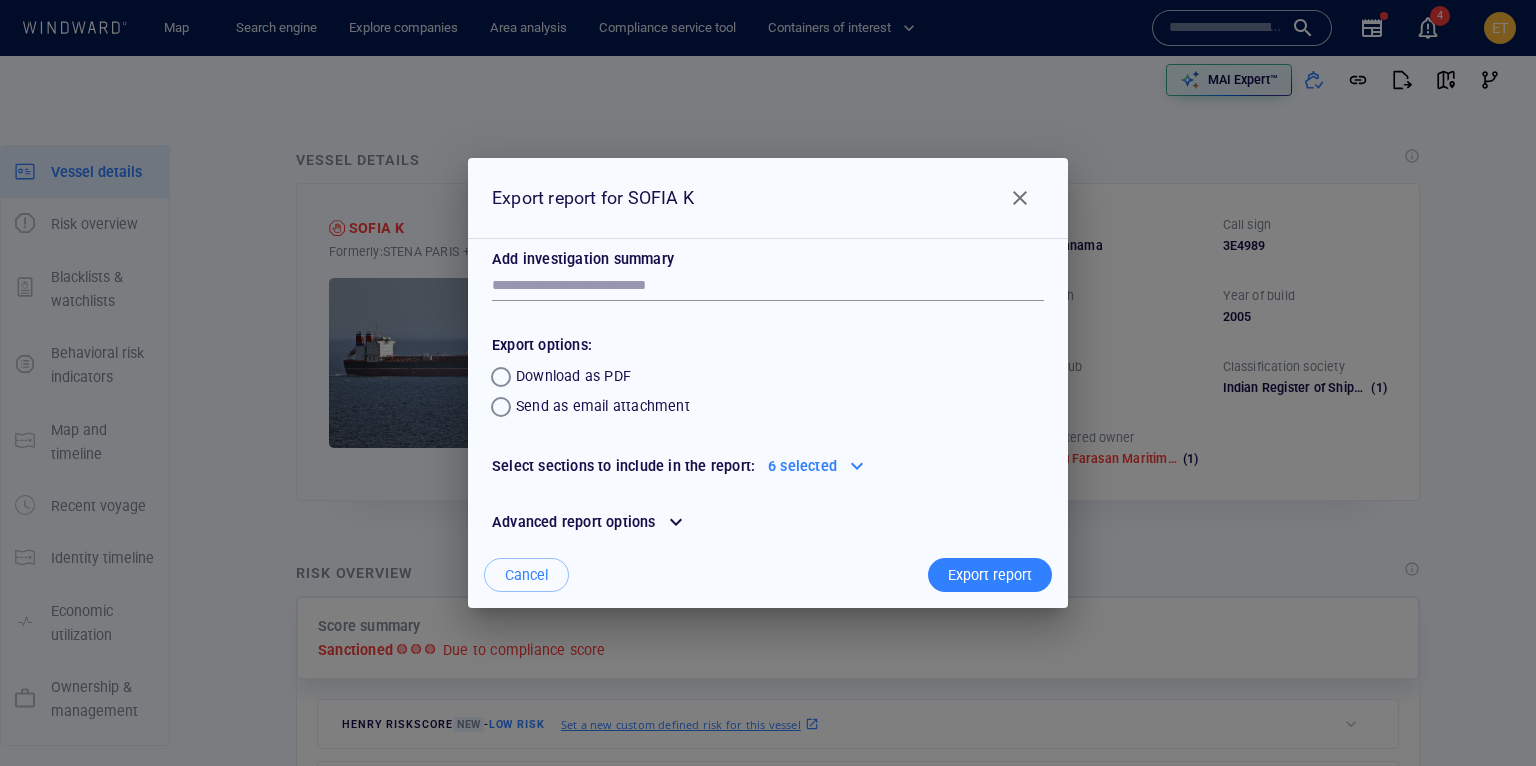 click on "Advanced report options" at bounding box center [768, 522] 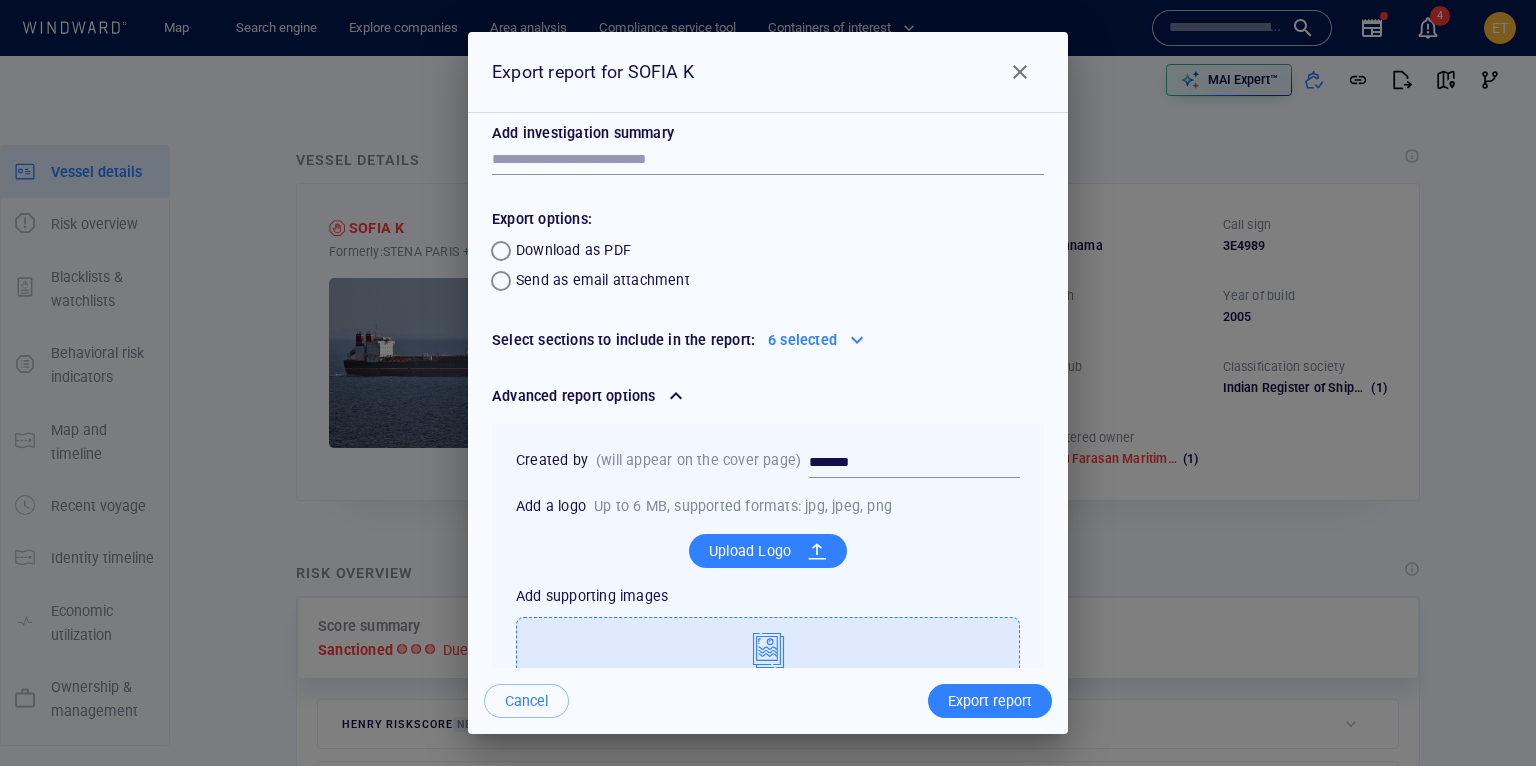 click on "Export report" at bounding box center (990, 701) 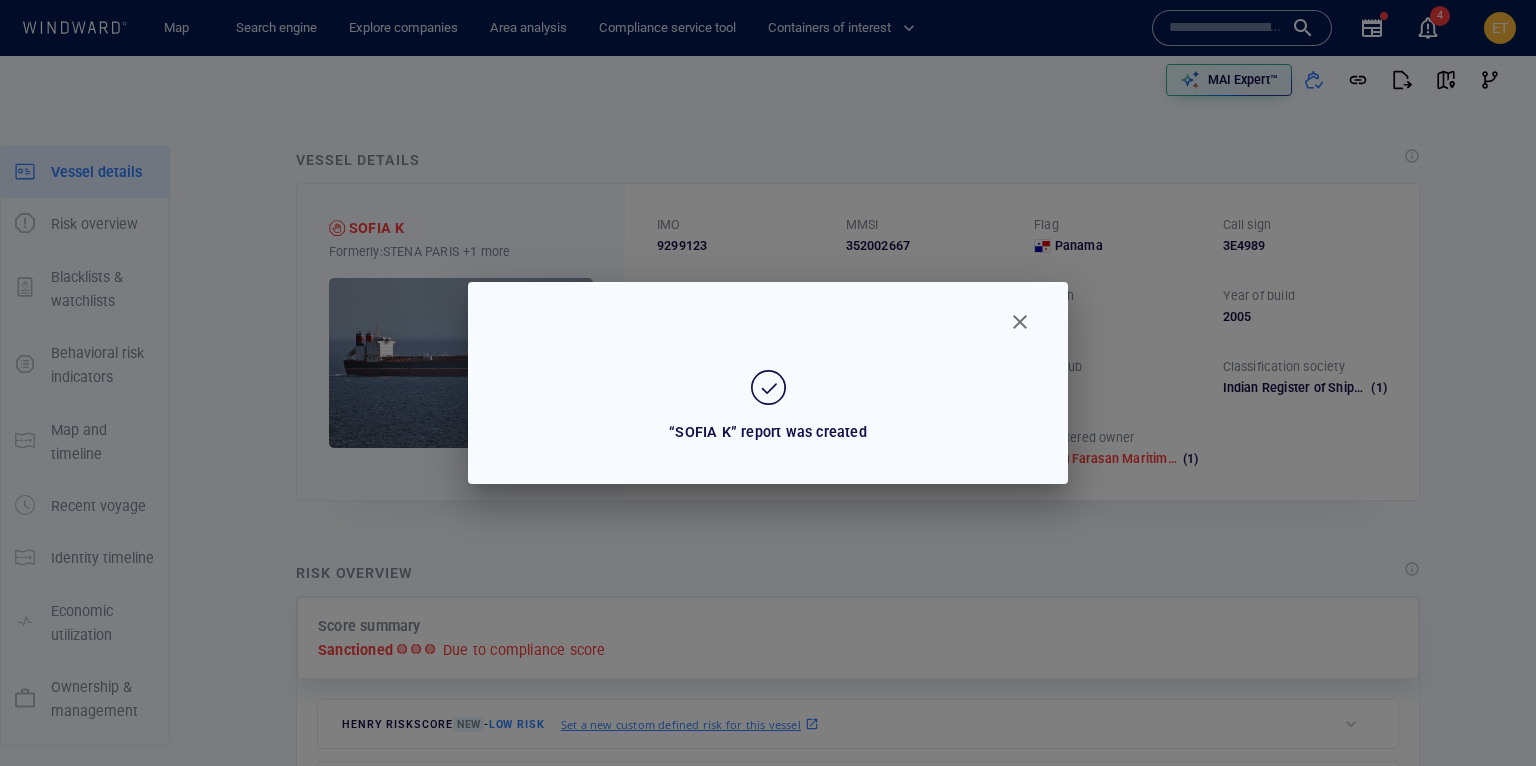 click at bounding box center [1020, 322] 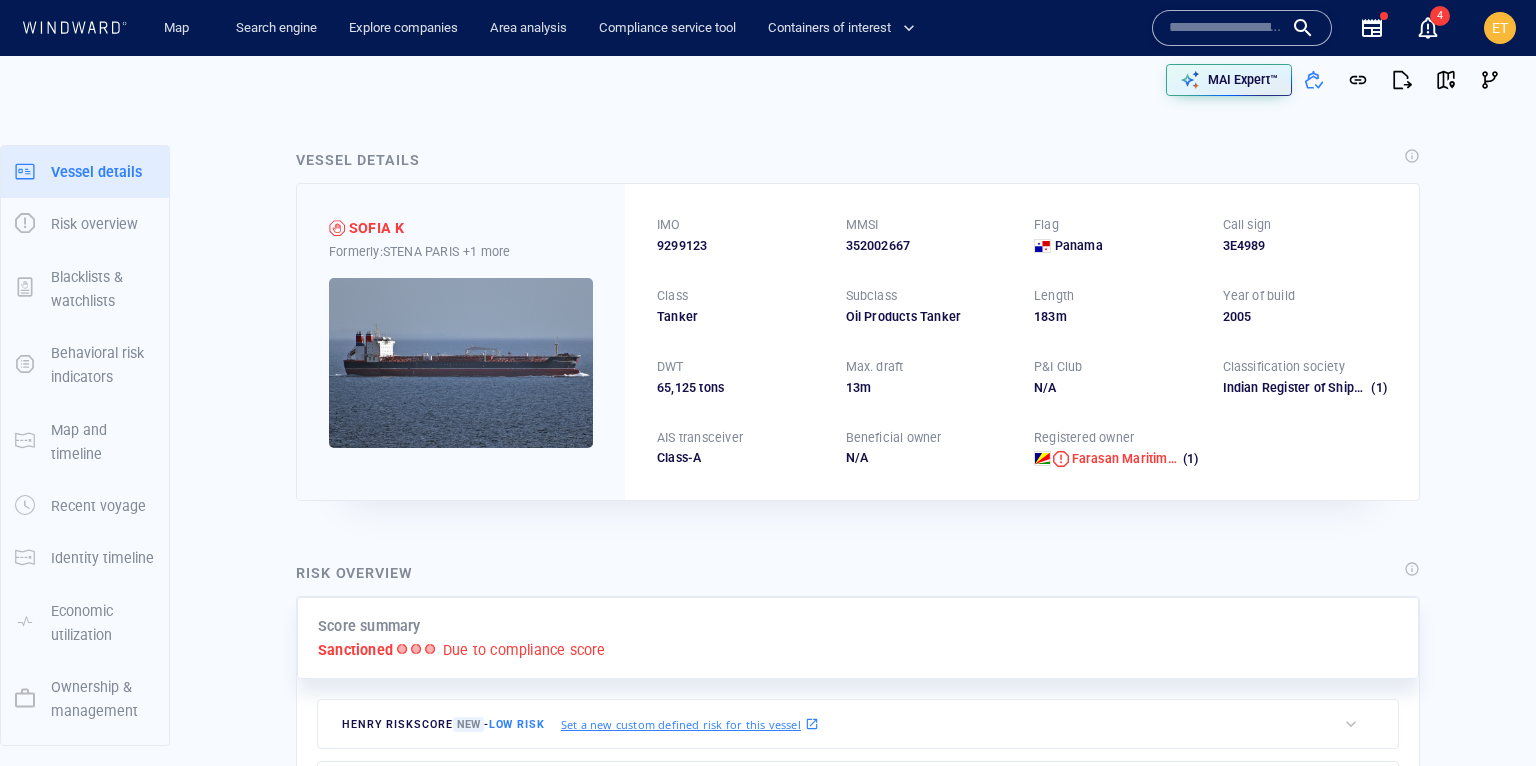 click on "Vessel details SOFIA K Formerly:  STENA PARIS +1 more IMO [IMO_NUMBER] MMSI [MMSI_NUMBER] Flag     Panama Call sign [CALL_SIGN] Class     Tanker Subclass Oil Products Tanker Length 183  m Year of build 2005 DWT 65,125 tons Max. draft 13  m P&I Club N/A Classification society Indian Register of Shipping   (1) AIS transceiver Class-A Beneficial owner N/A Registered owner Farasan Maritime Inc.   (1)" at bounding box center (858, 324) 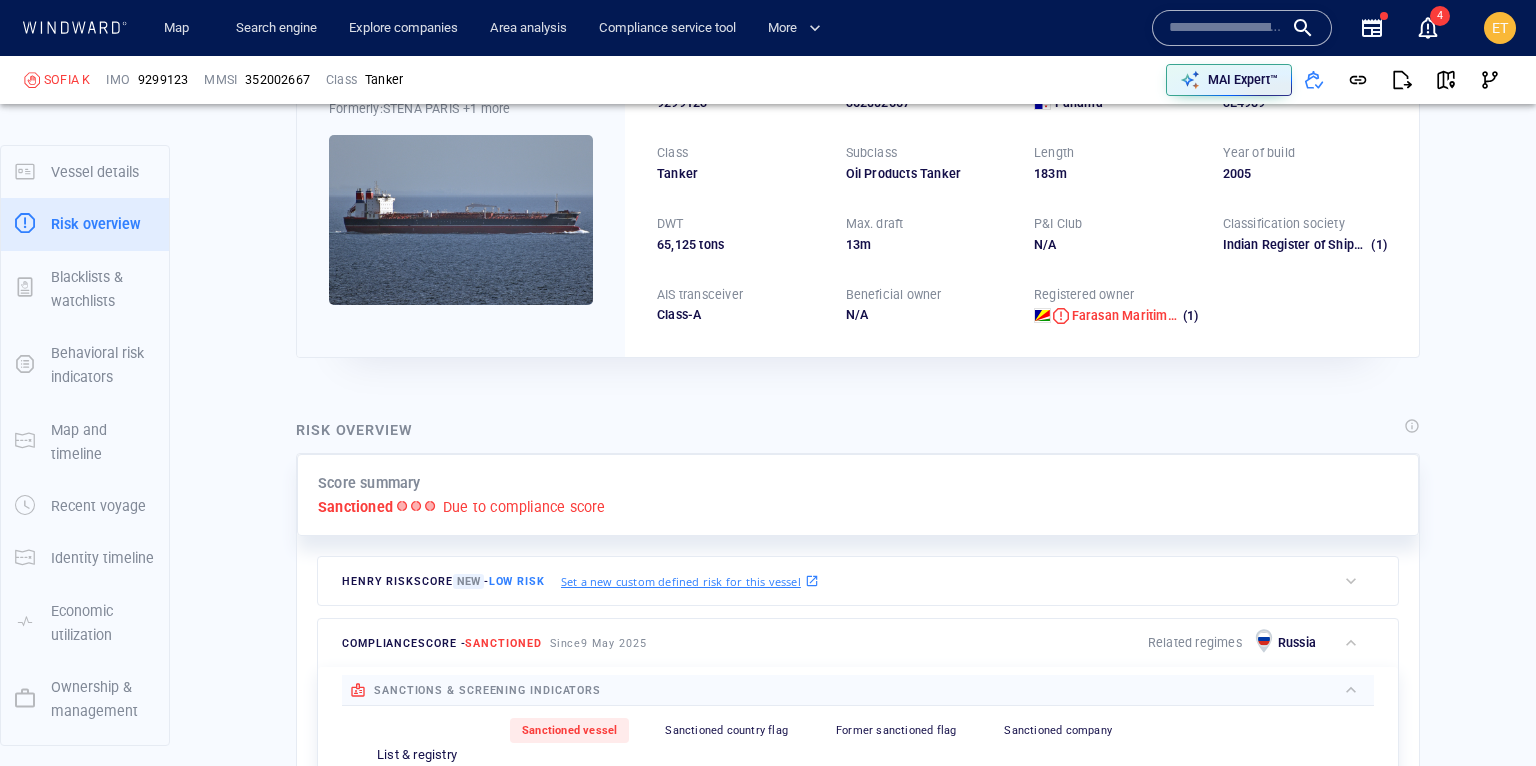 scroll, scrollTop: 213, scrollLeft: 0, axis: vertical 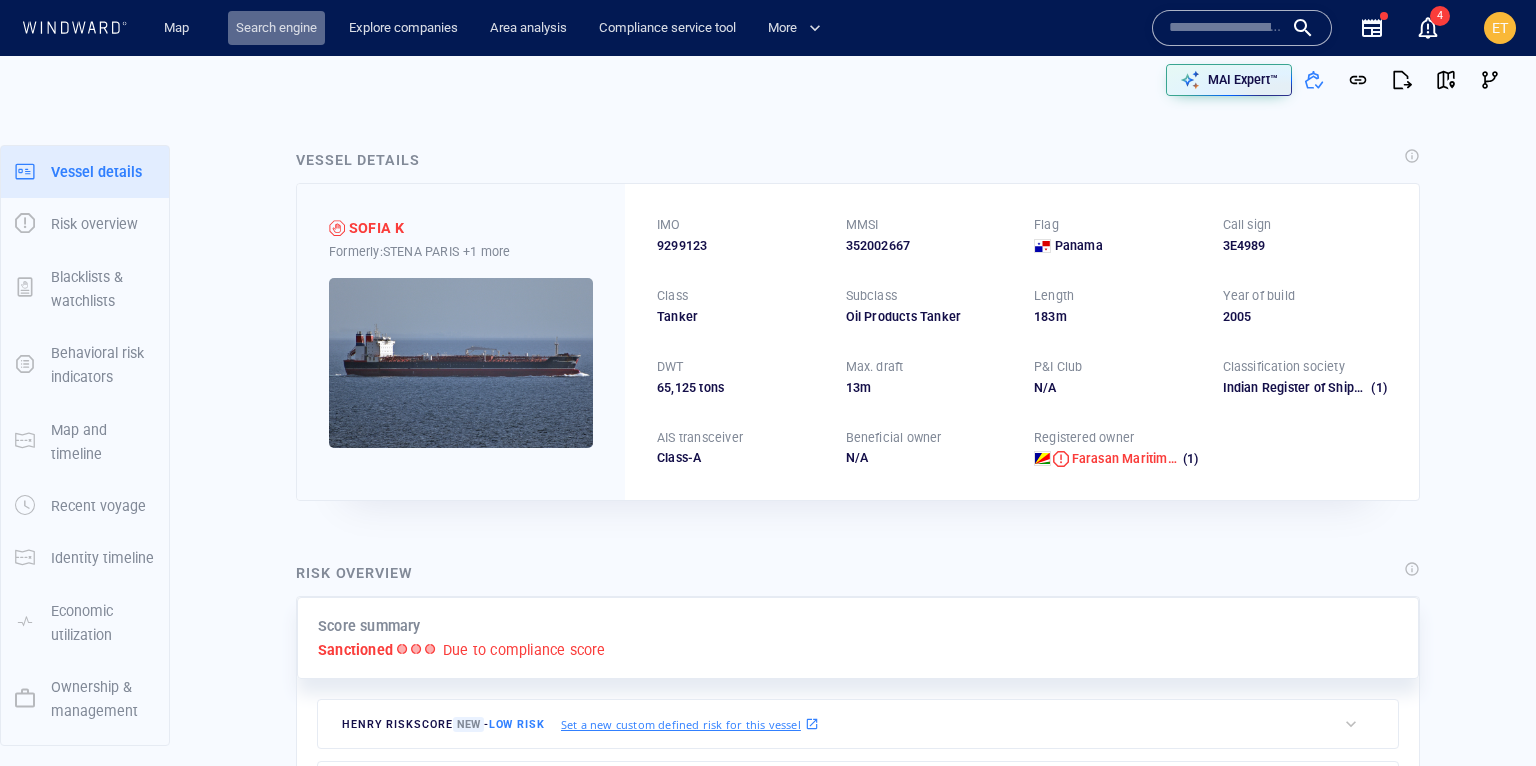 click on "Search engine" at bounding box center [276, 28] 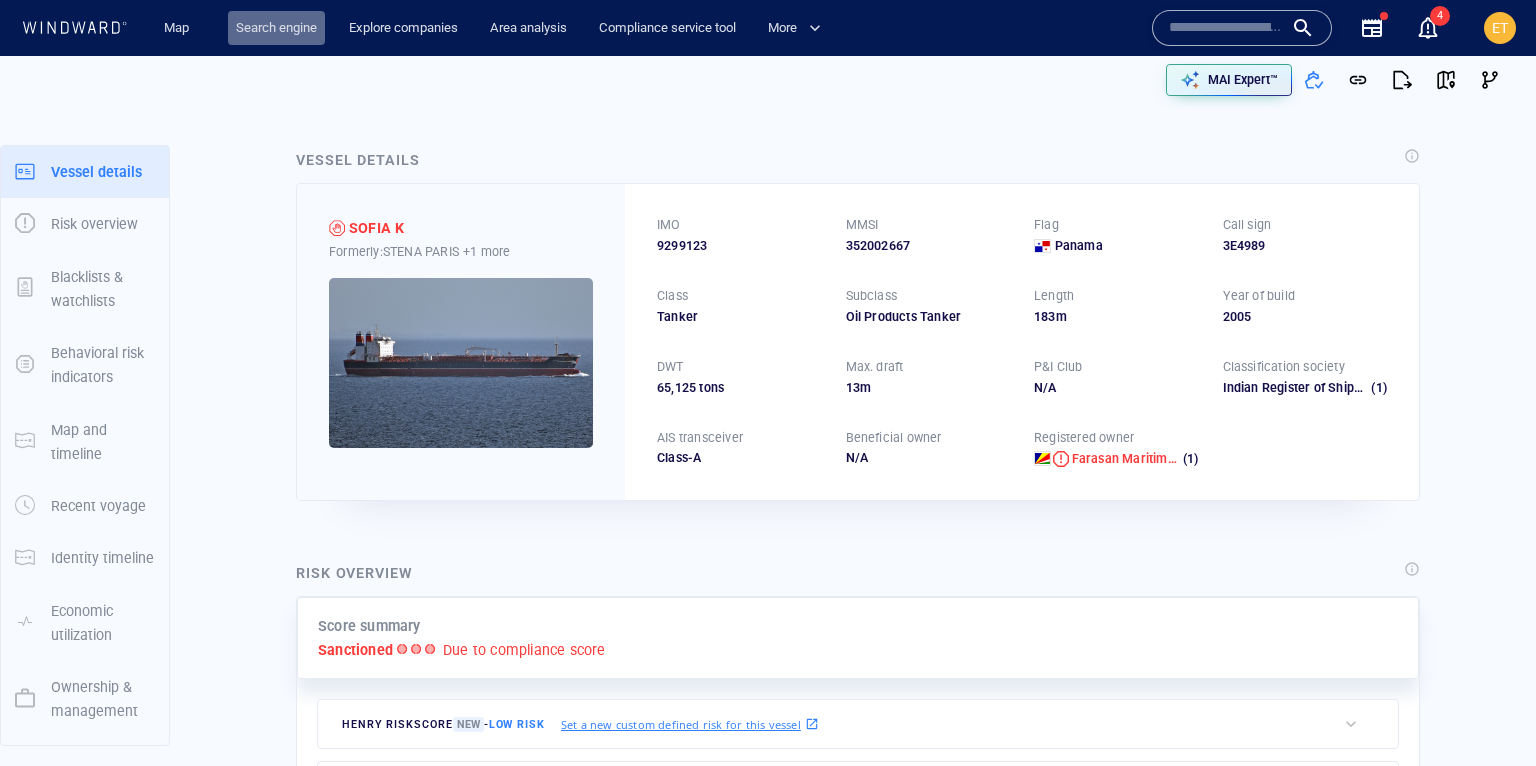 scroll, scrollTop: 0, scrollLeft: 0, axis: both 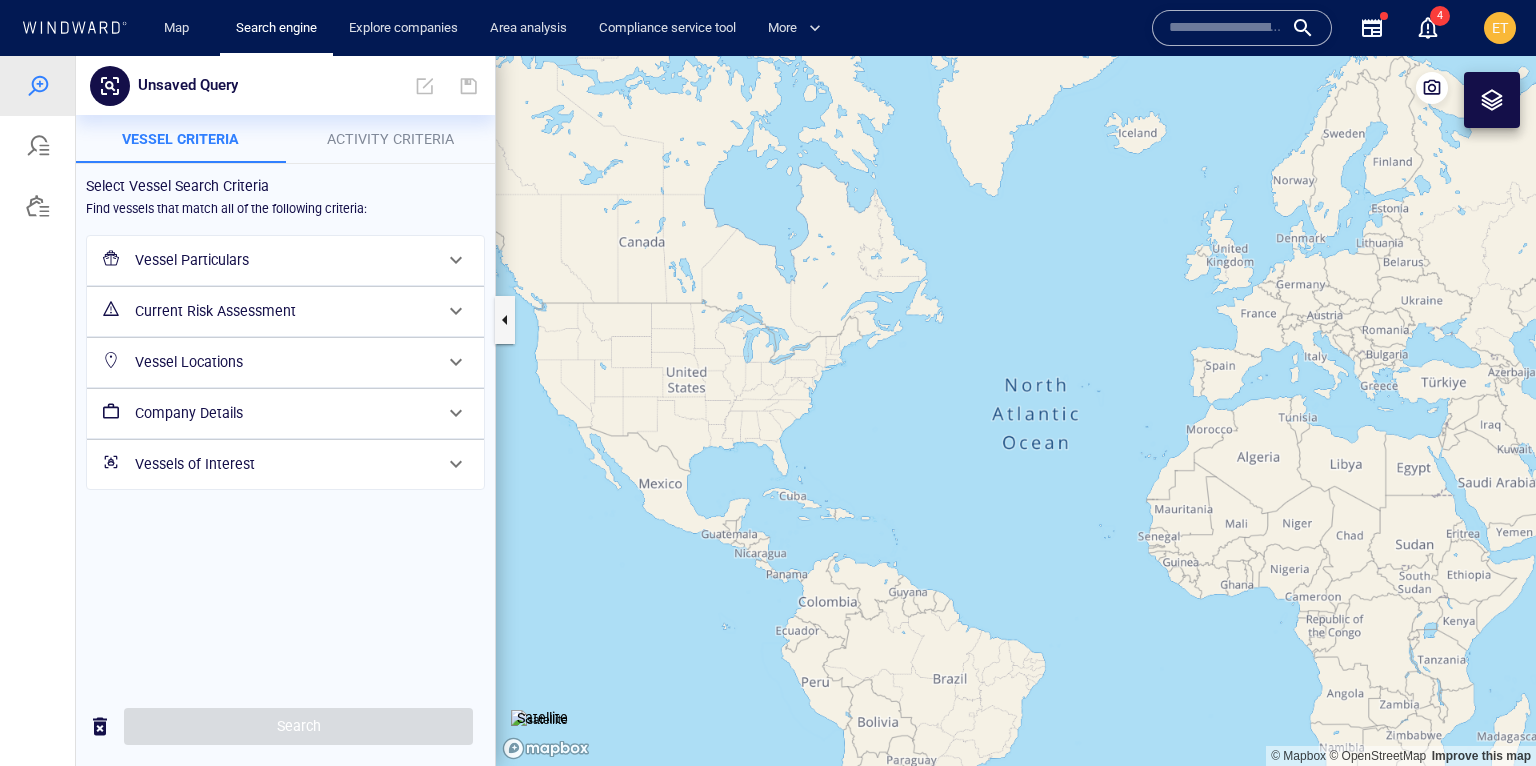 click on "Vessel Particulars" at bounding box center [283, 260] 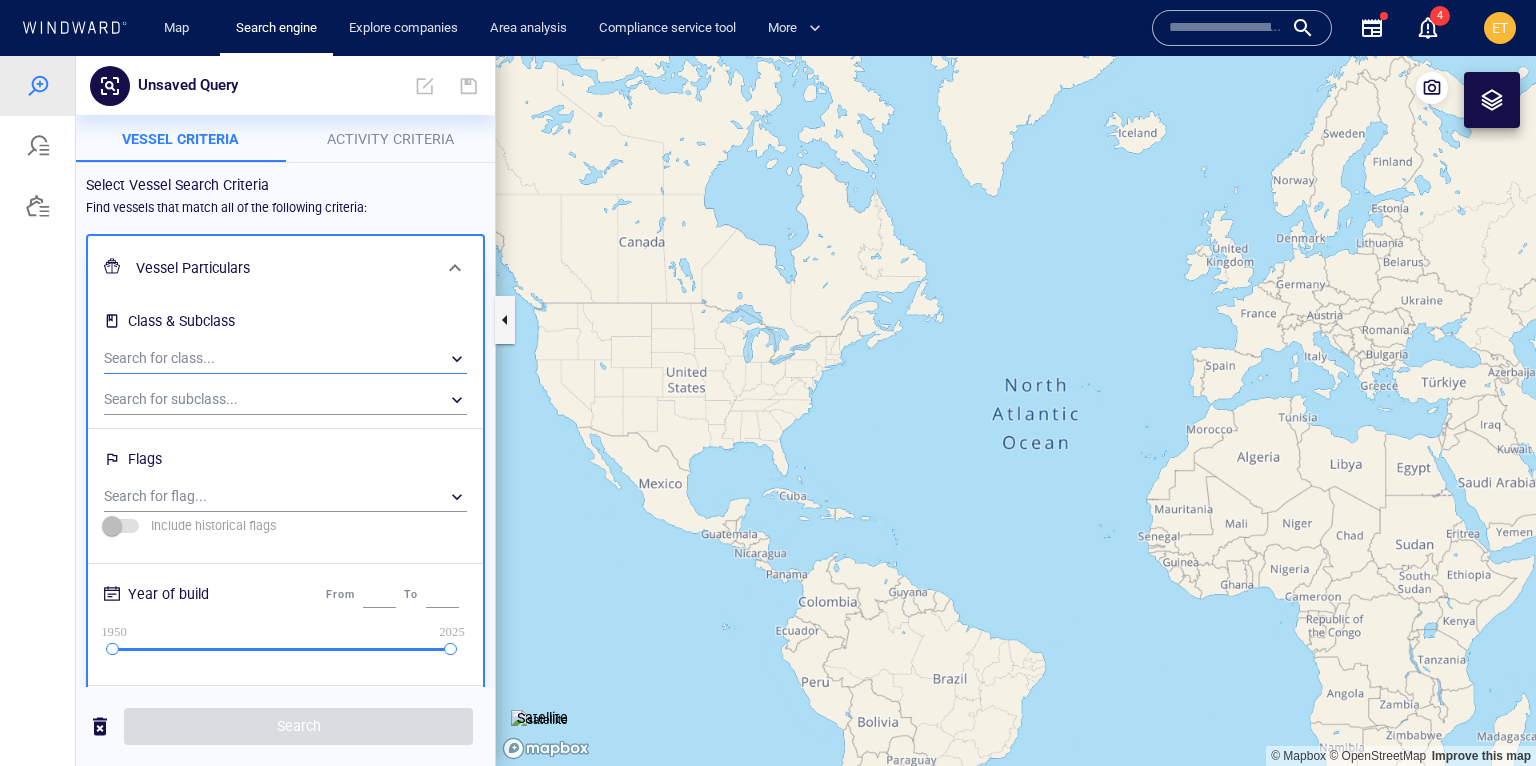 click on "​" at bounding box center [285, 359] 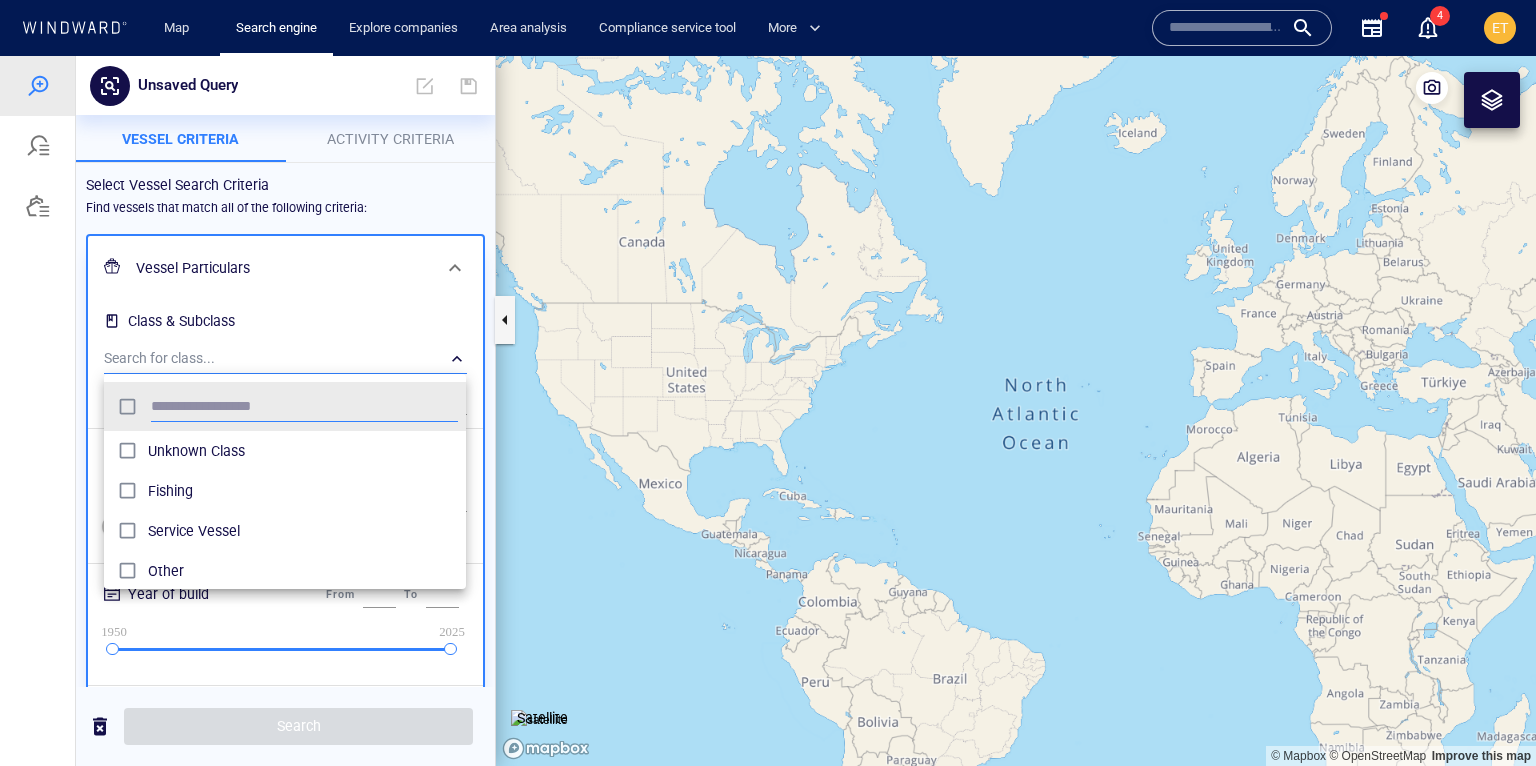 scroll, scrollTop: 0, scrollLeft: 0, axis: both 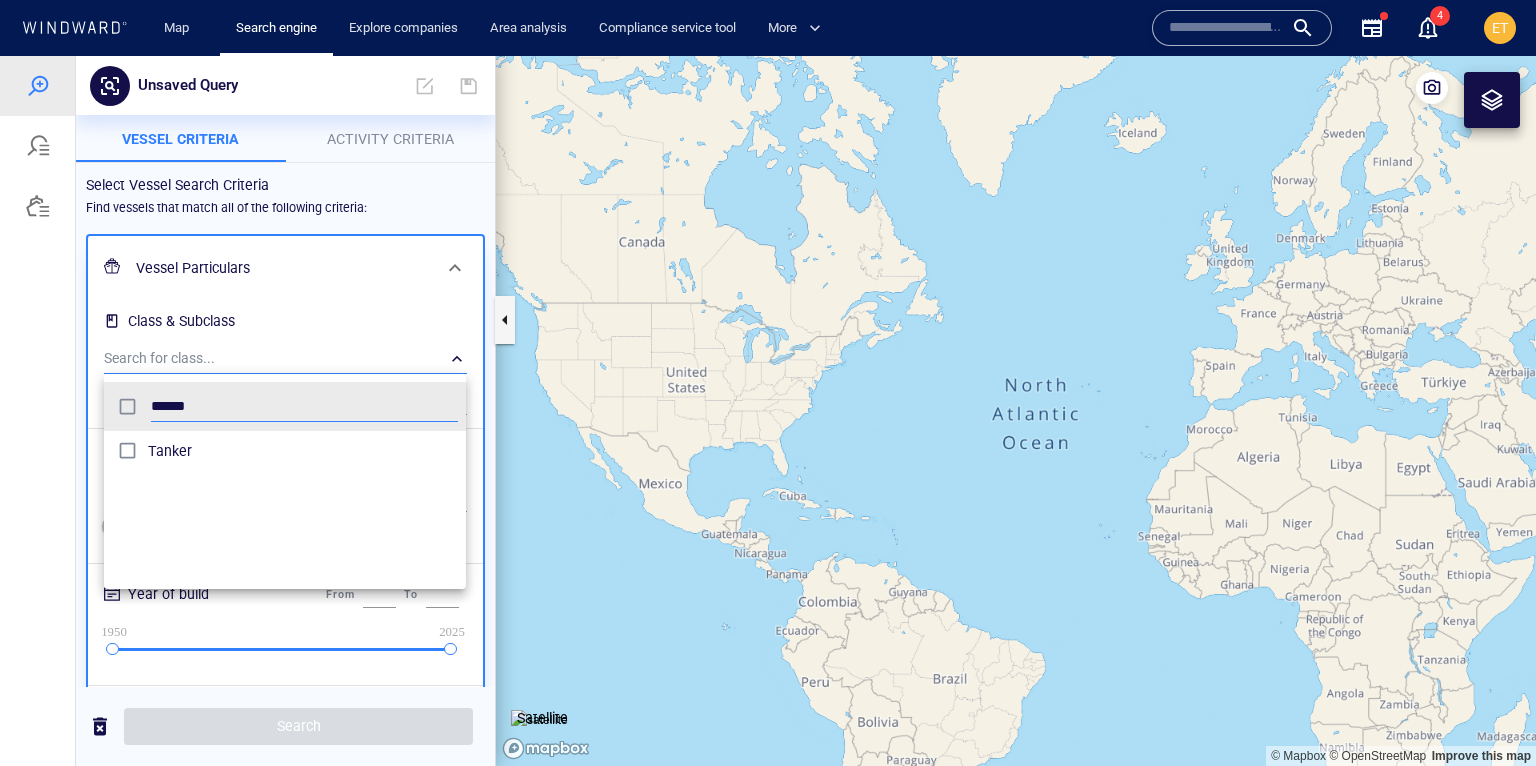 type on "******" 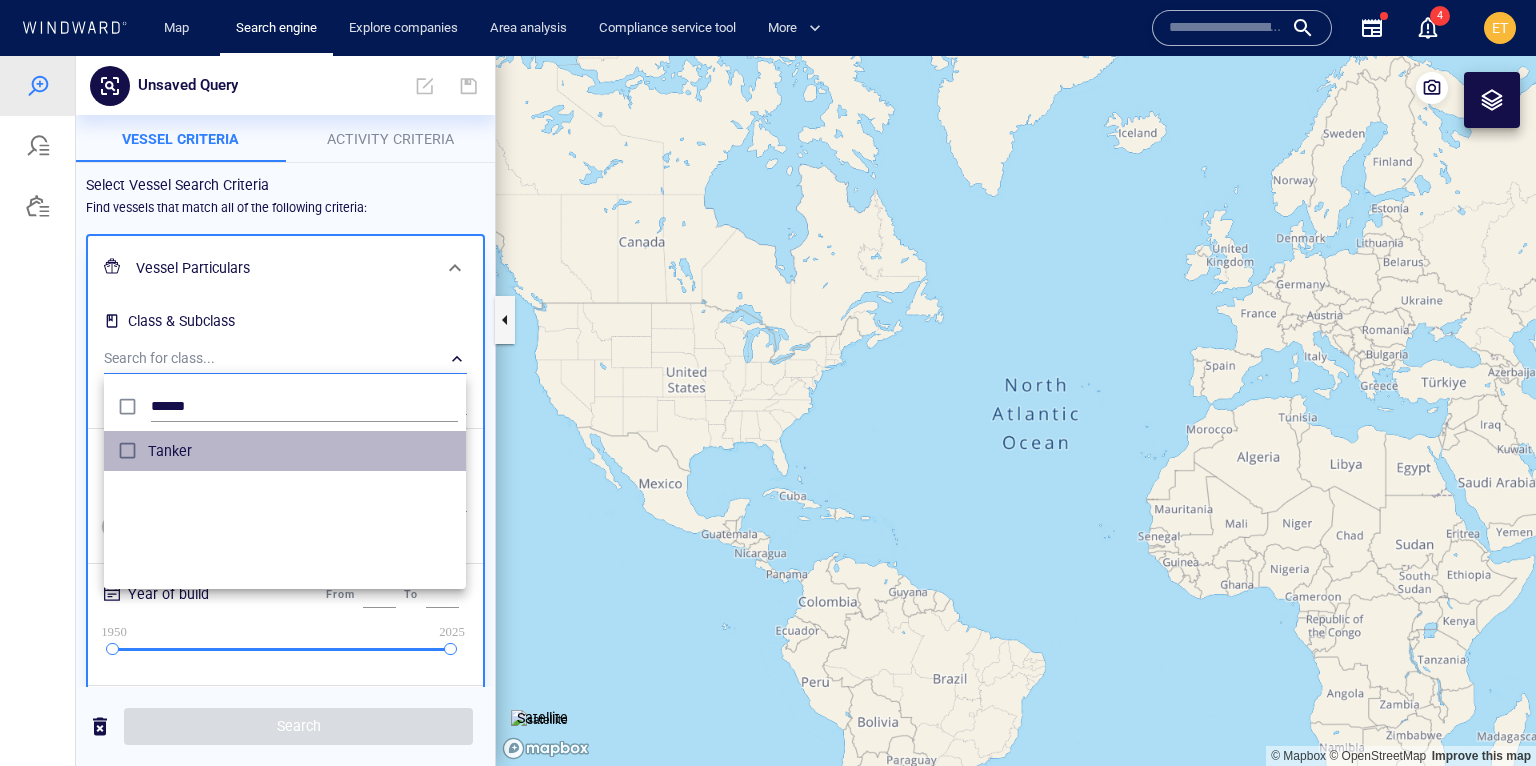 click on "Tanker" at bounding box center (303, 451) 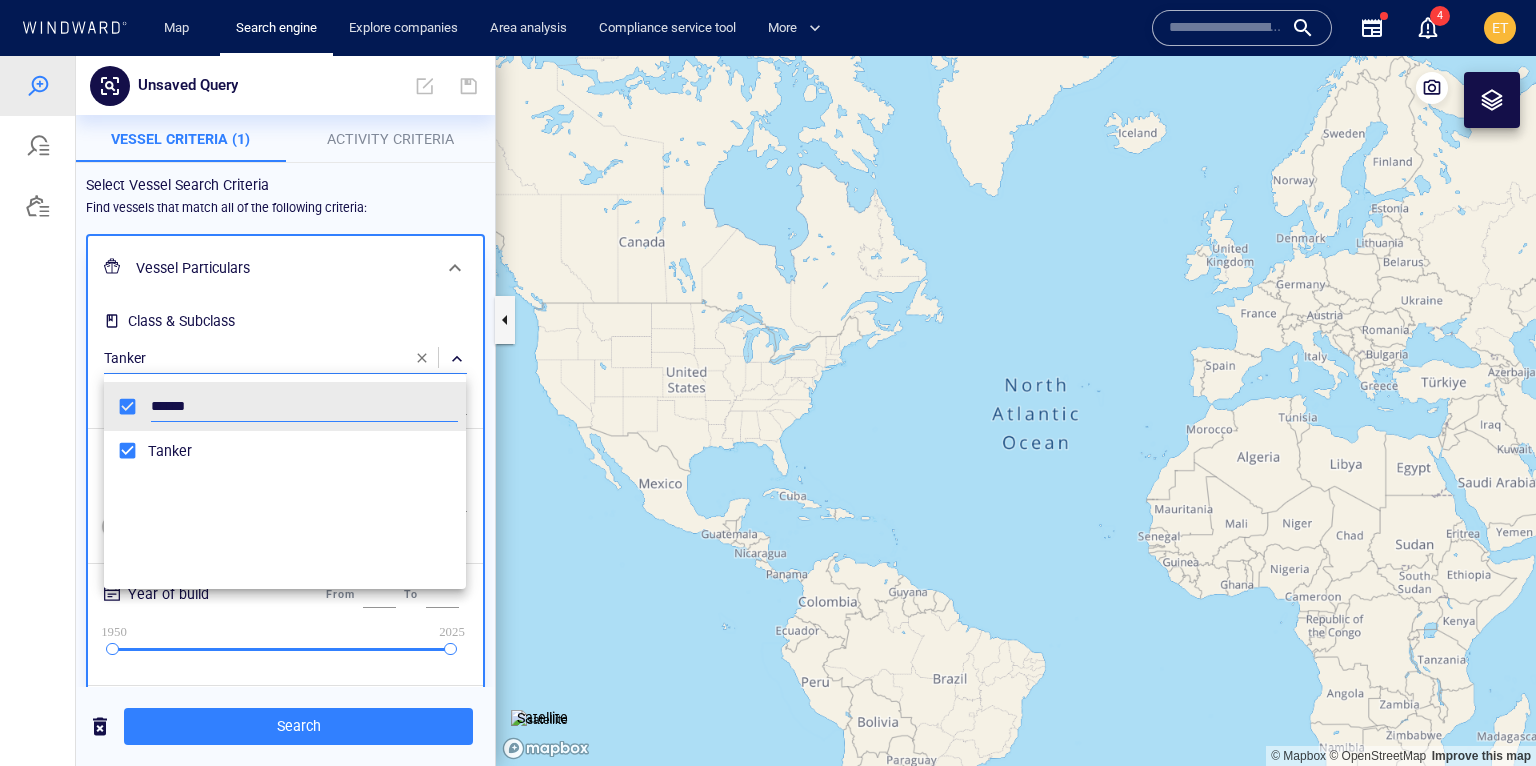 click at bounding box center (768, 411) 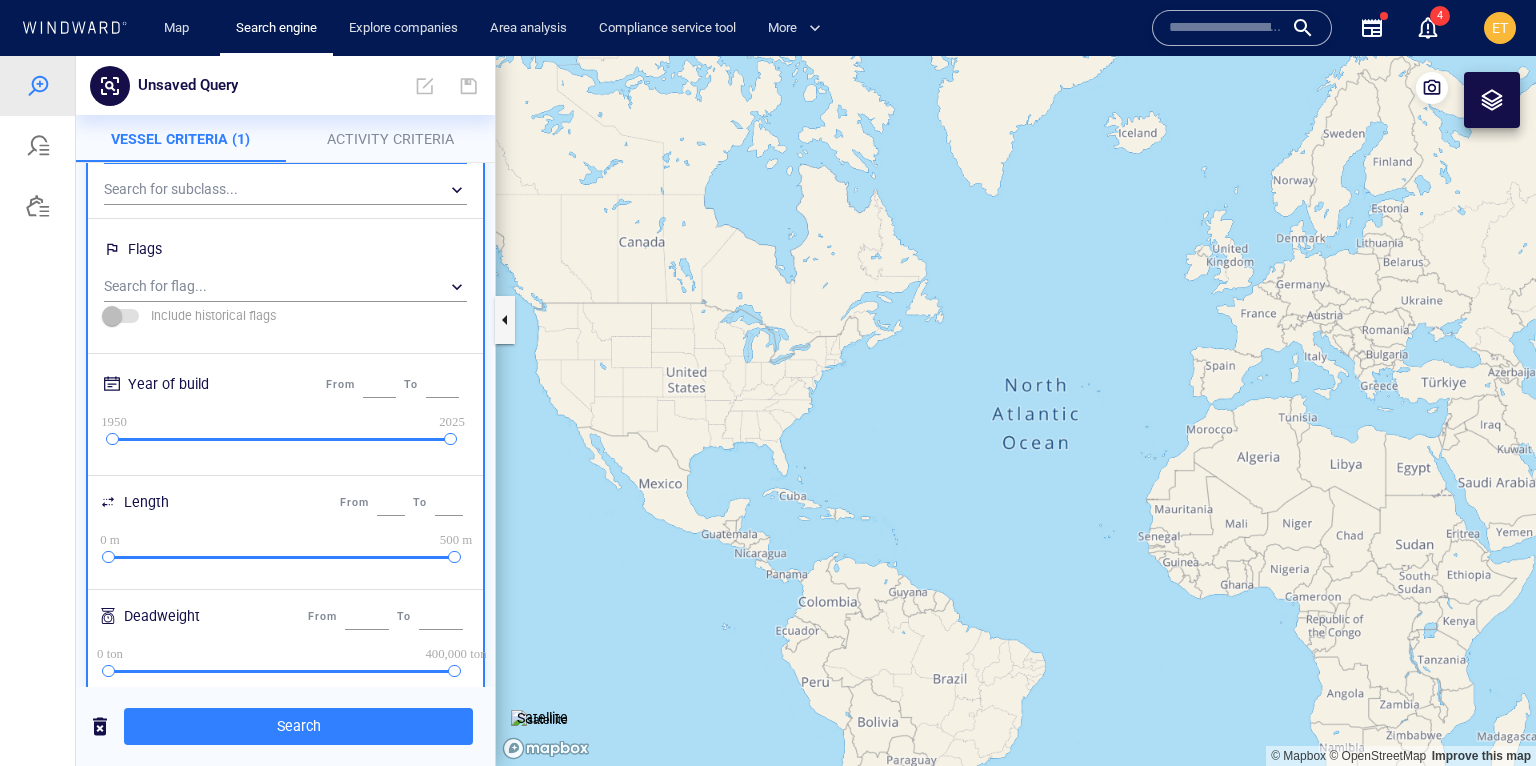 scroll, scrollTop: 192, scrollLeft: 0, axis: vertical 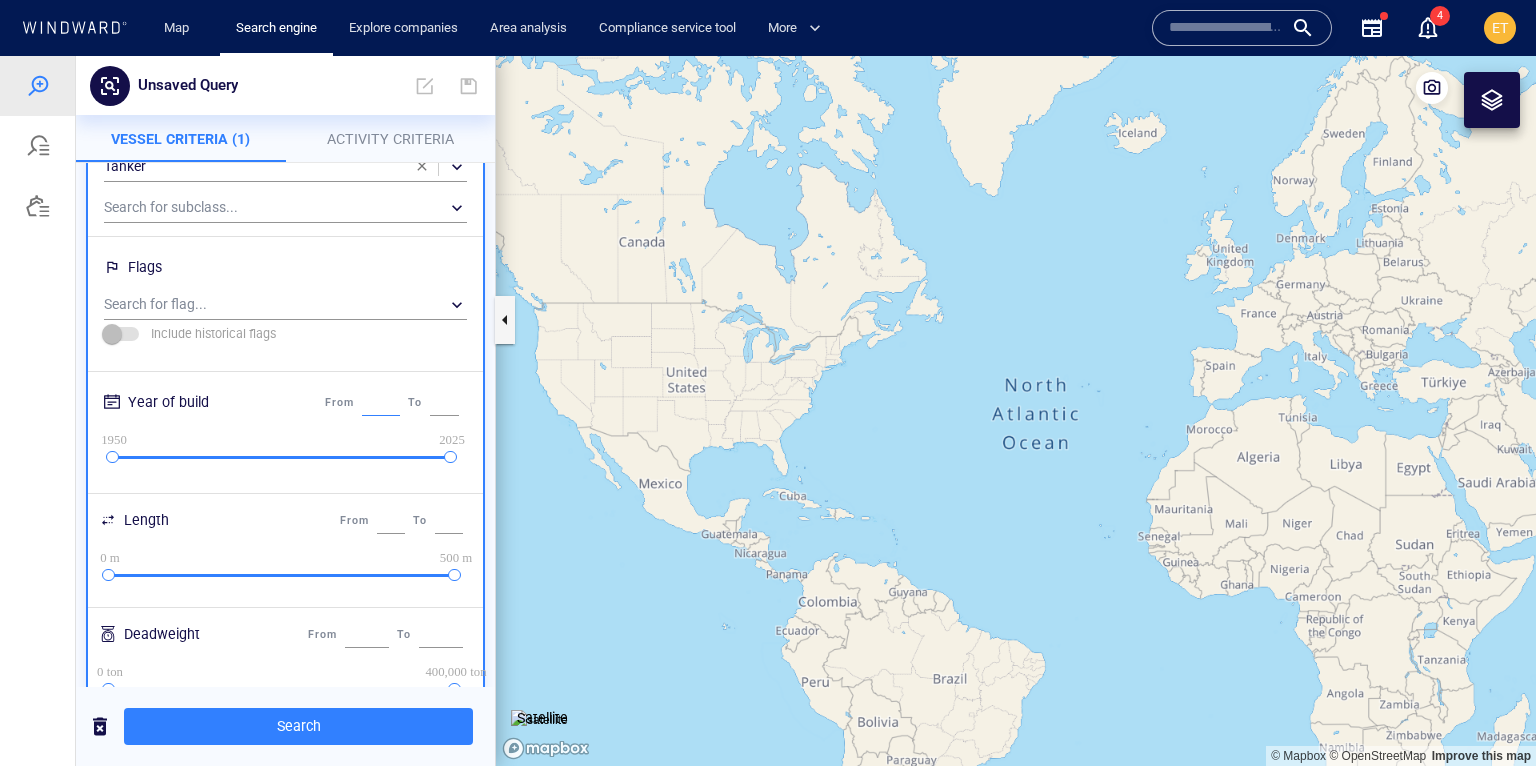 drag, startPoint x: 353, startPoint y: 402, endPoint x: 399, endPoint y: 402, distance: 46 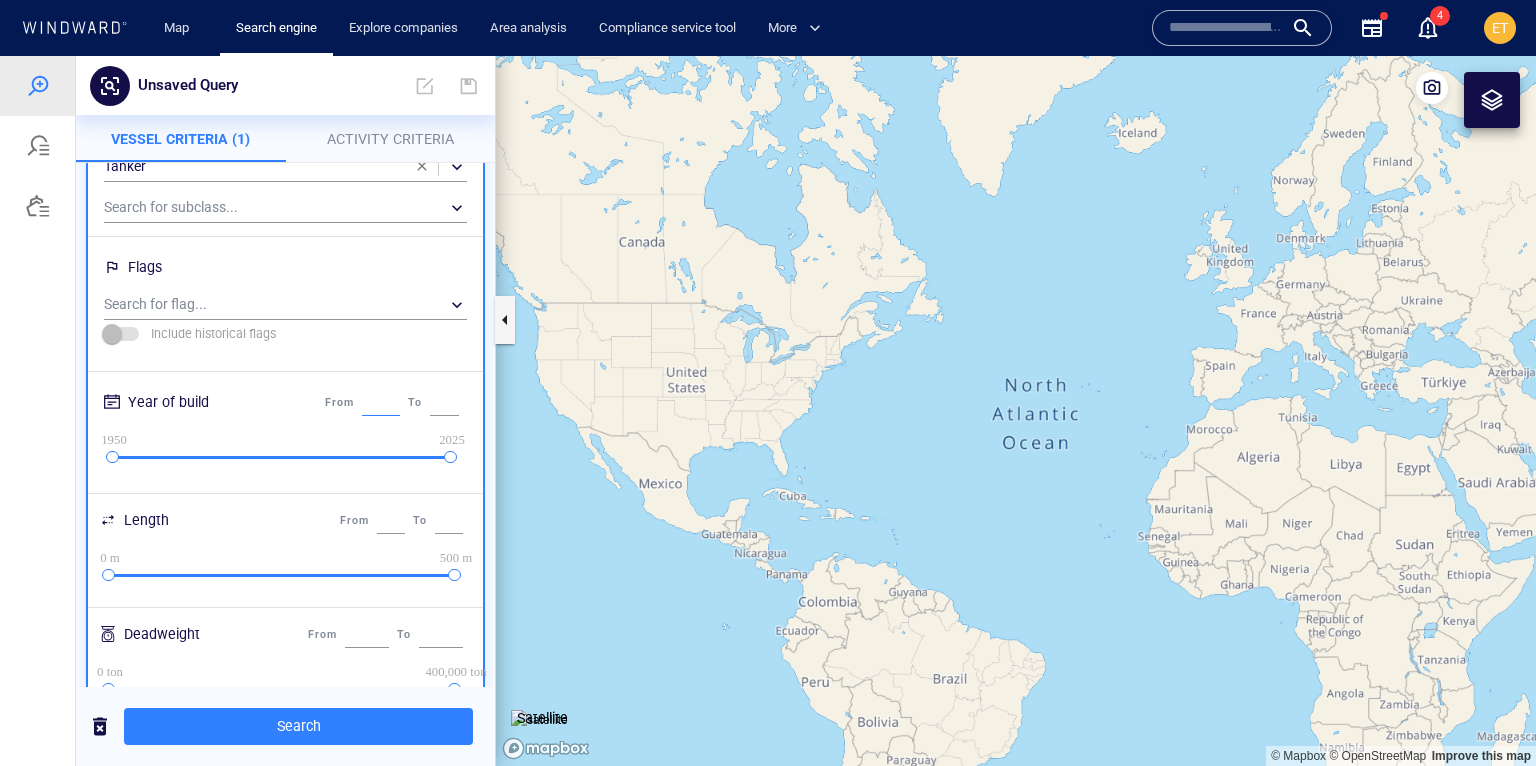 scroll, scrollTop: 0, scrollLeft: 0, axis: both 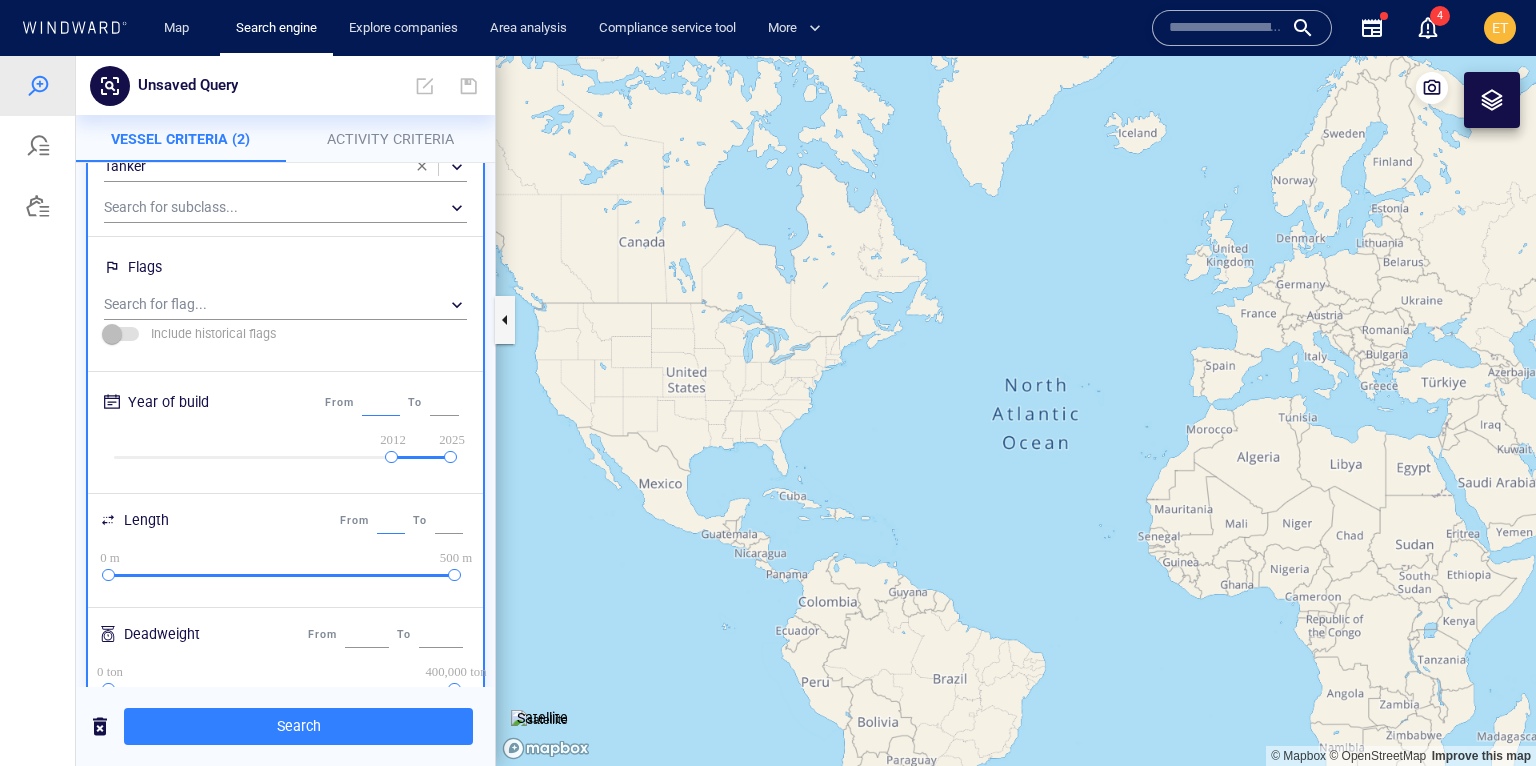 type on "****" 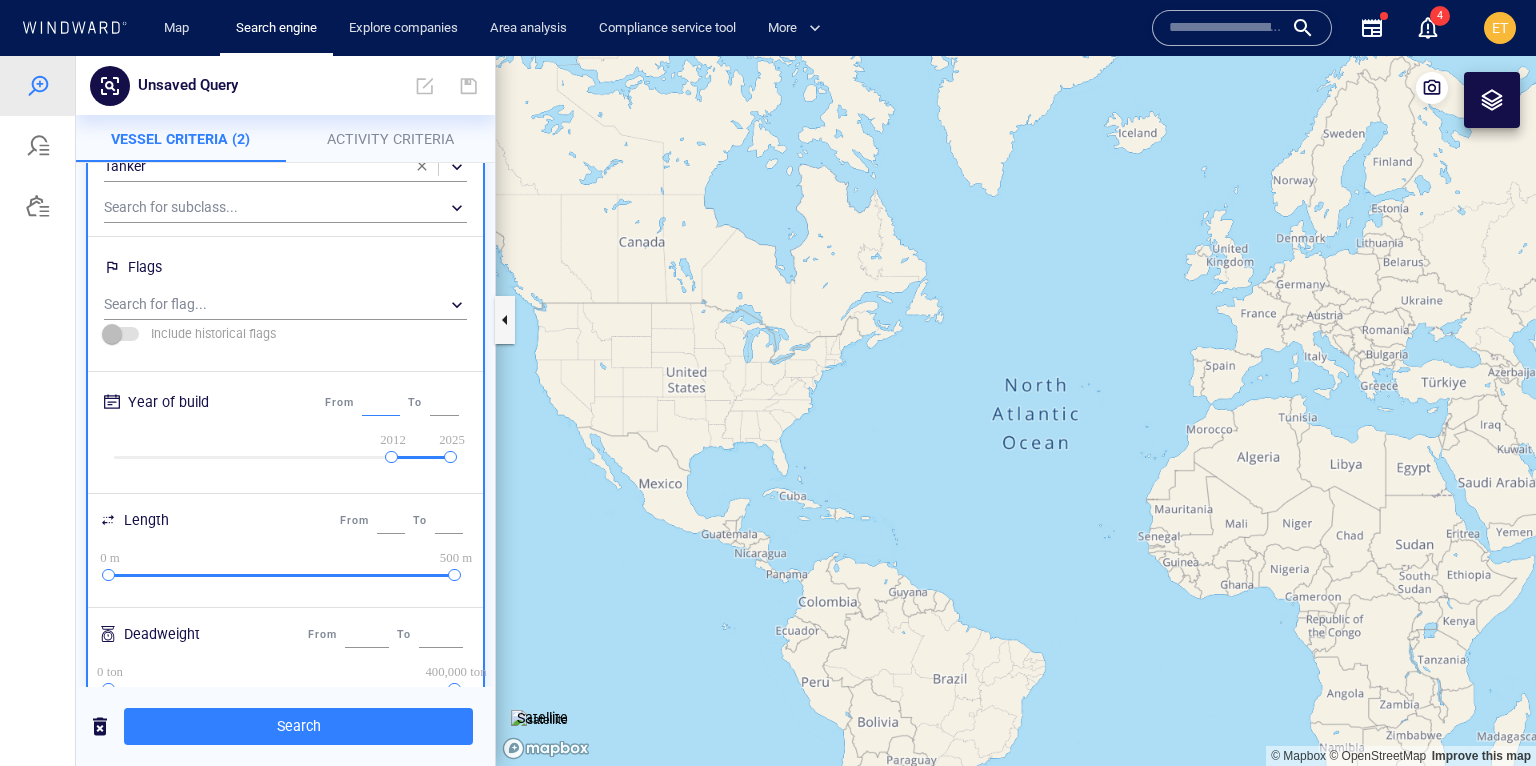scroll, scrollTop: 0, scrollLeft: 0, axis: both 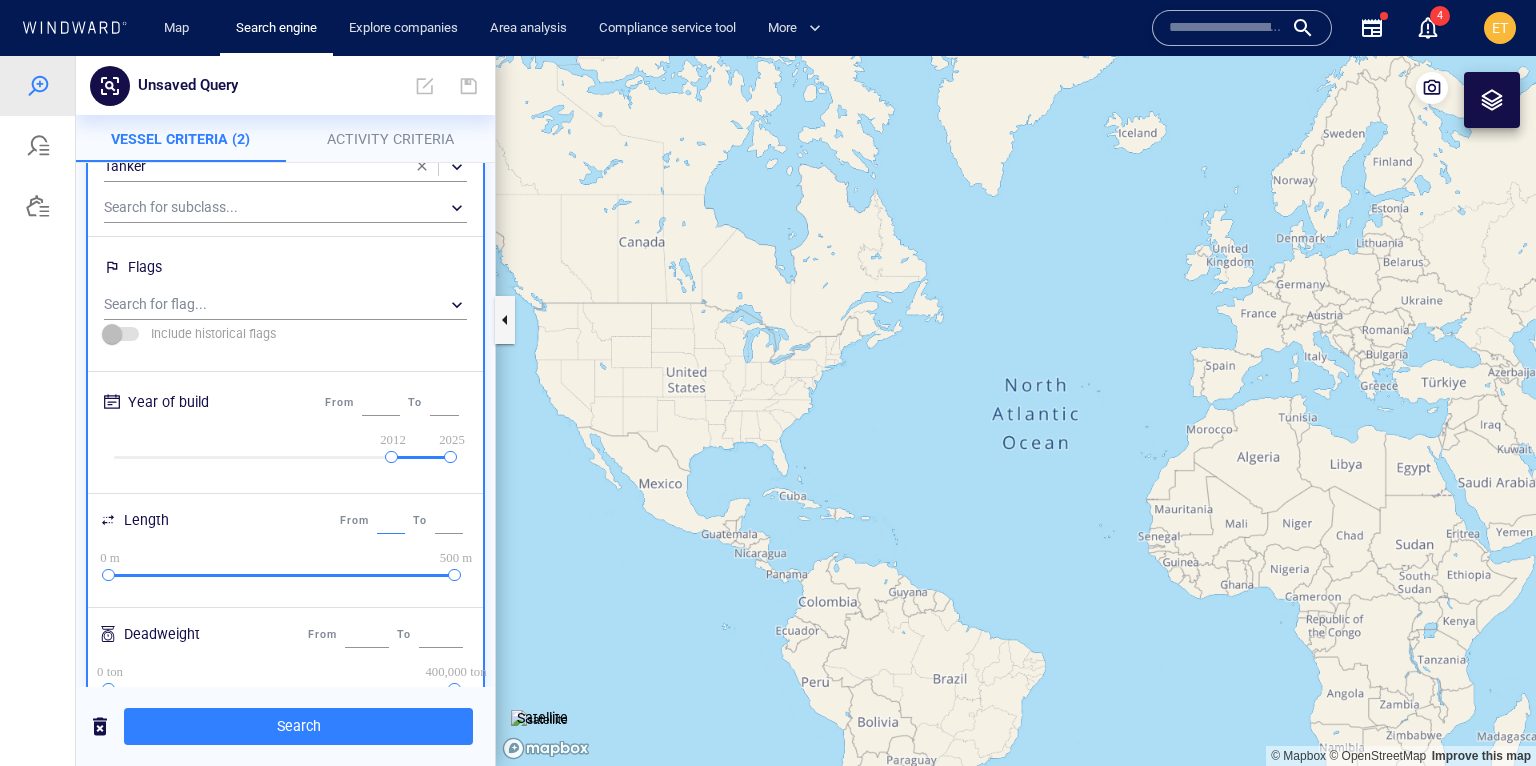drag, startPoint x: 376, startPoint y: 524, endPoint x: 358, endPoint y: 521, distance: 18.248287 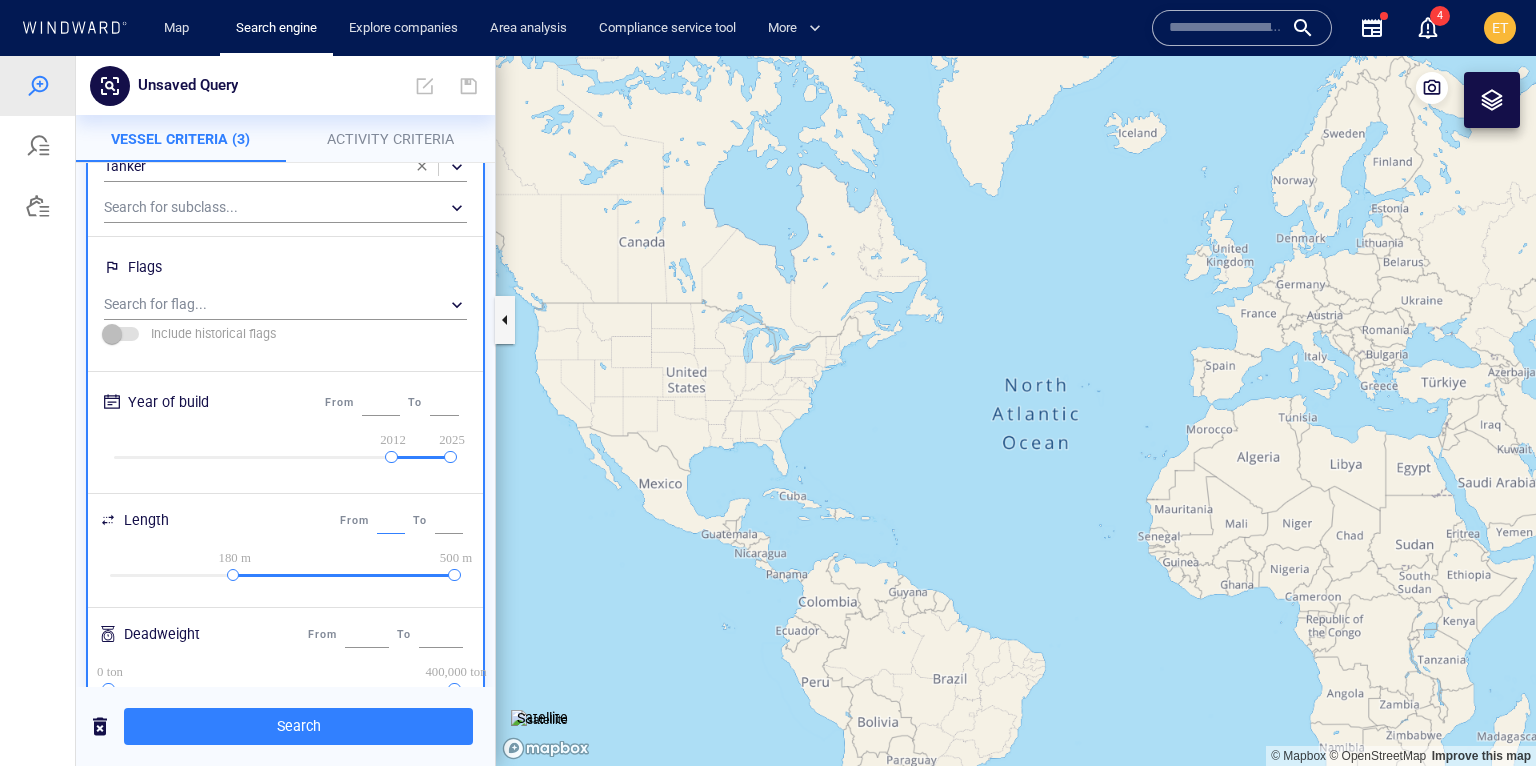 scroll, scrollTop: 0, scrollLeft: 0, axis: both 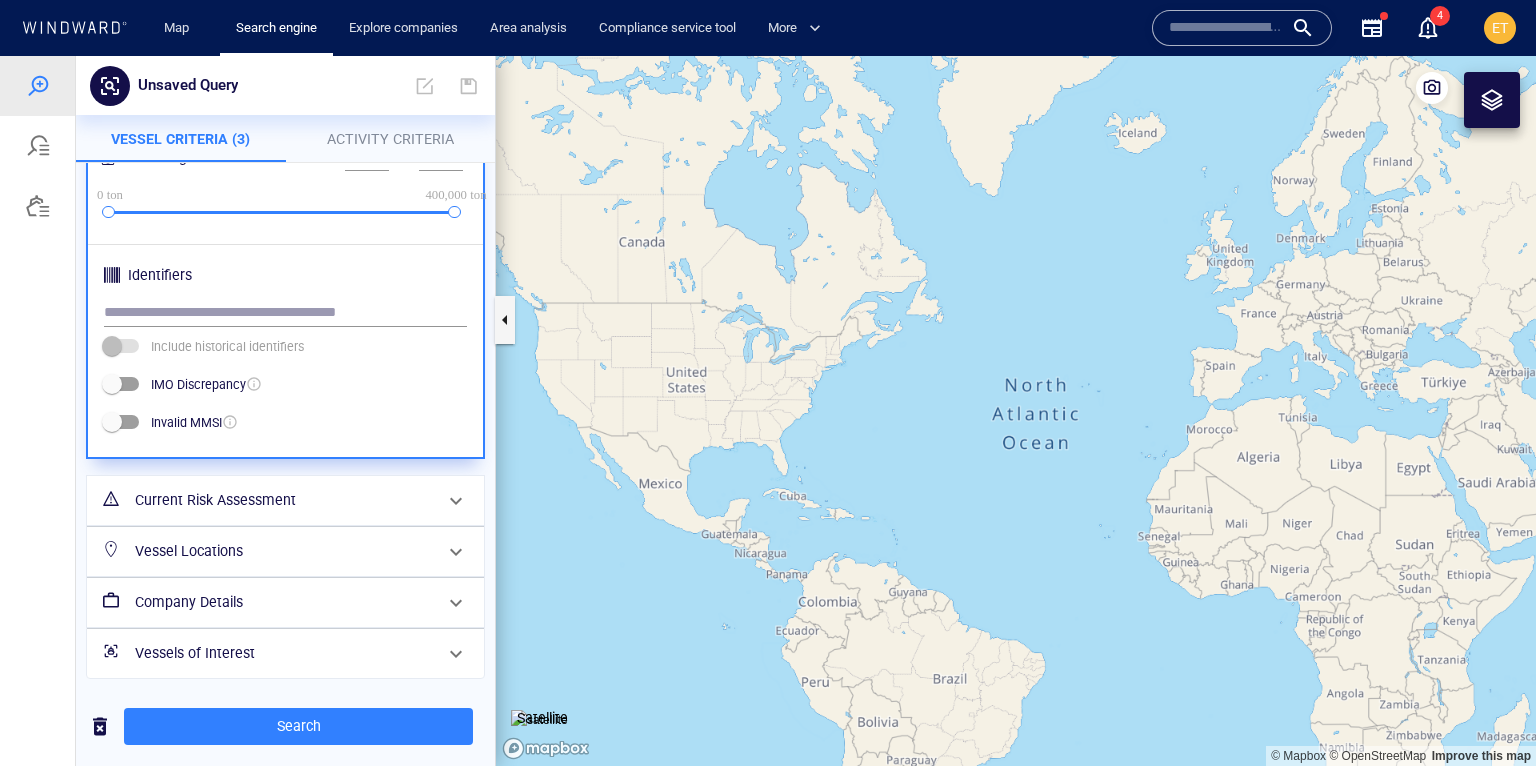 type on "***" 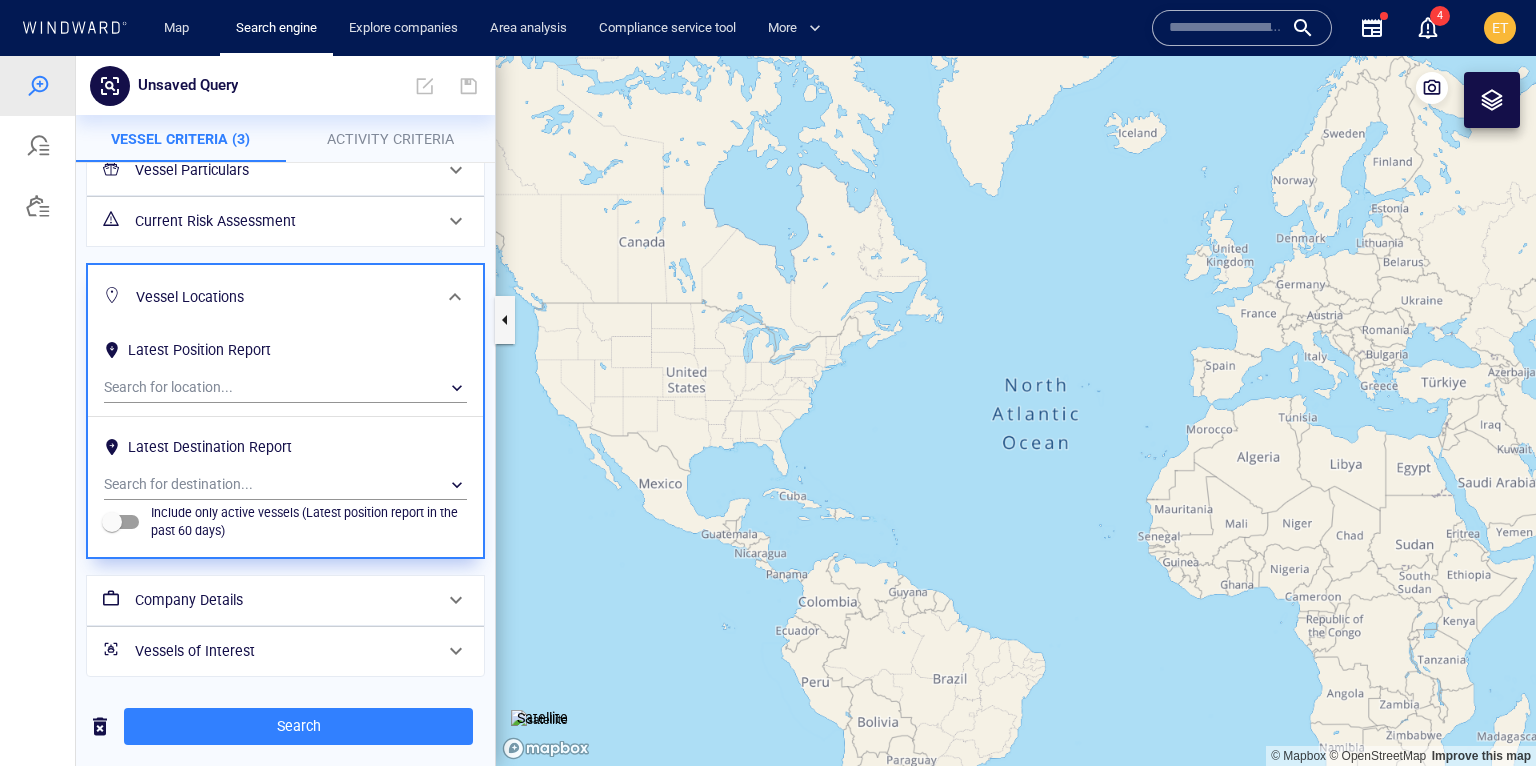 scroll, scrollTop: 0, scrollLeft: 0, axis: both 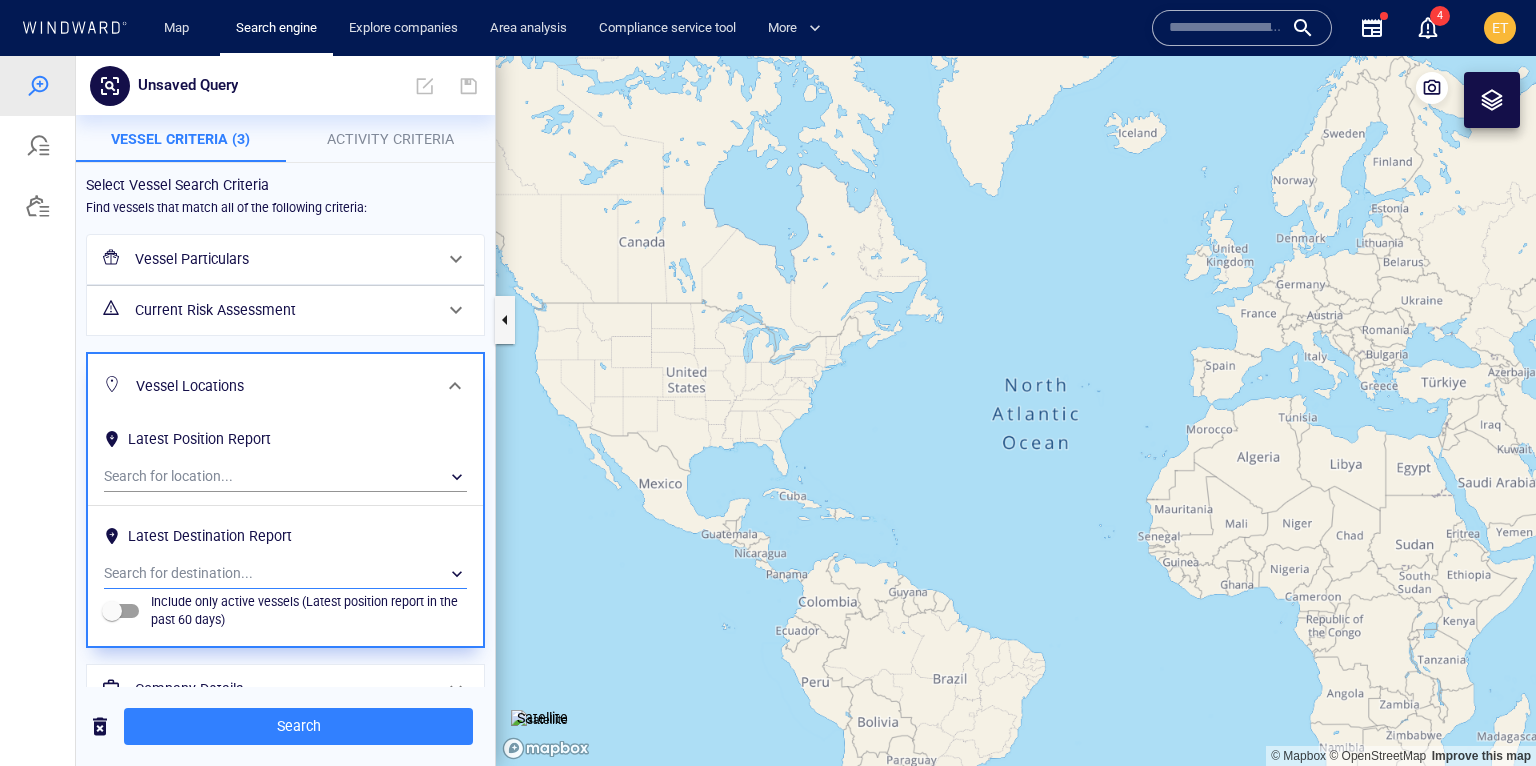 click on "​" at bounding box center (285, 574) 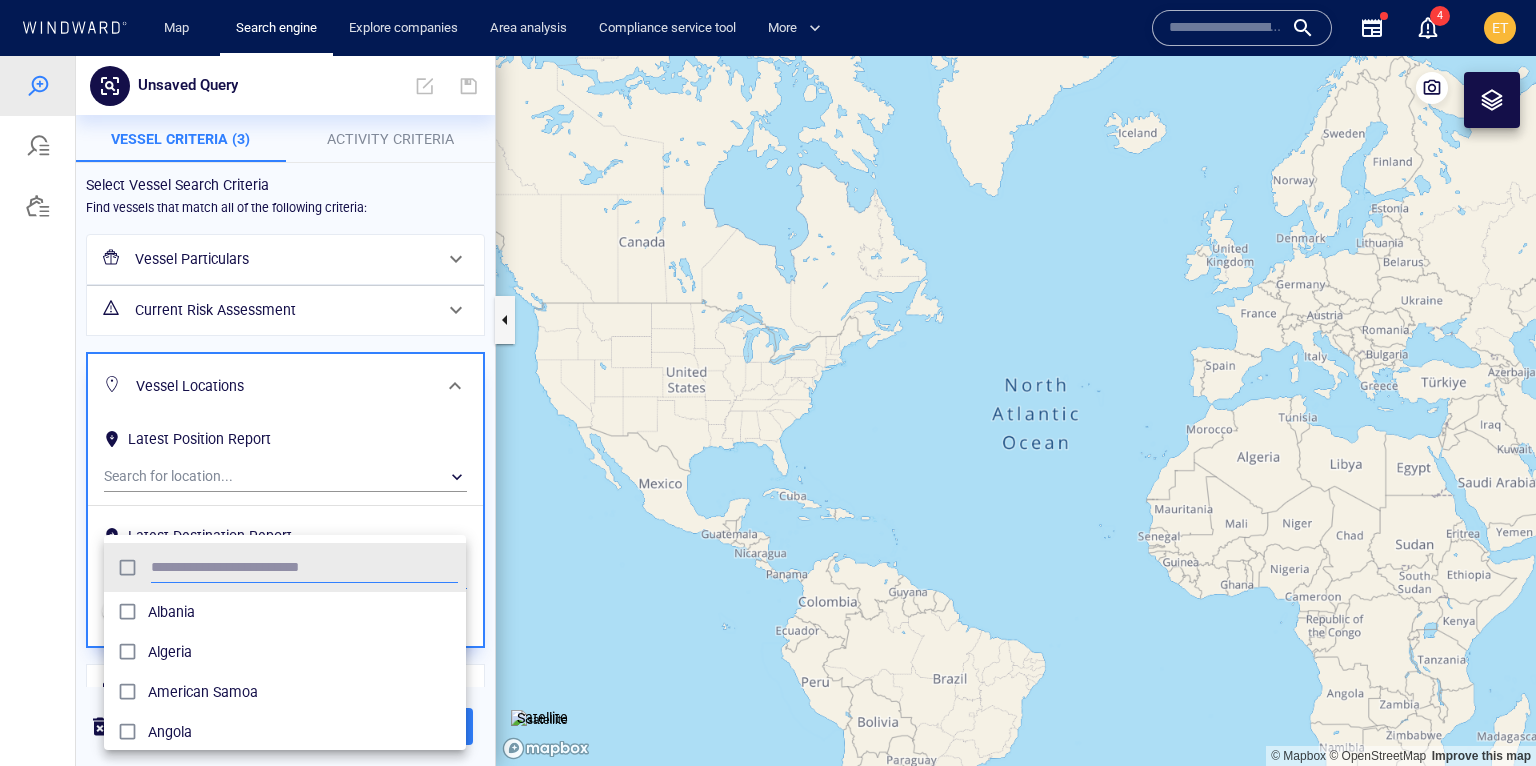 scroll, scrollTop: 0, scrollLeft: 0, axis: both 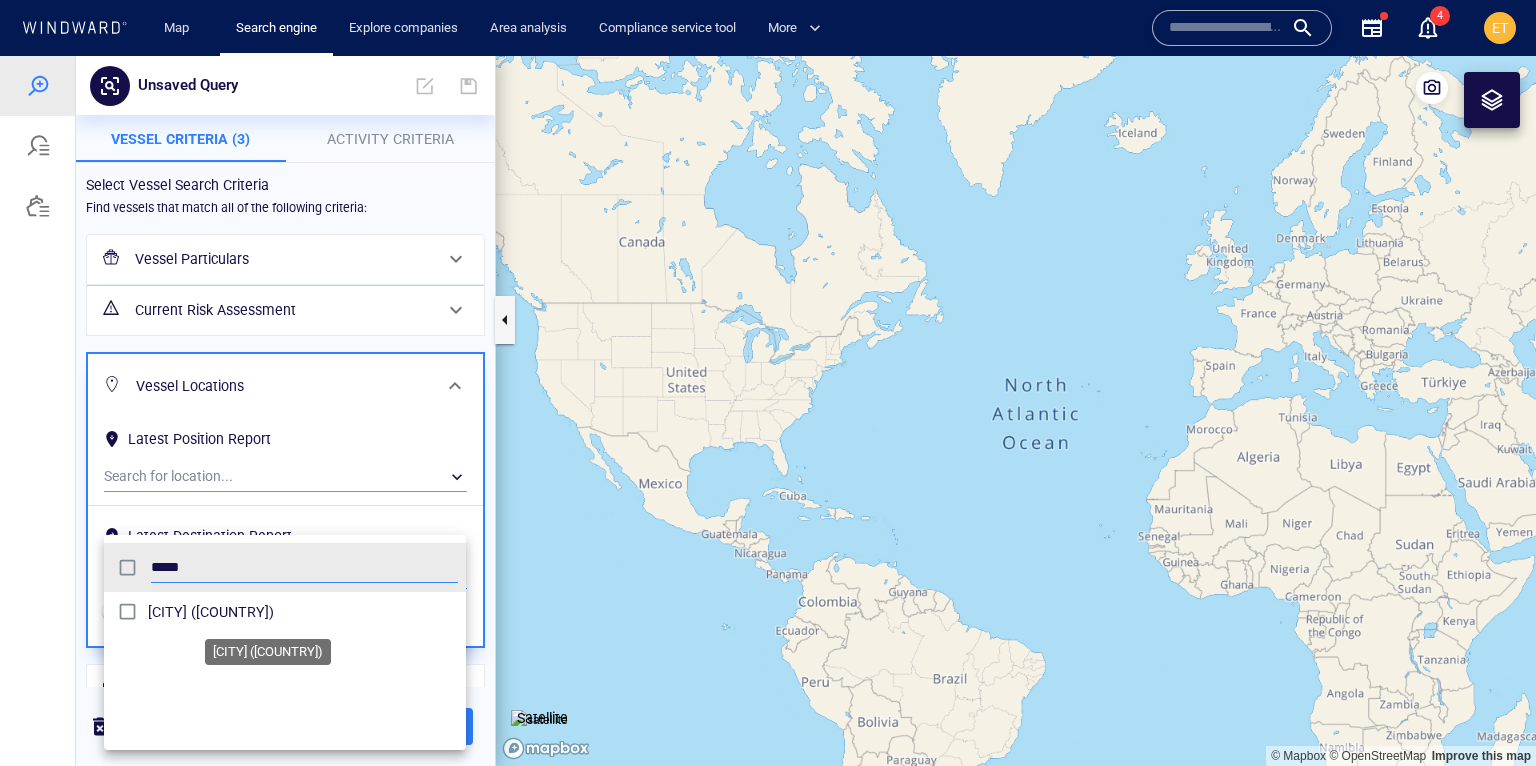 type on "*****" 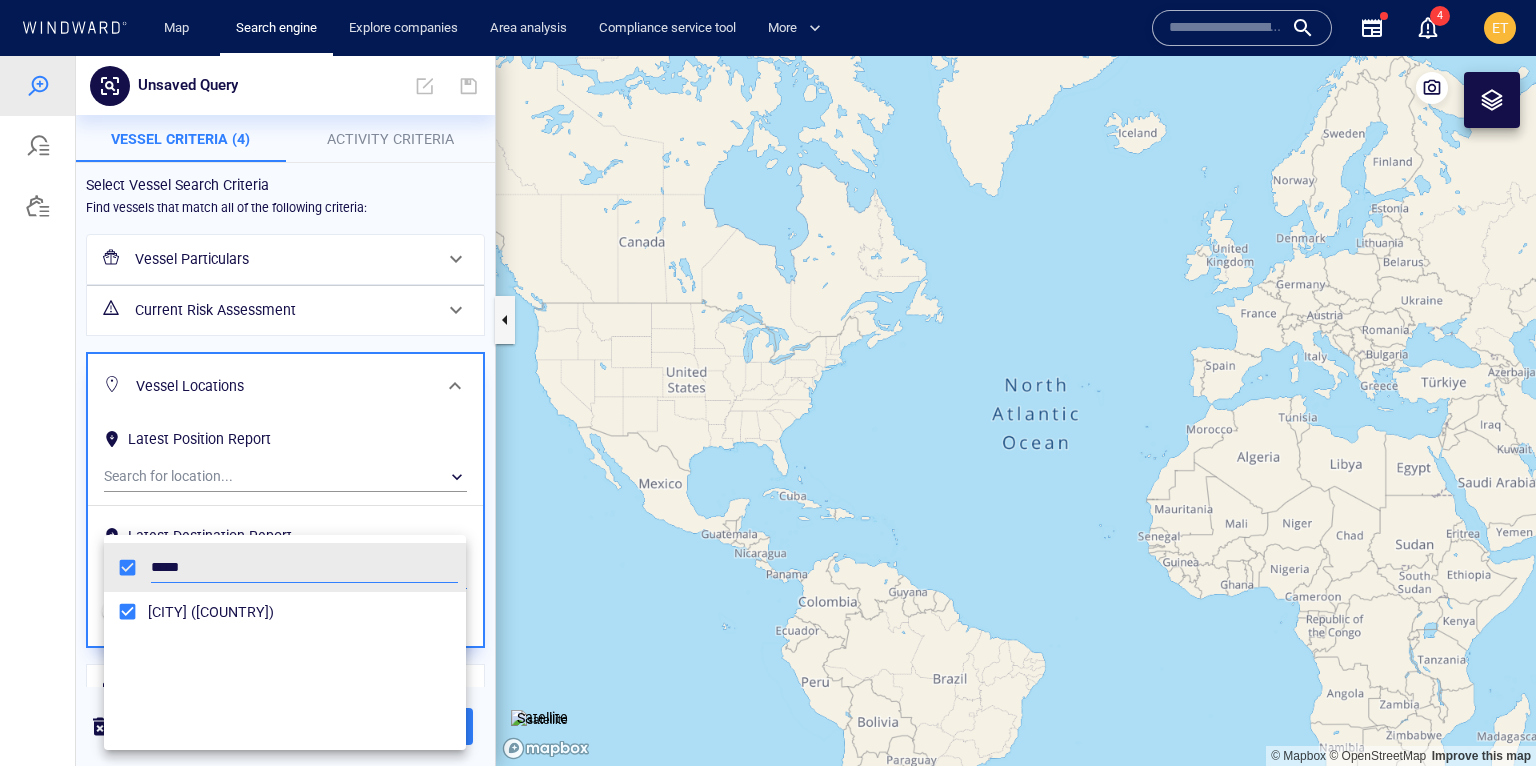 click at bounding box center (768, 411) 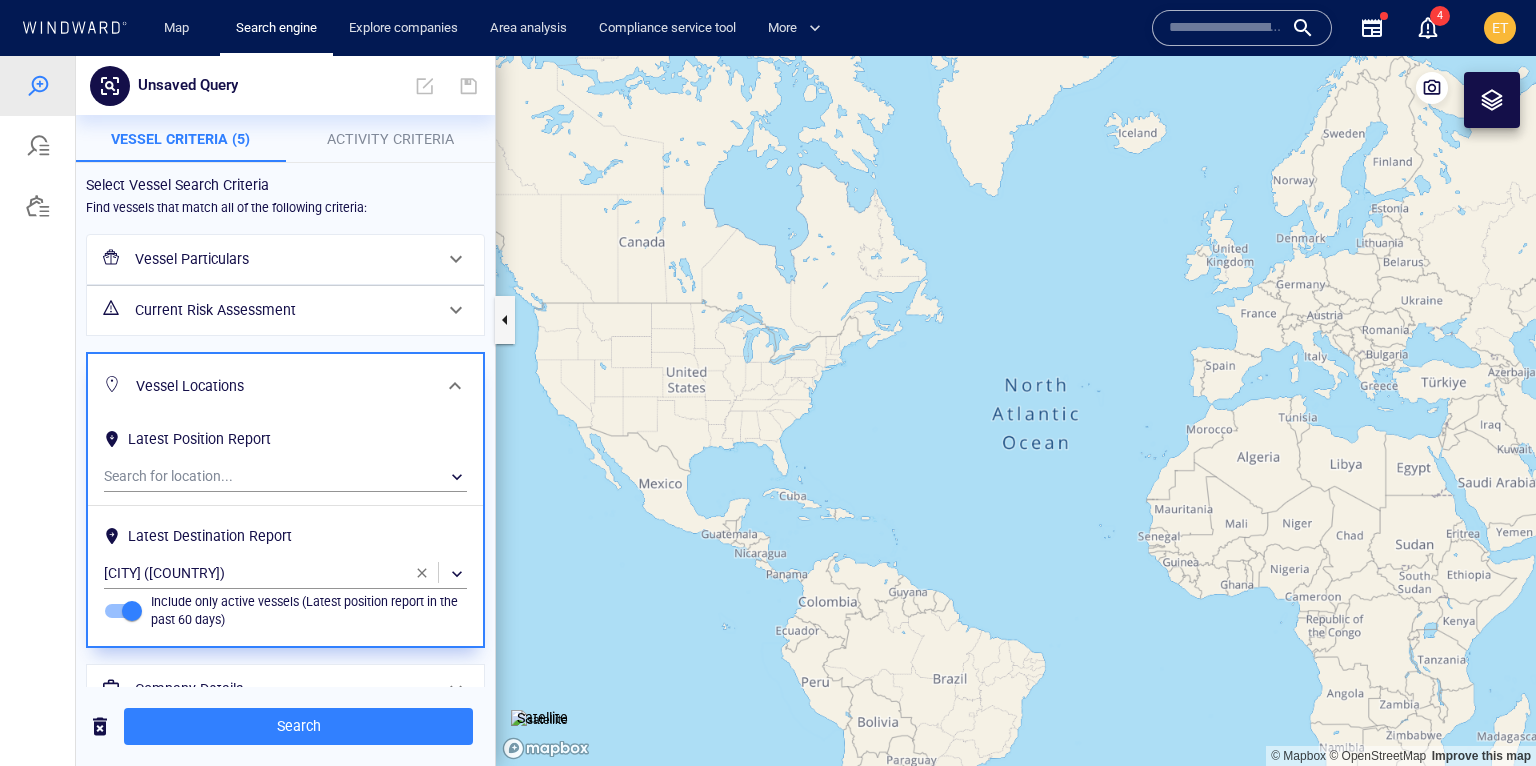 click on "Search" at bounding box center [285, 726] 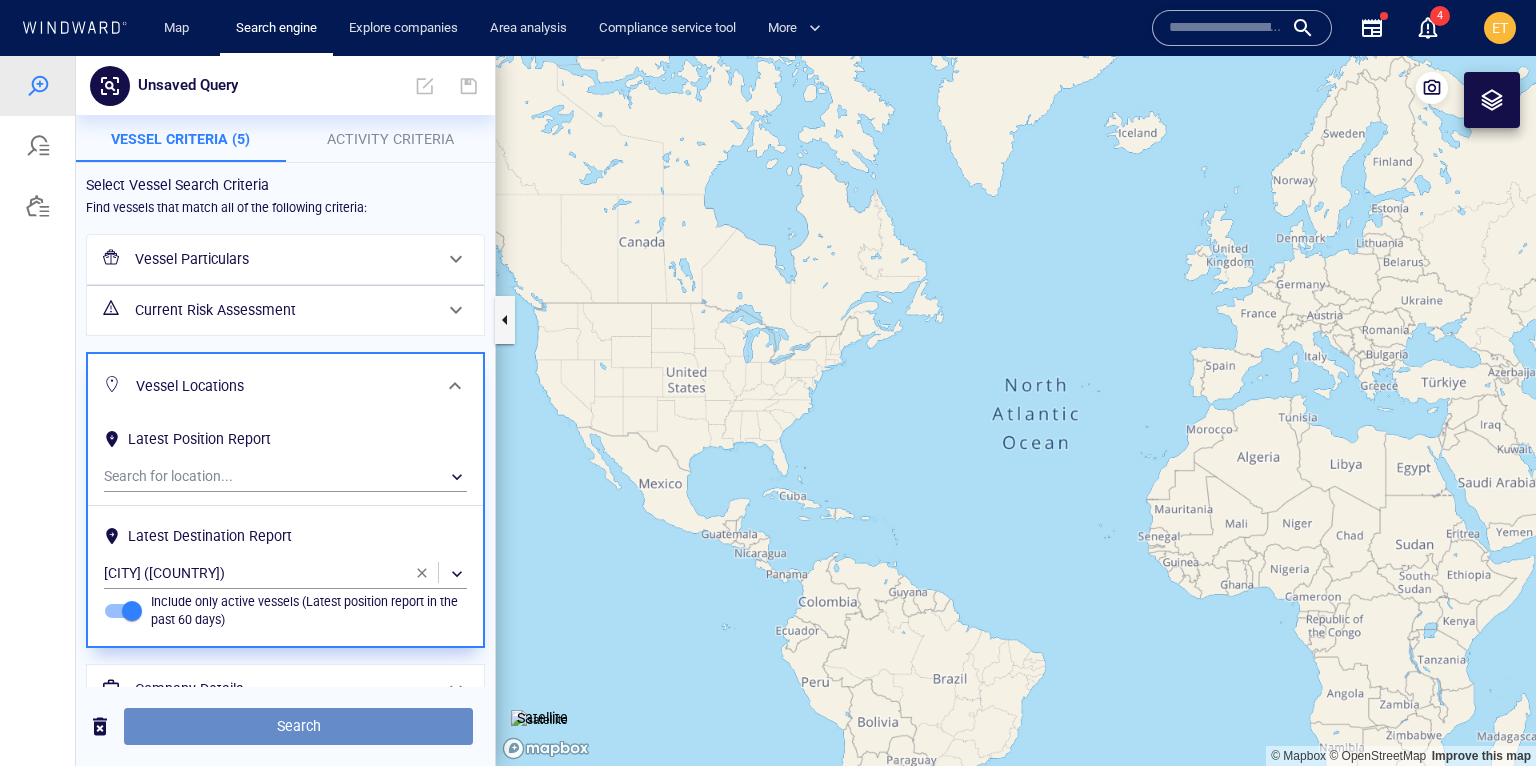 click on "Search" at bounding box center [298, 726] 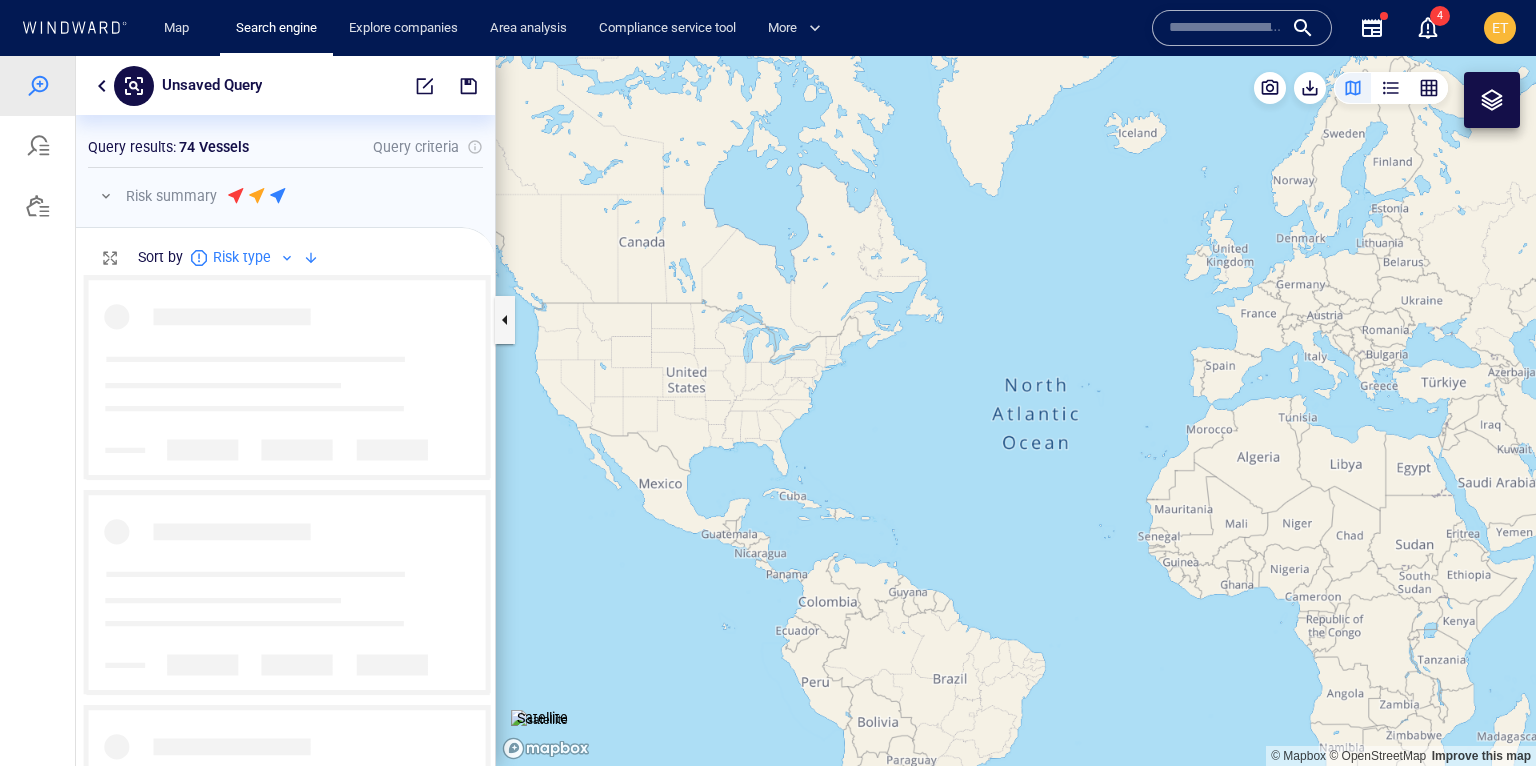 scroll, scrollTop: 0, scrollLeft: 0, axis: both 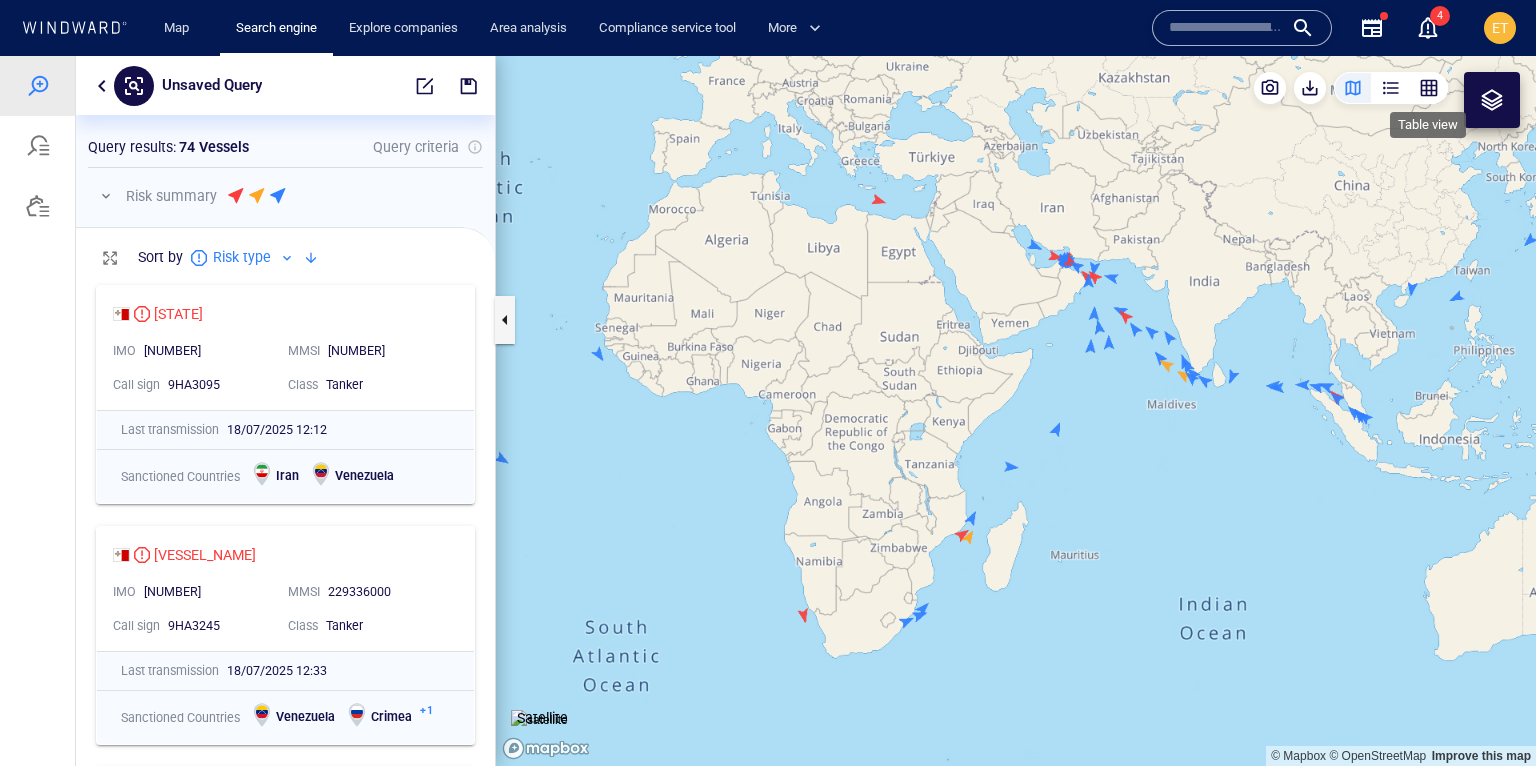 click at bounding box center (1429, 88) 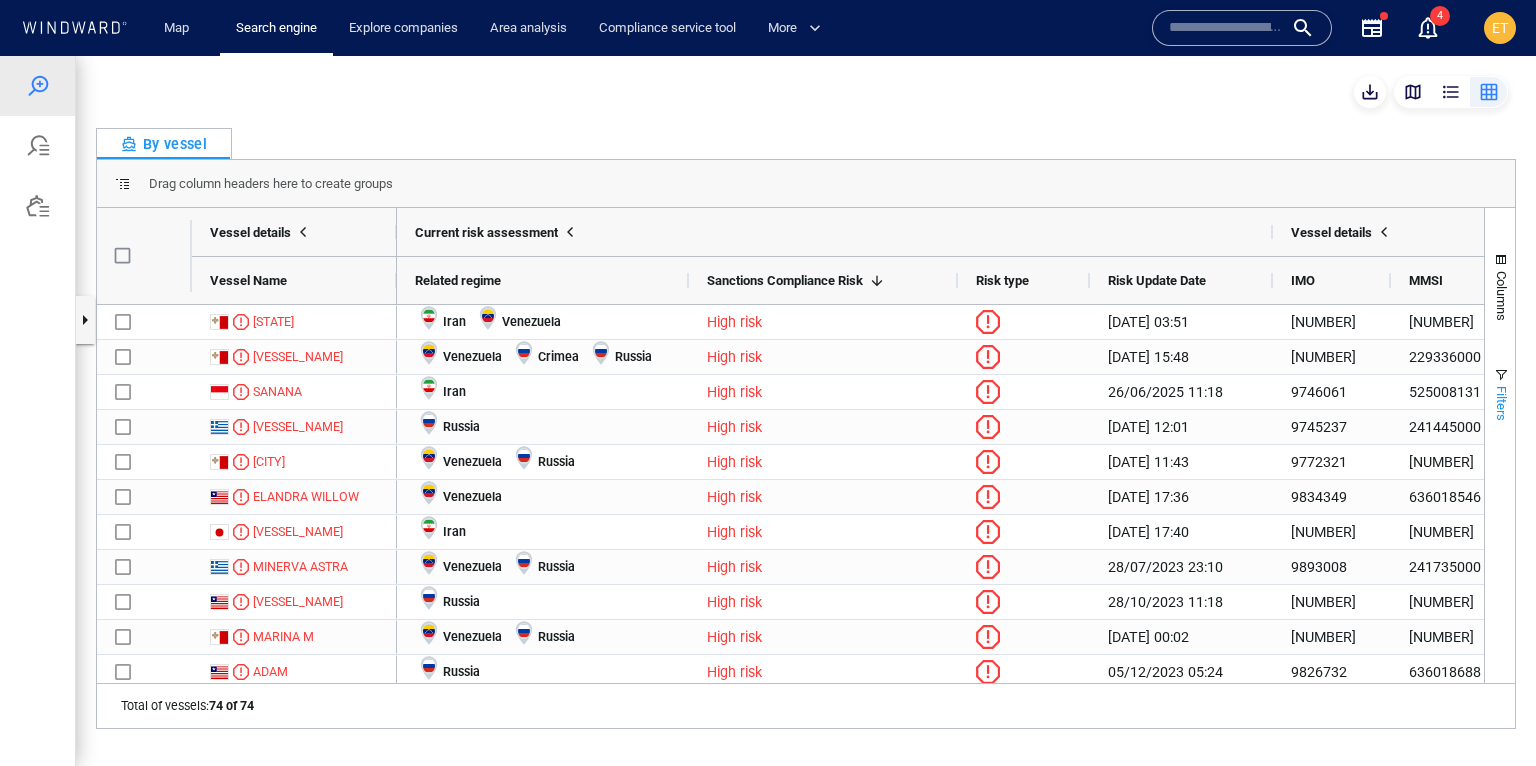 click on "Filters" at bounding box center [1501, 403] 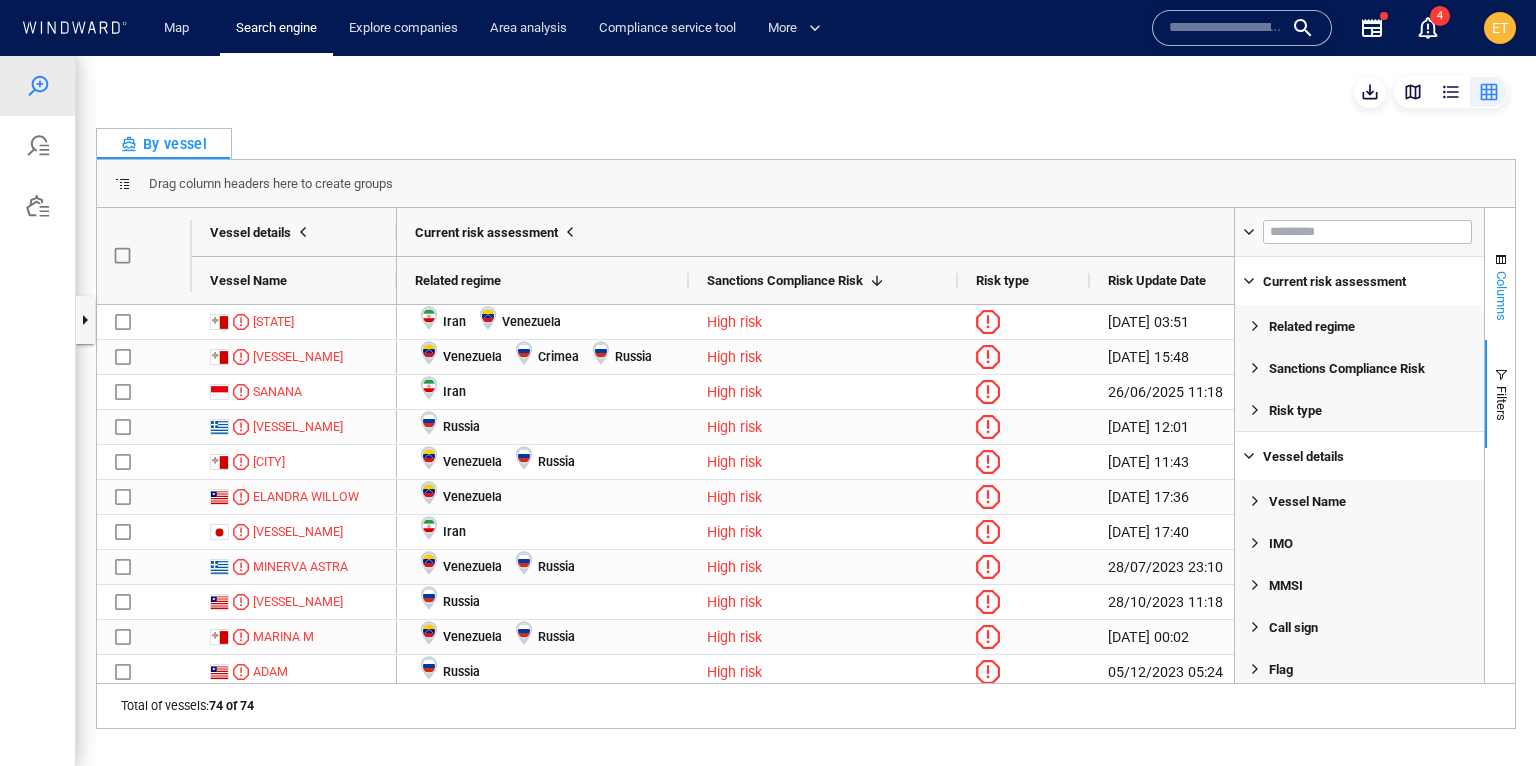 click on "Columns" at bounding box center (1501, 296) 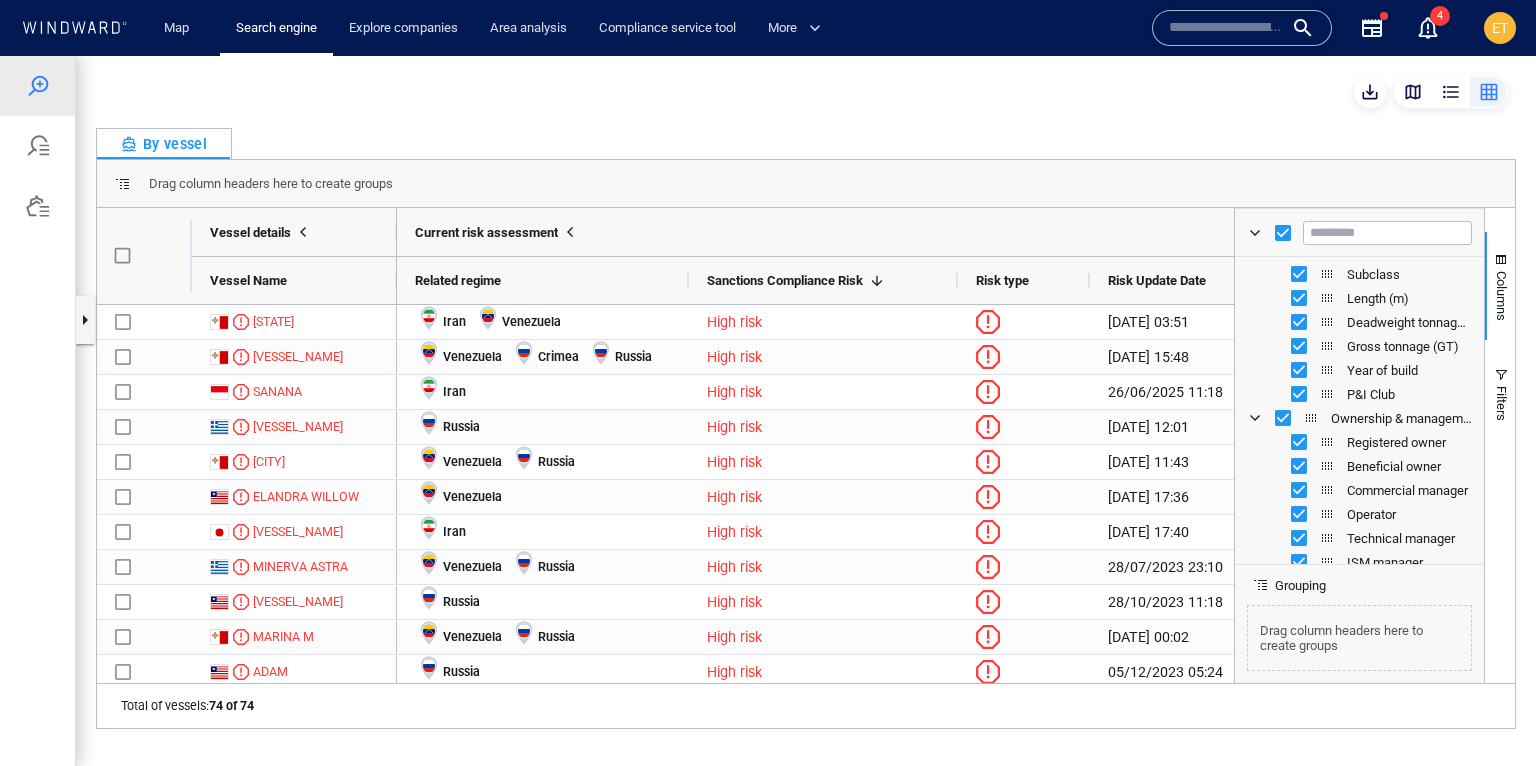 scroll, scrollTop: 346, scrollLeft: 0, axis: vertical 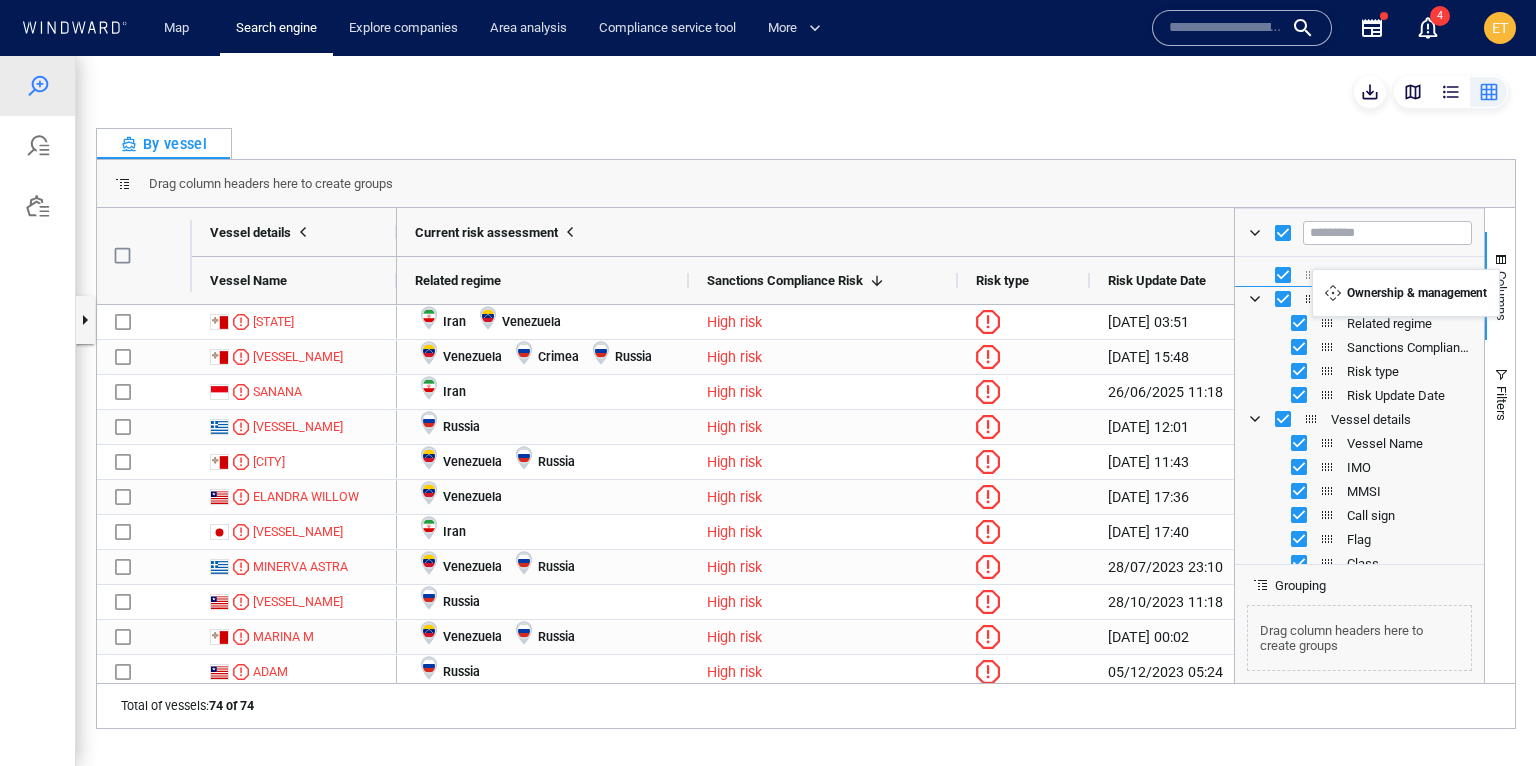 drag, startPoint x: 1316, startPoint y: 388, endPoint x: 1322, endPoint y: 281, distance: 107.16809 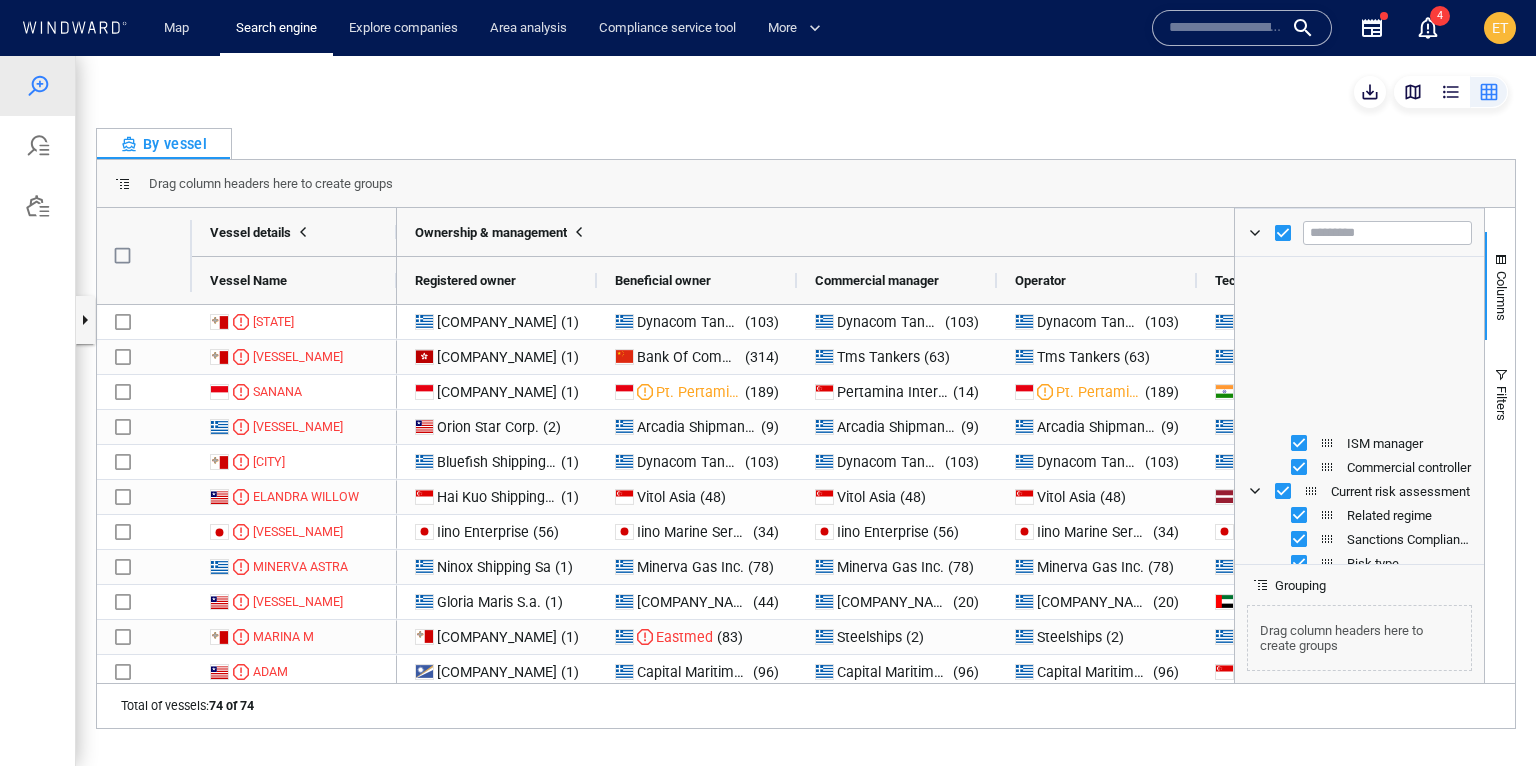 scroll, scrollTop: 177, scrollLeft: 0, axis: vertical 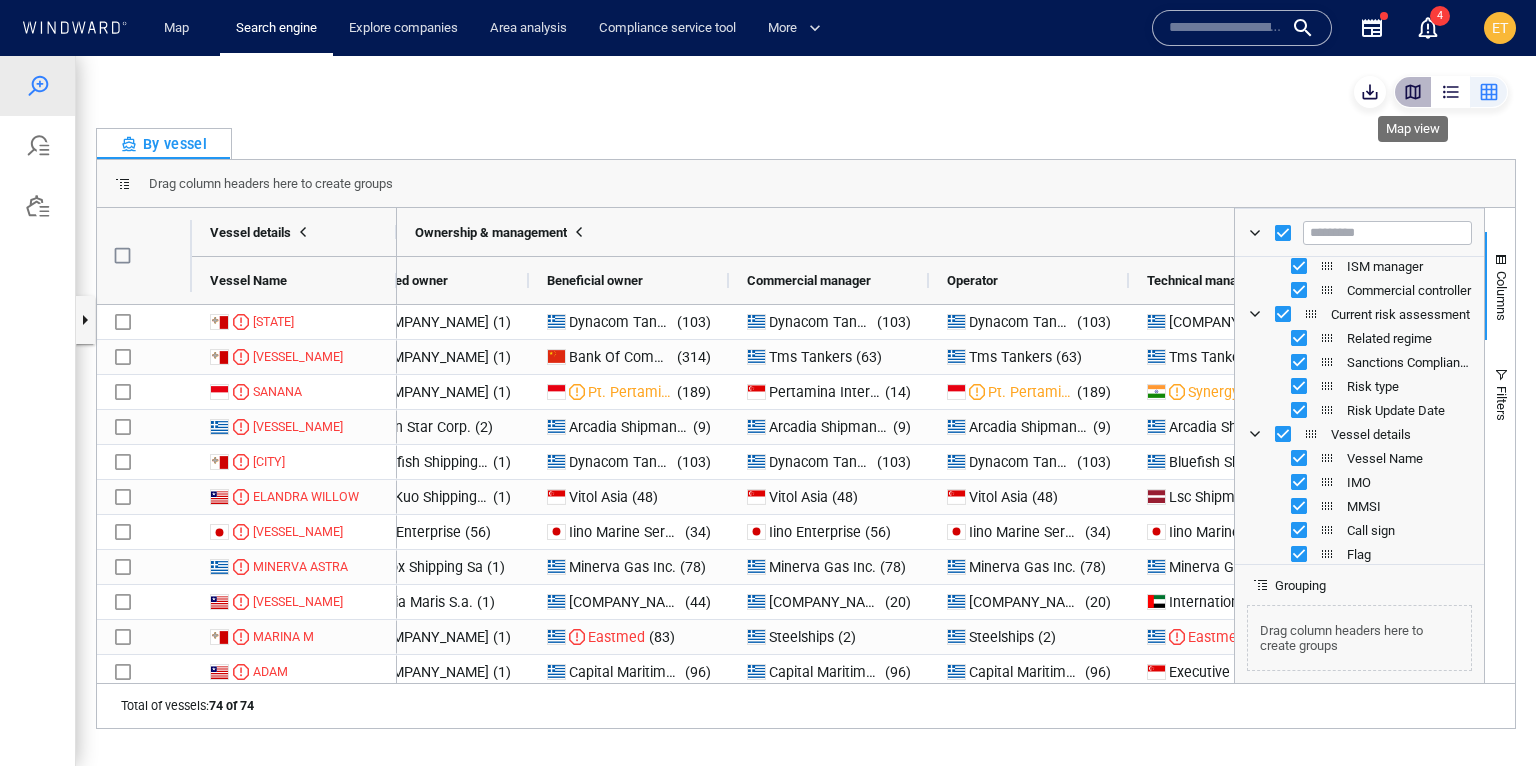 click at bounding box center (1413, 92) 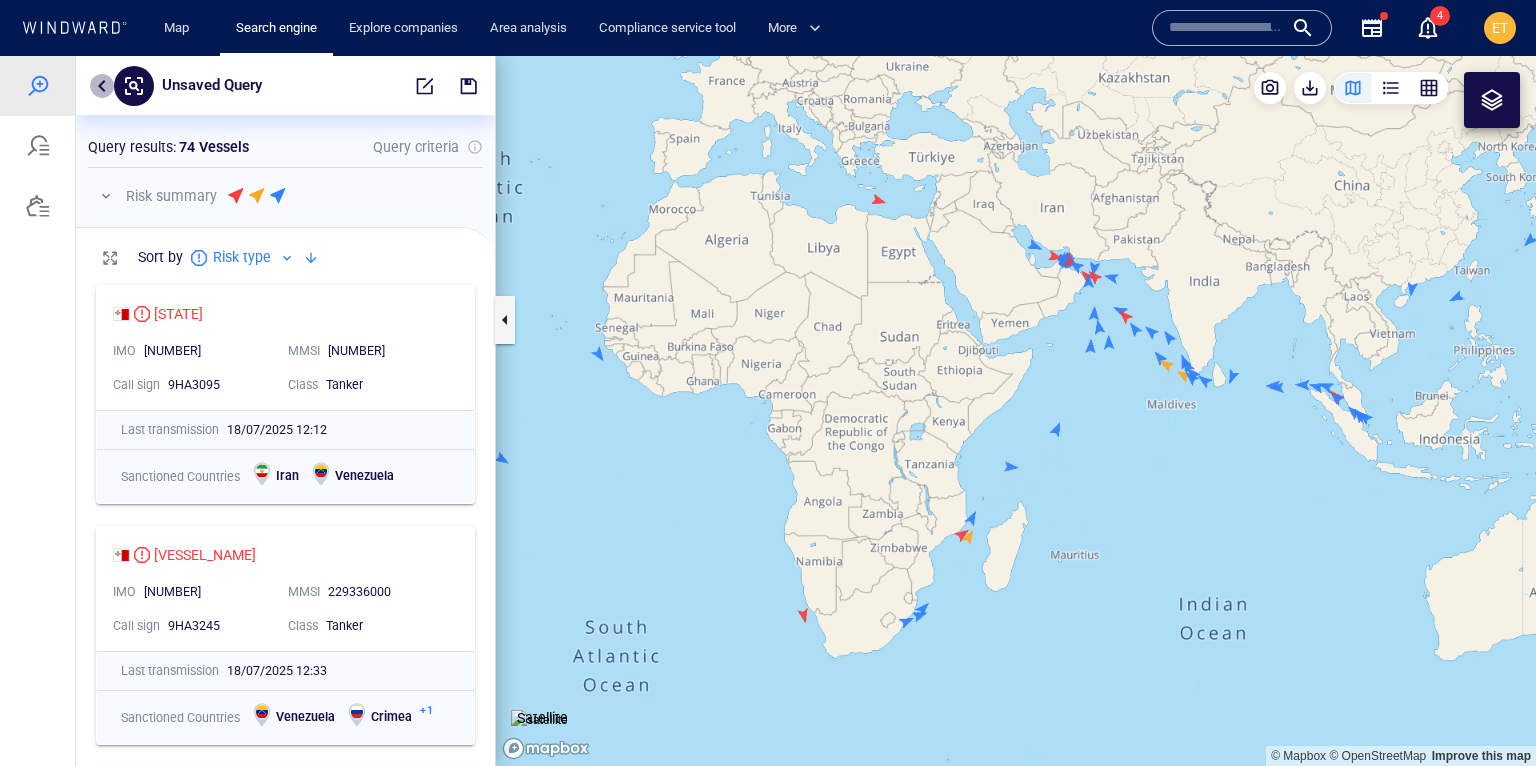 click at bounding box center (102, 86) 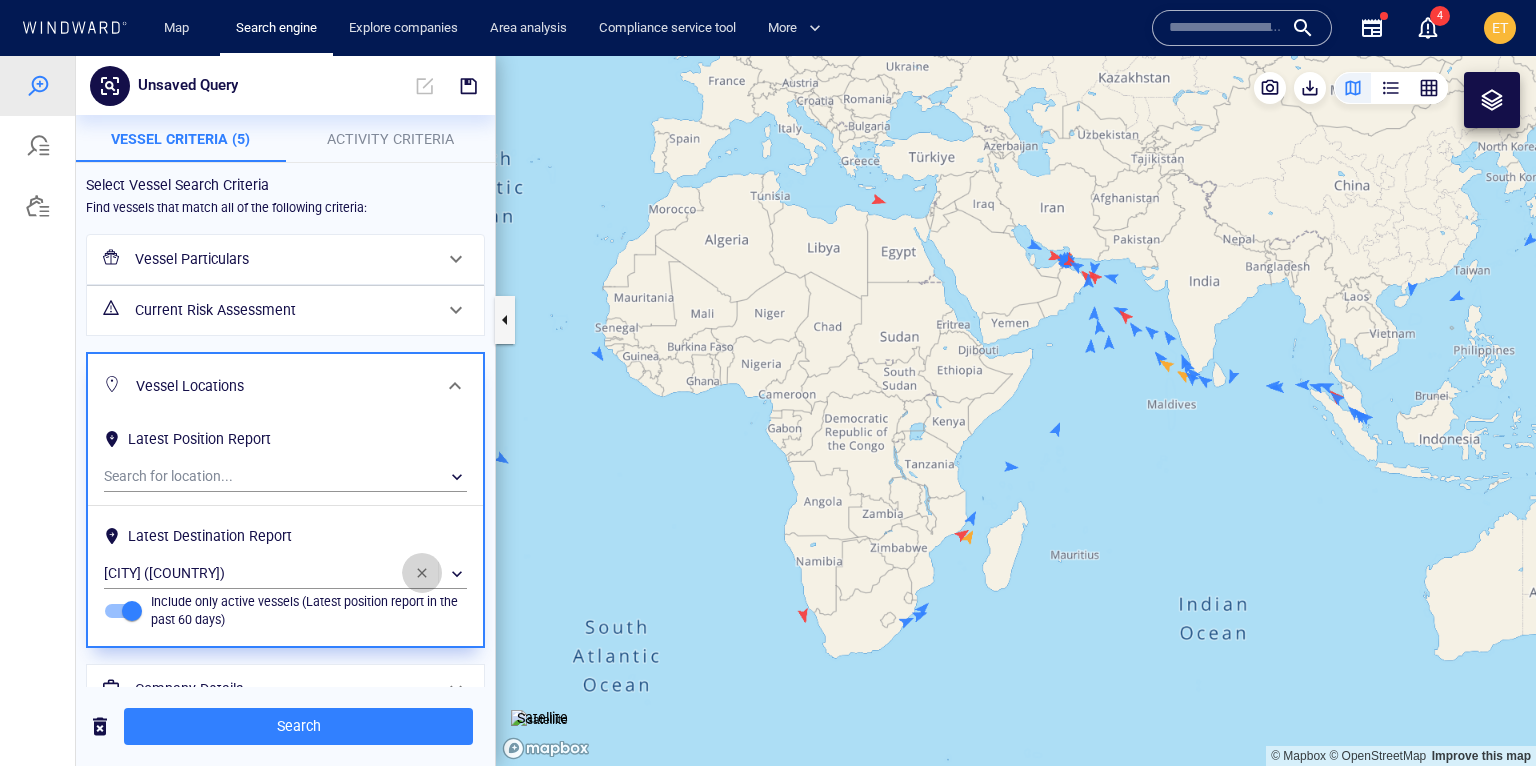 click at bounding box center [422, 573] 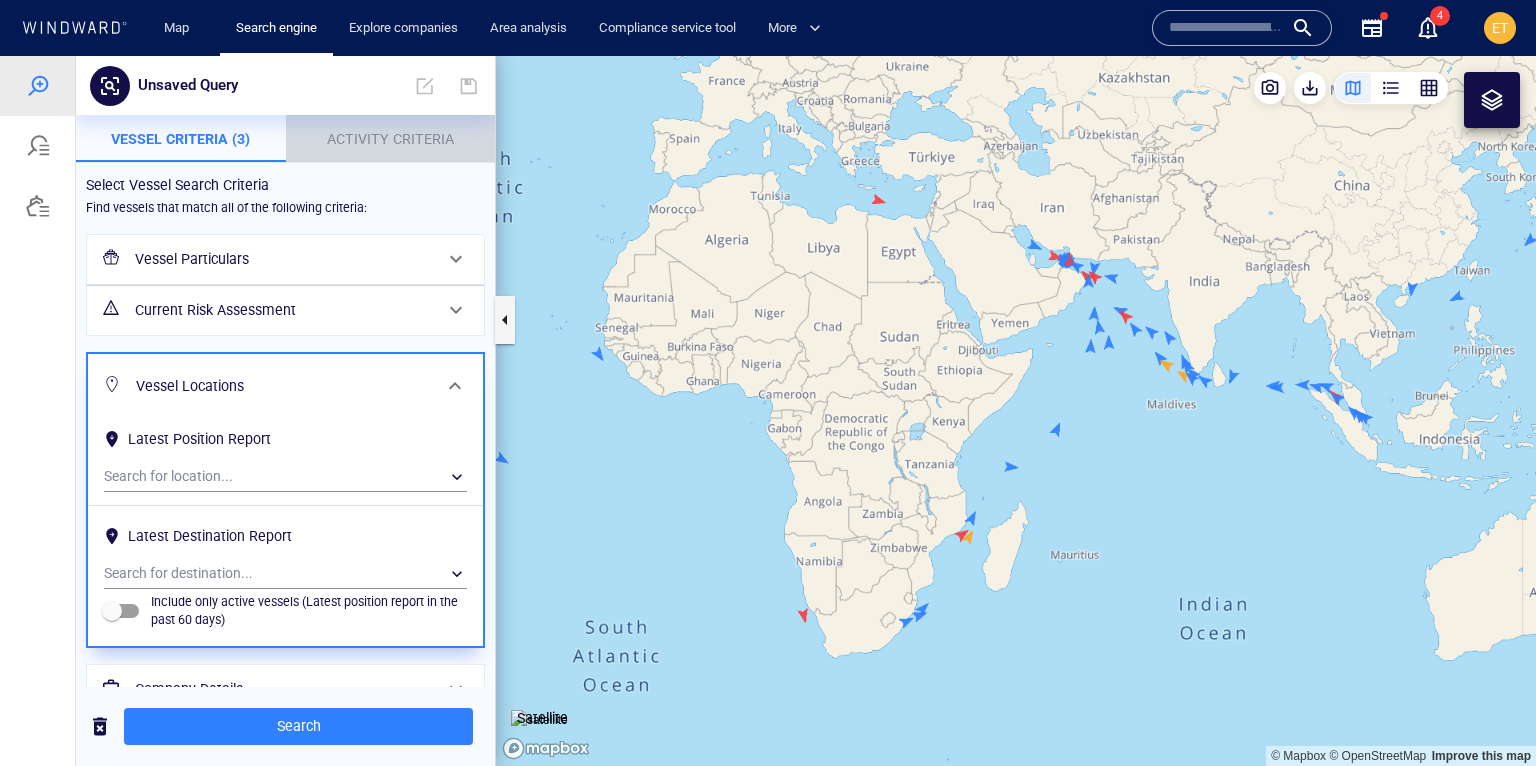 click on "Activity Criteria" at bounding box center [390, 139] 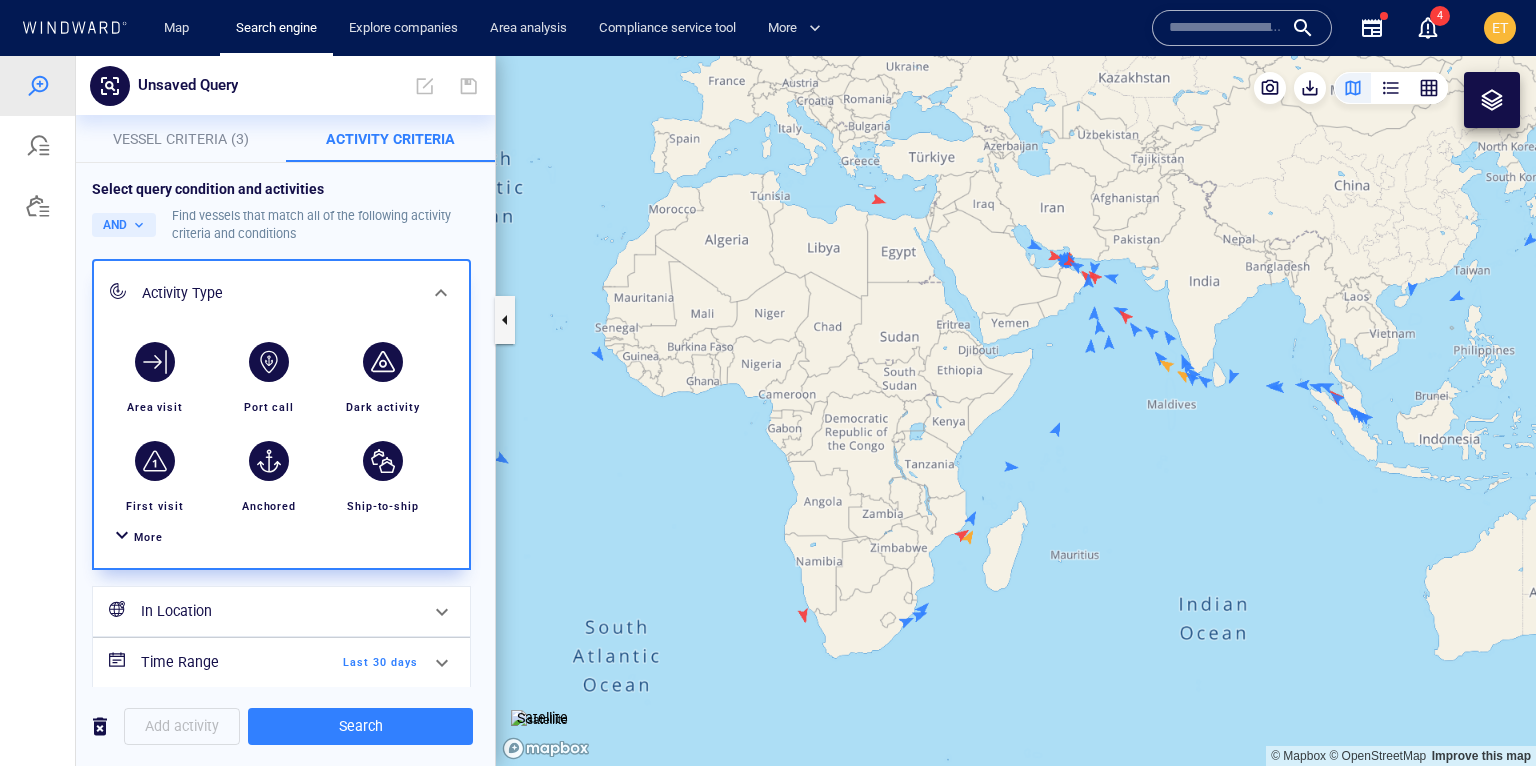 click on "More" at bounding box center (148, 537) 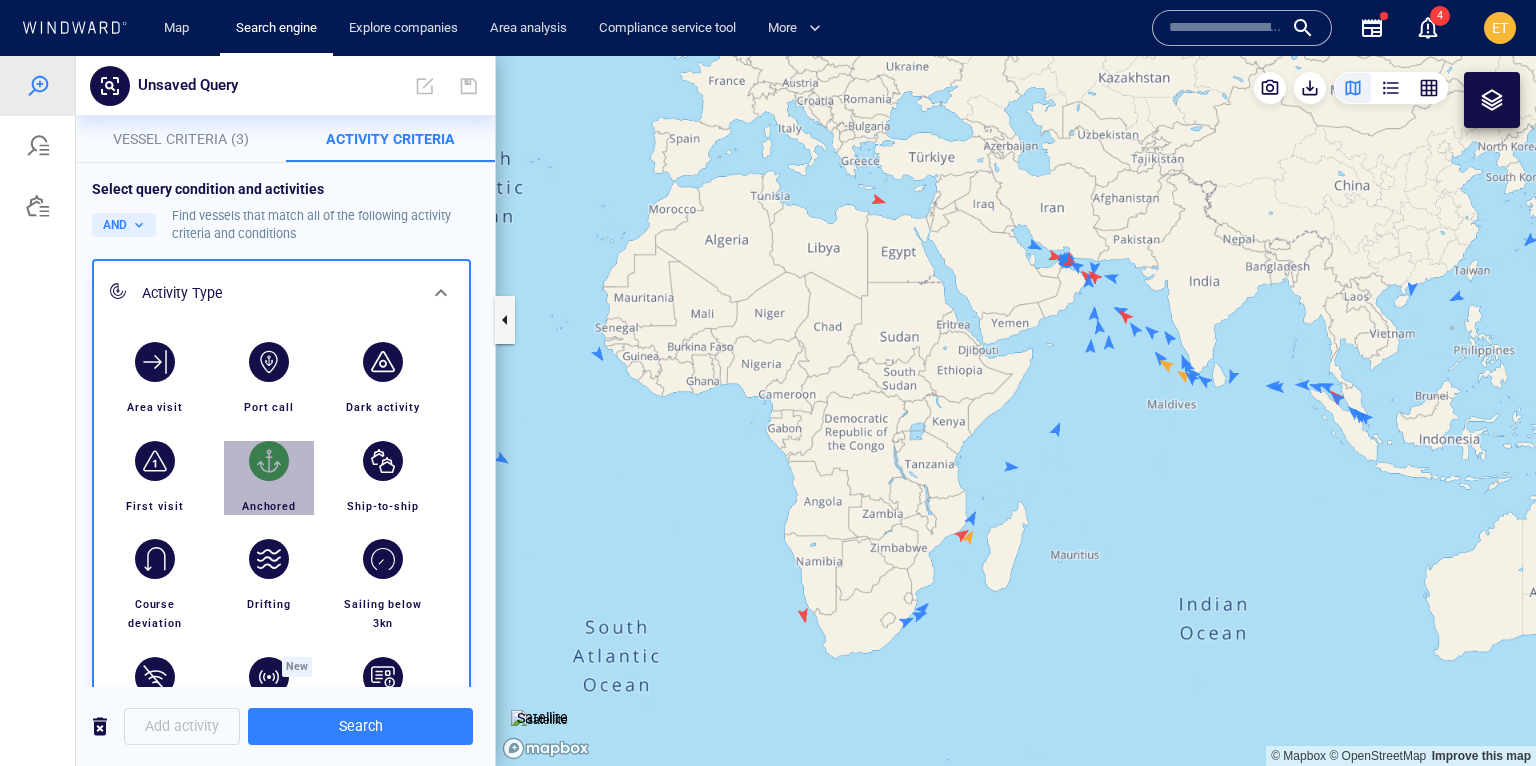click at bounding box center (269, 461) 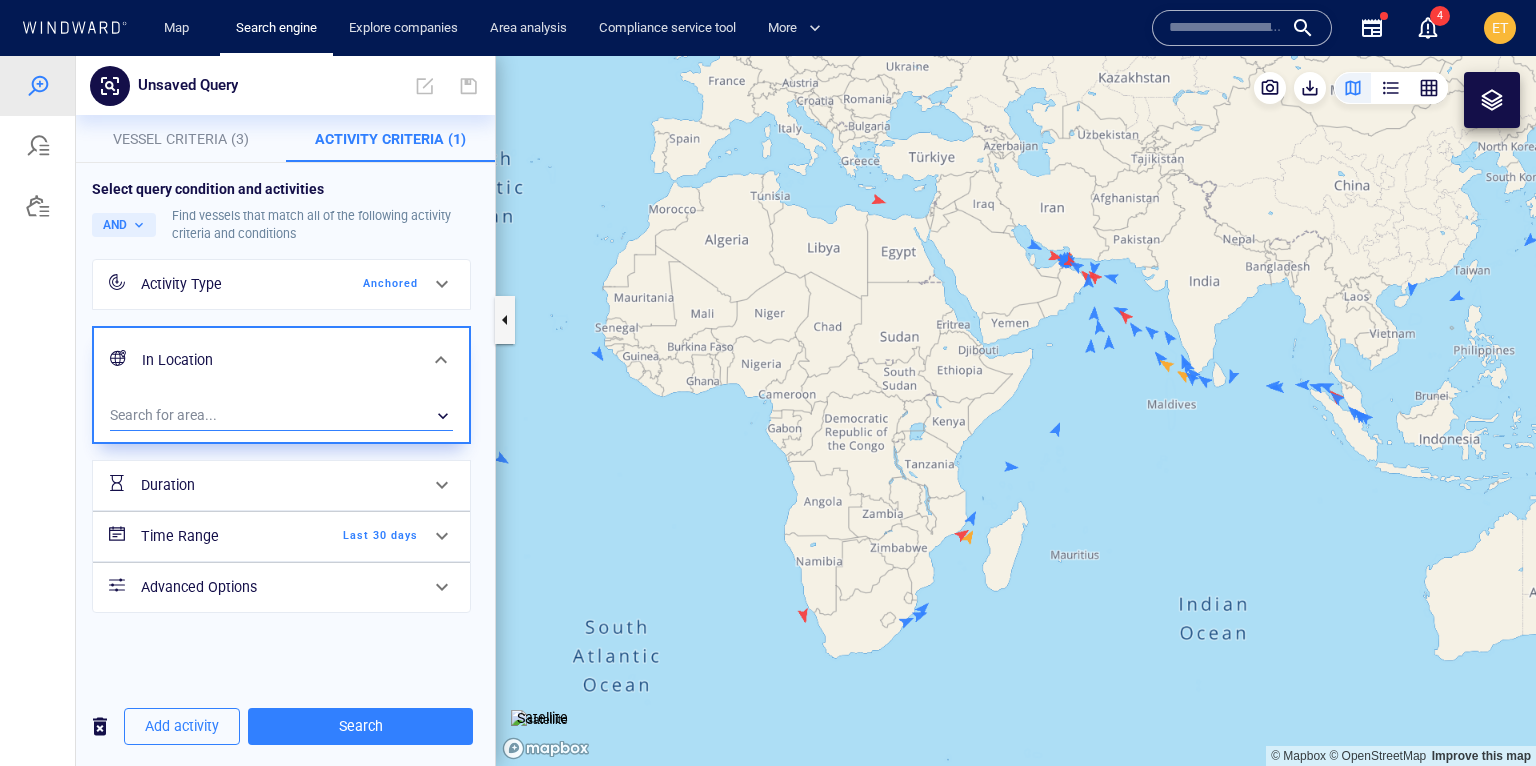 click on "​" at bounding box center [281, 416] 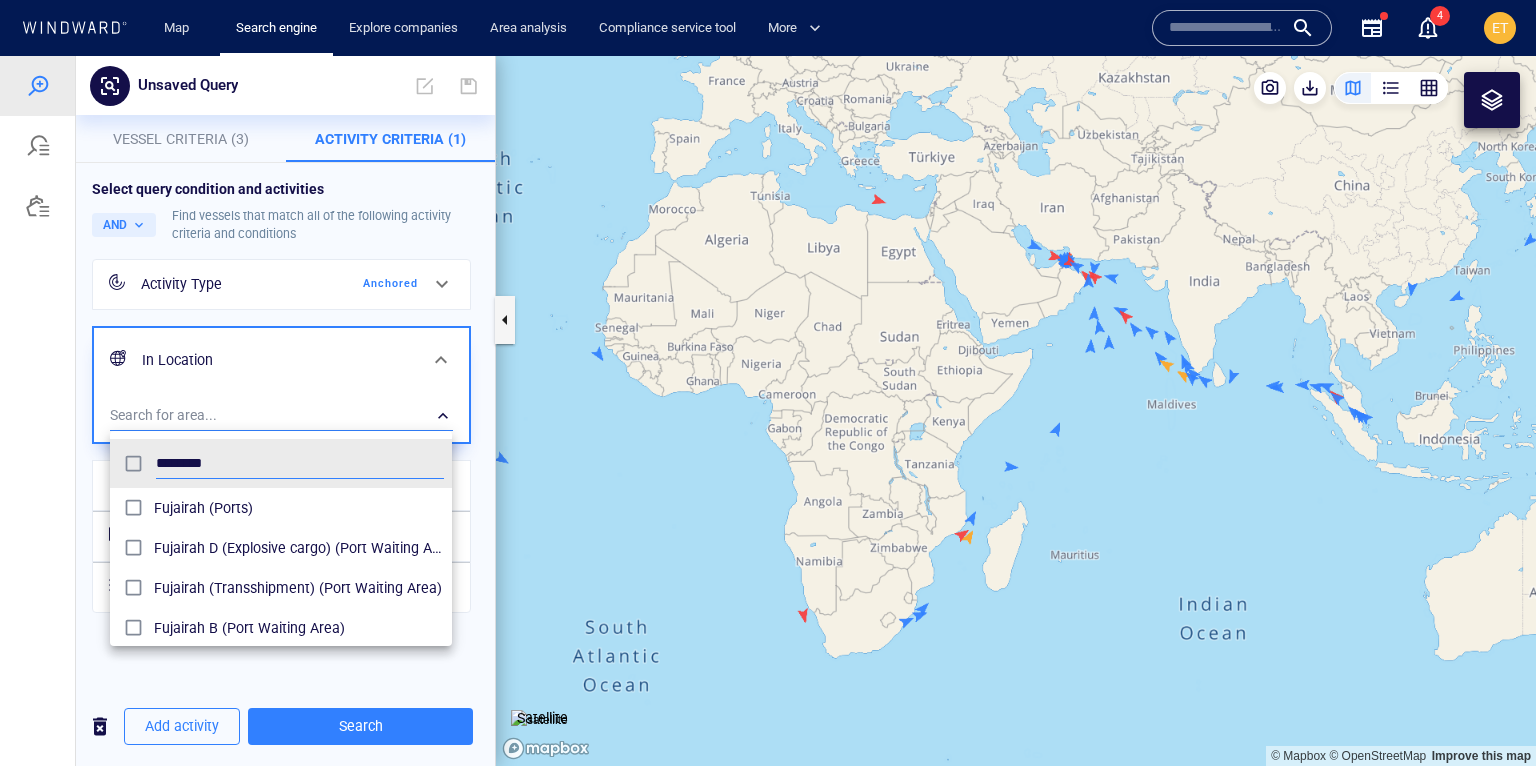 type on "********" 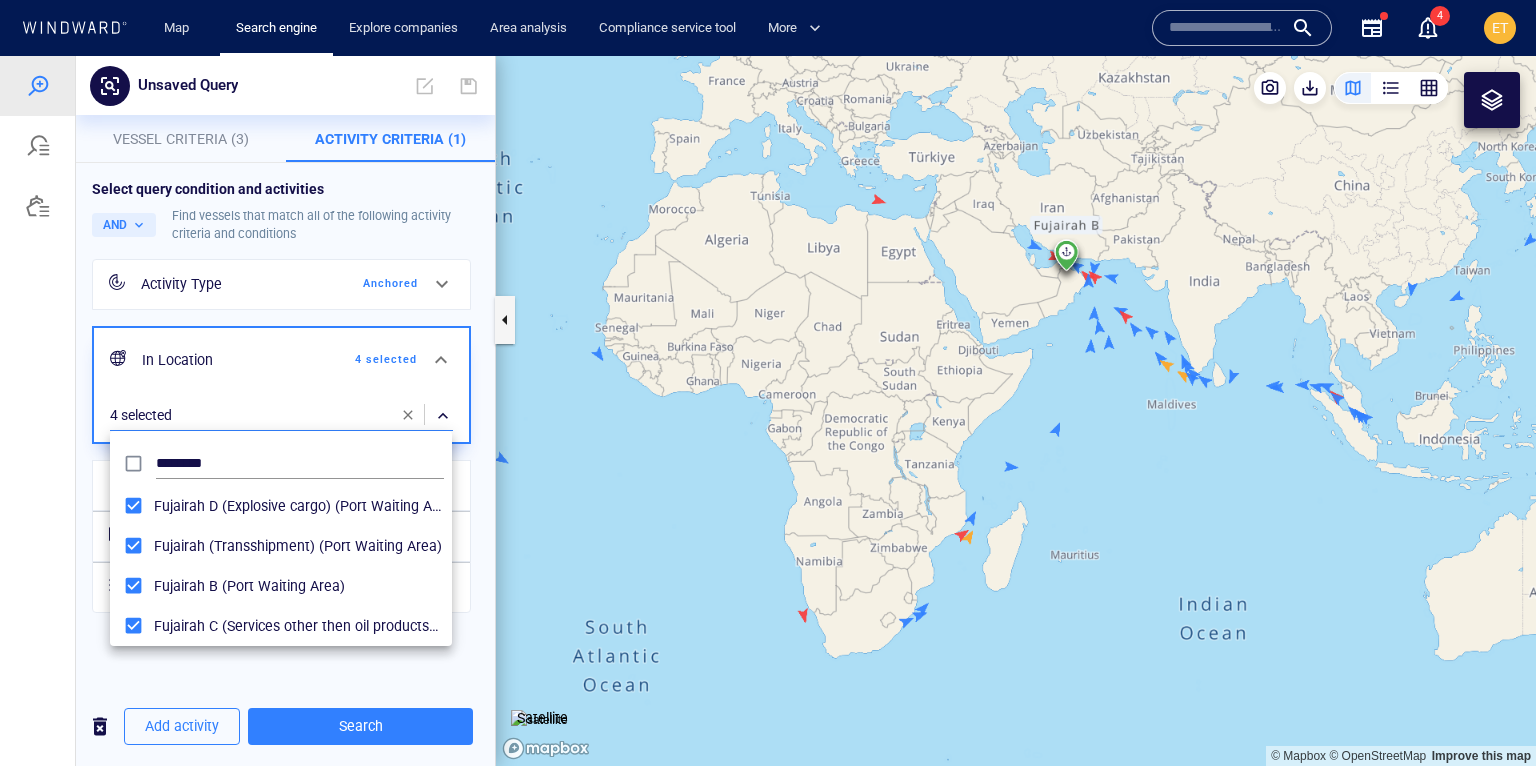 click at bounding box center (768, 411) 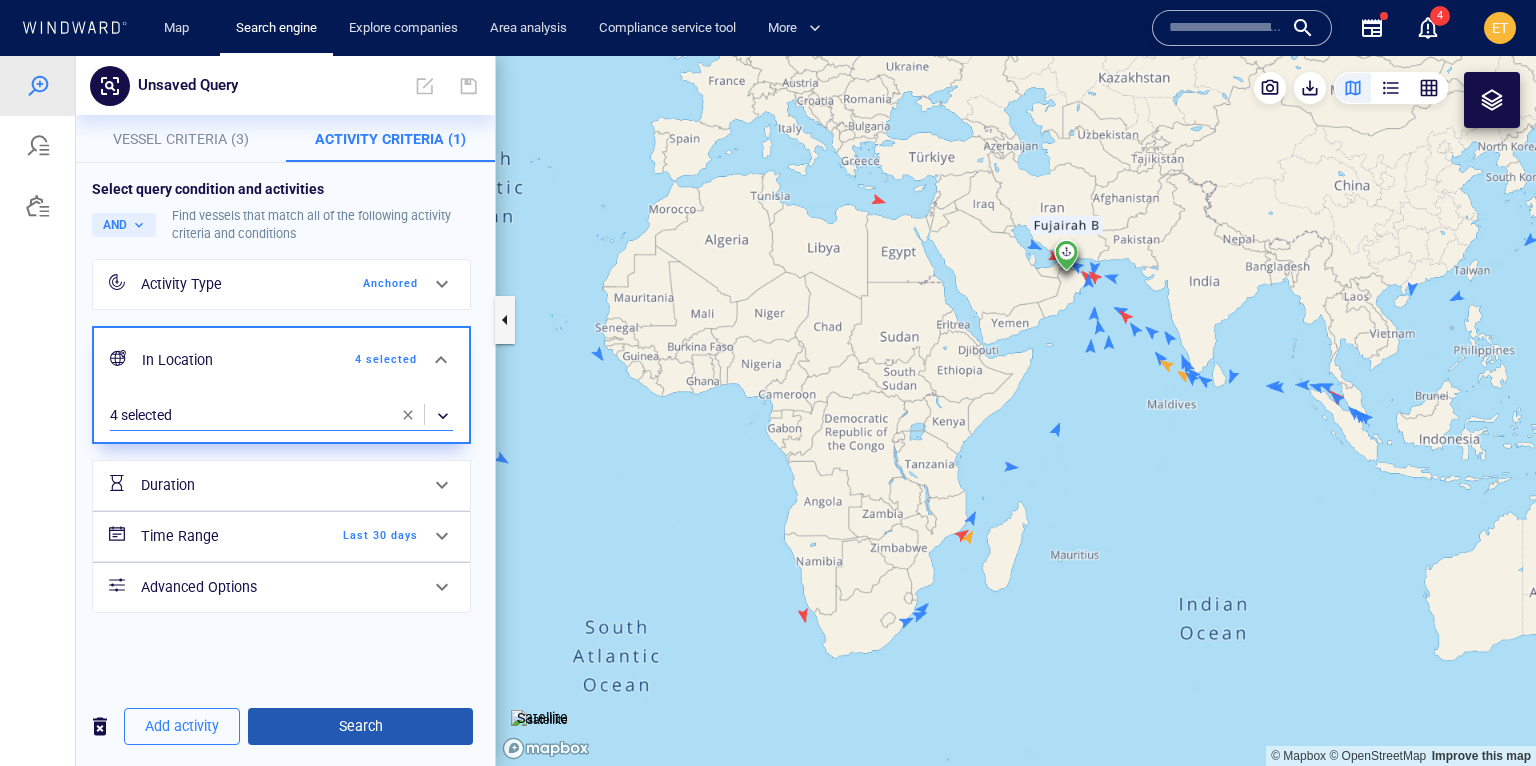 click on "Search" at bounding box center (360, 726) 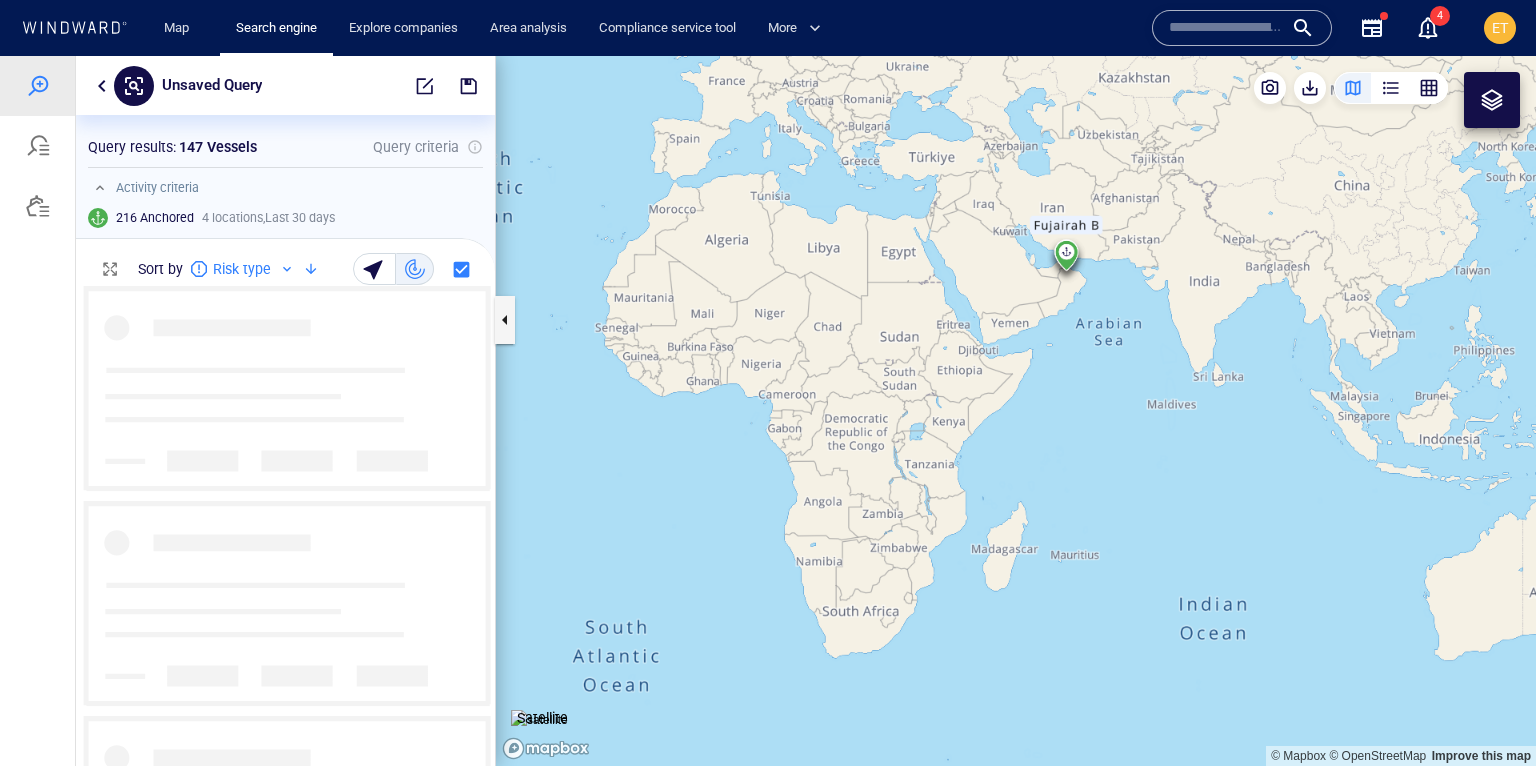 scroll, scrollTop: 0, scrollLeft: 0, axis: both 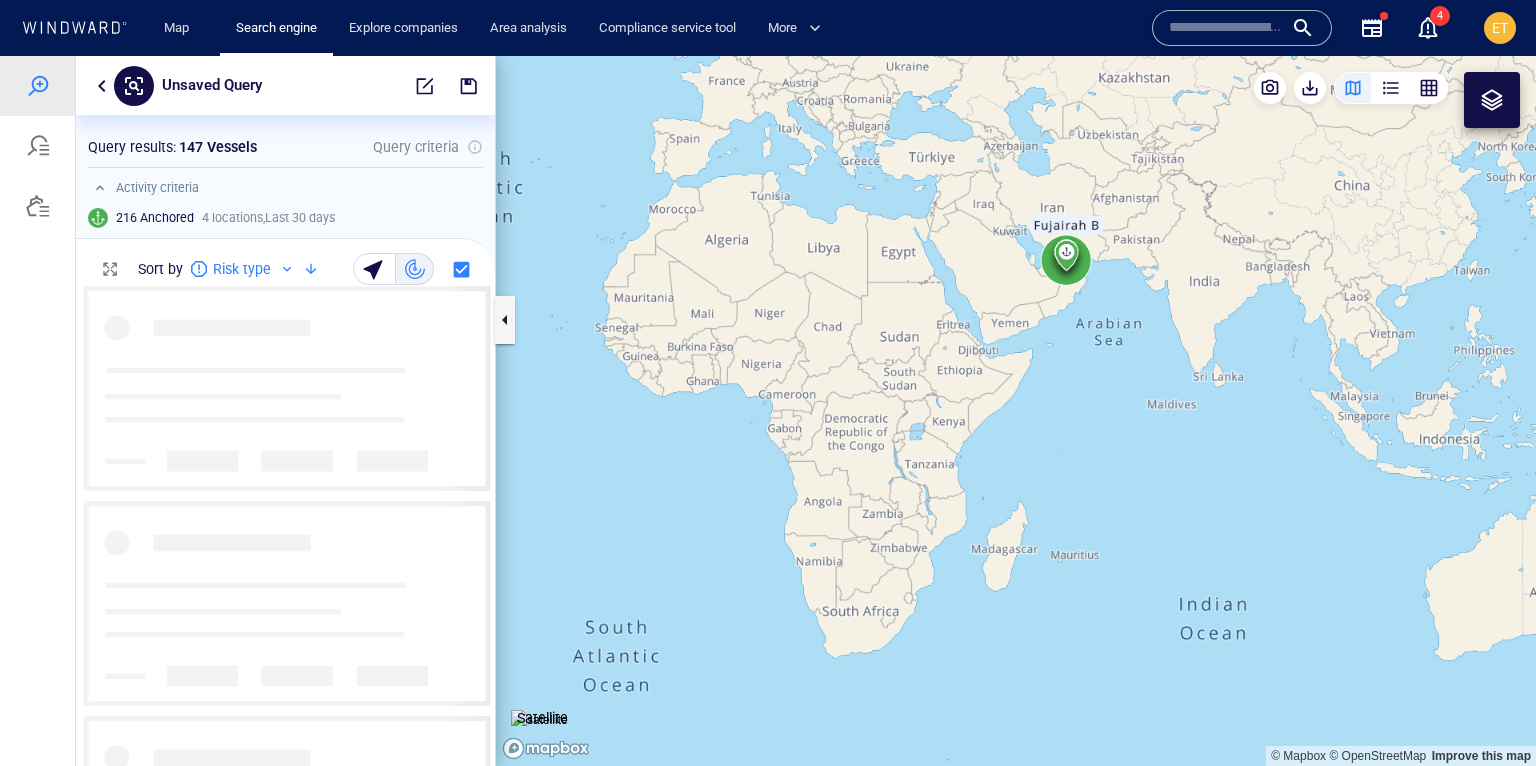 click at bounding box center [1016, 411] 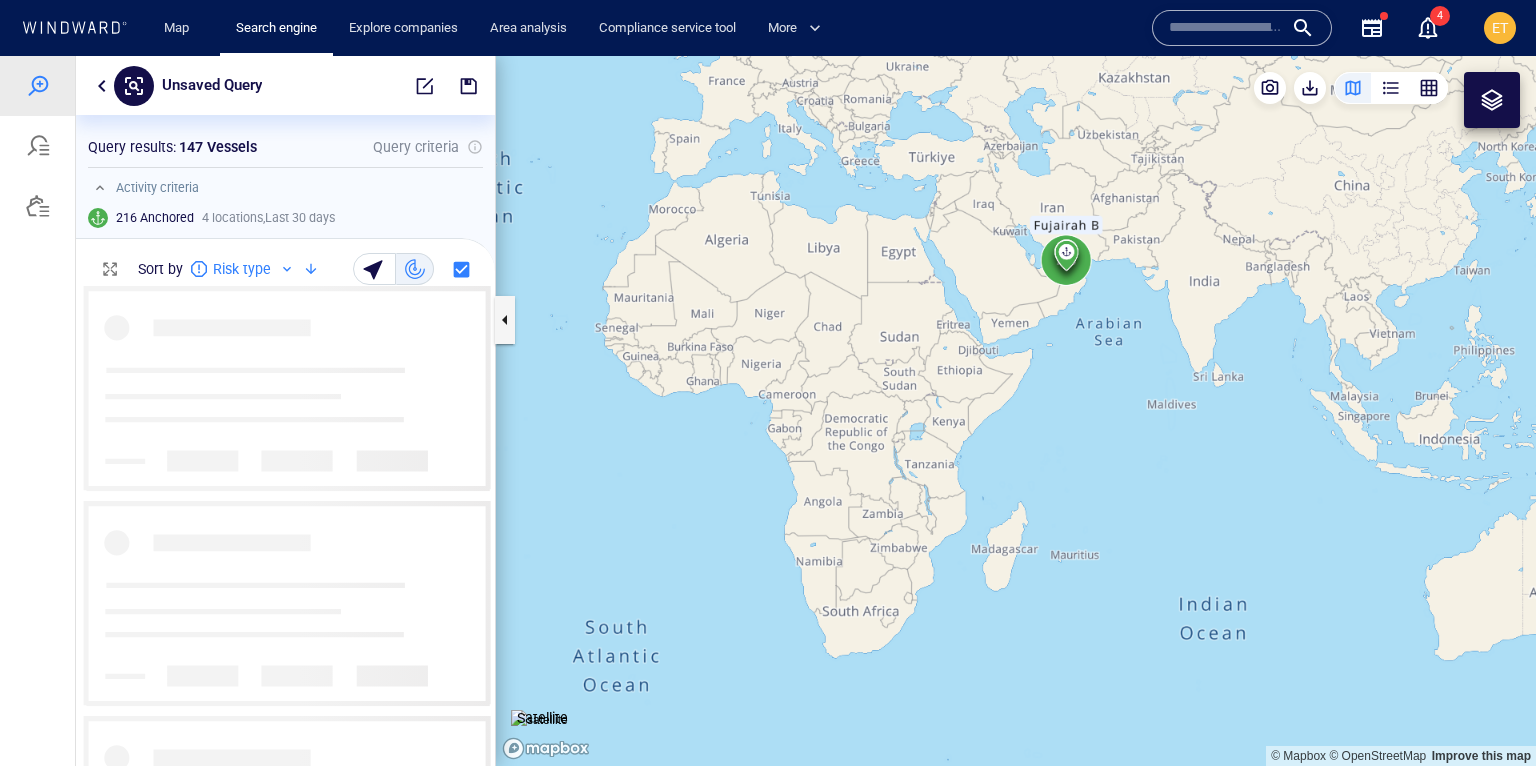 click at bounding box center (1016, 411) 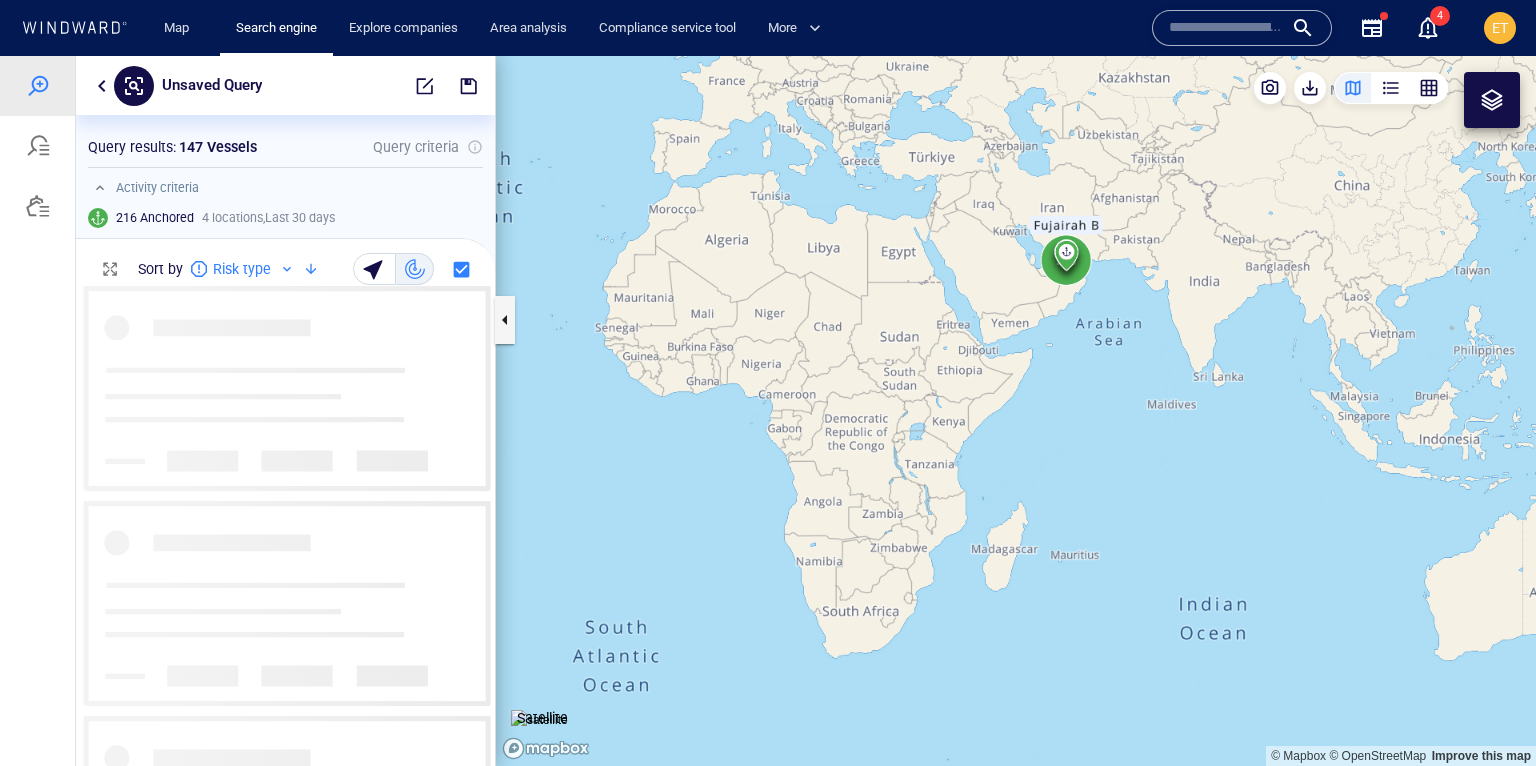 click at bounding box center (1016, 411) 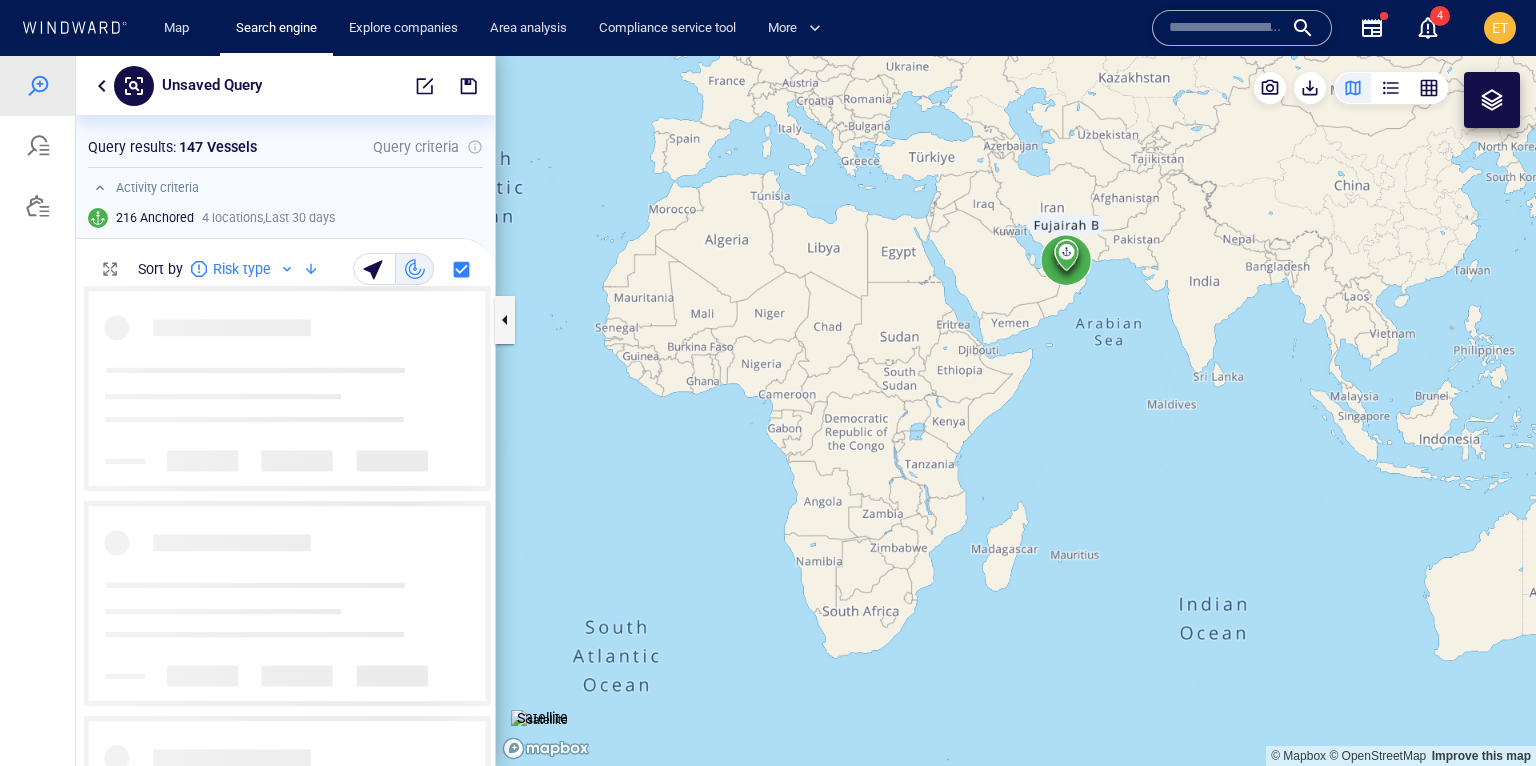 click at bounding box center [1016, 411] 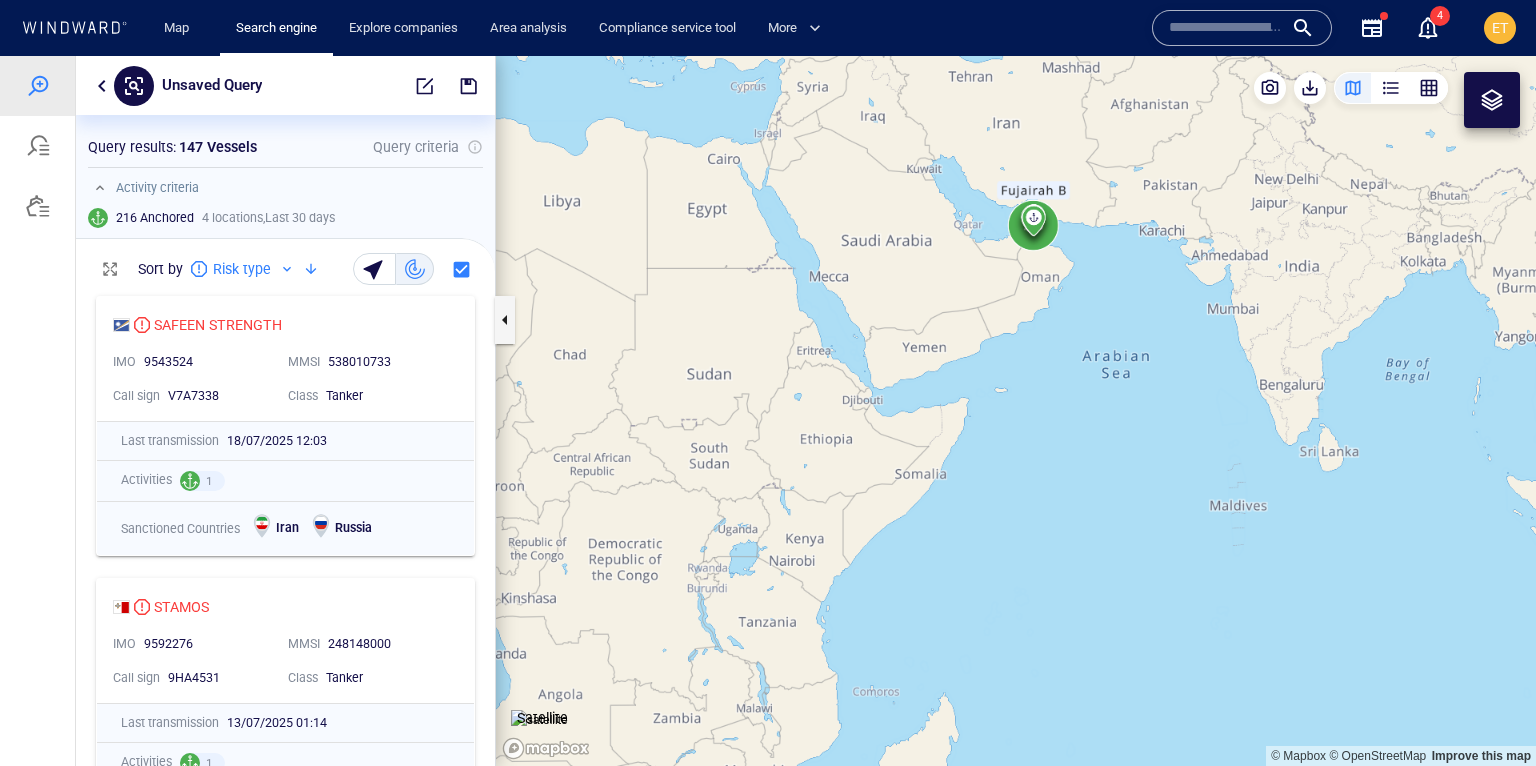 click at bounding box center [1016, 411] 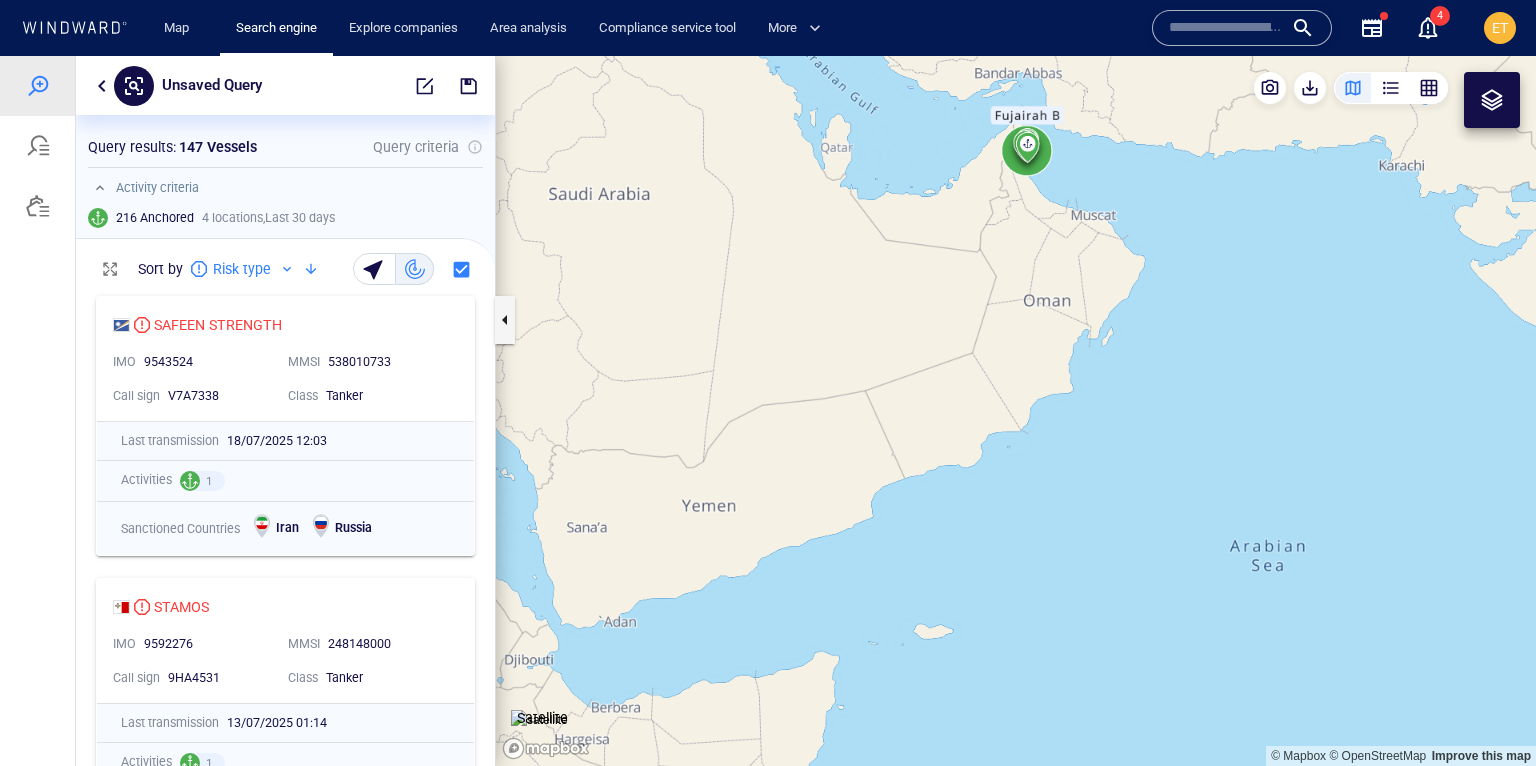 click at bounding box center (1016, 411) 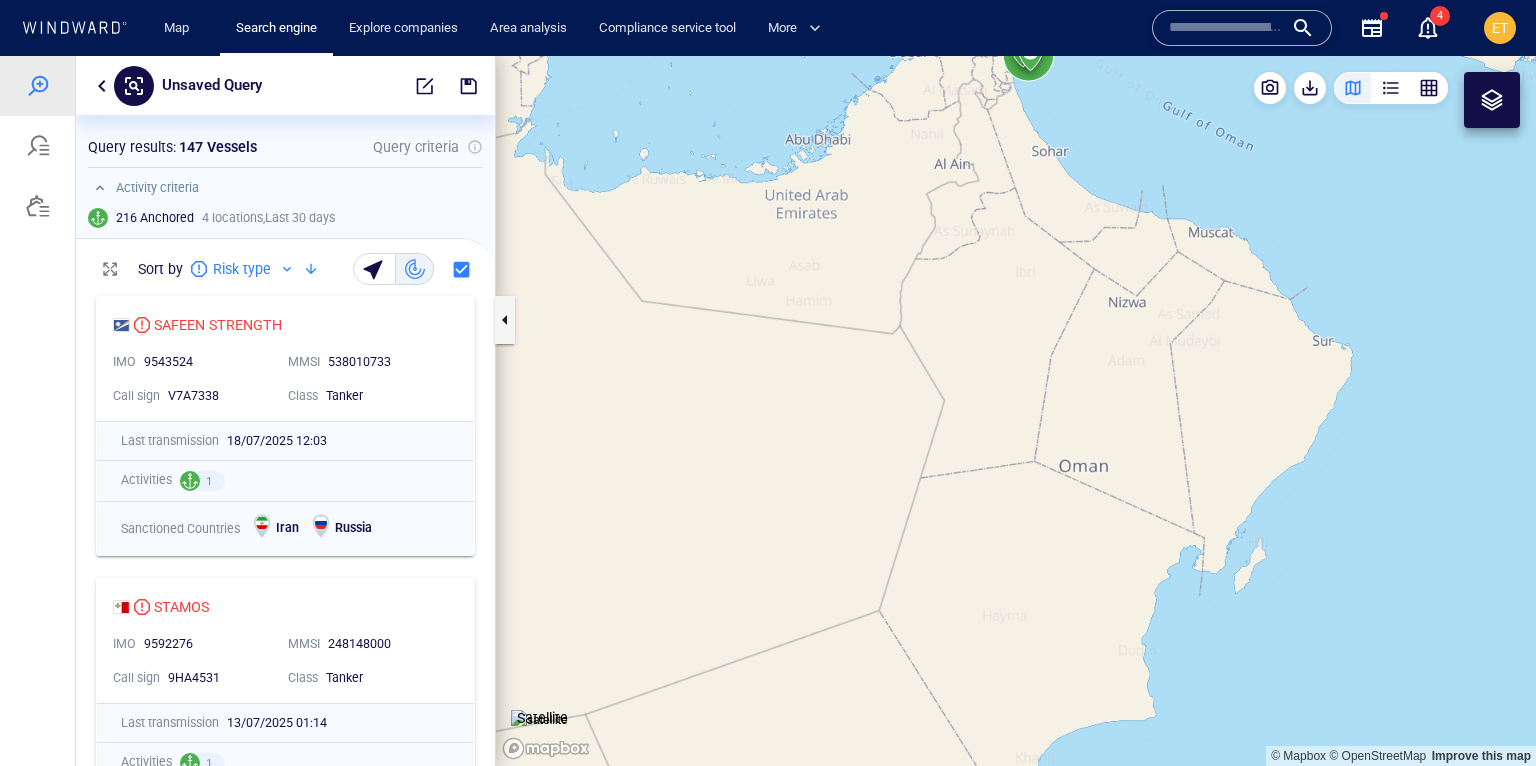 click at bounding box center (1016, 411) 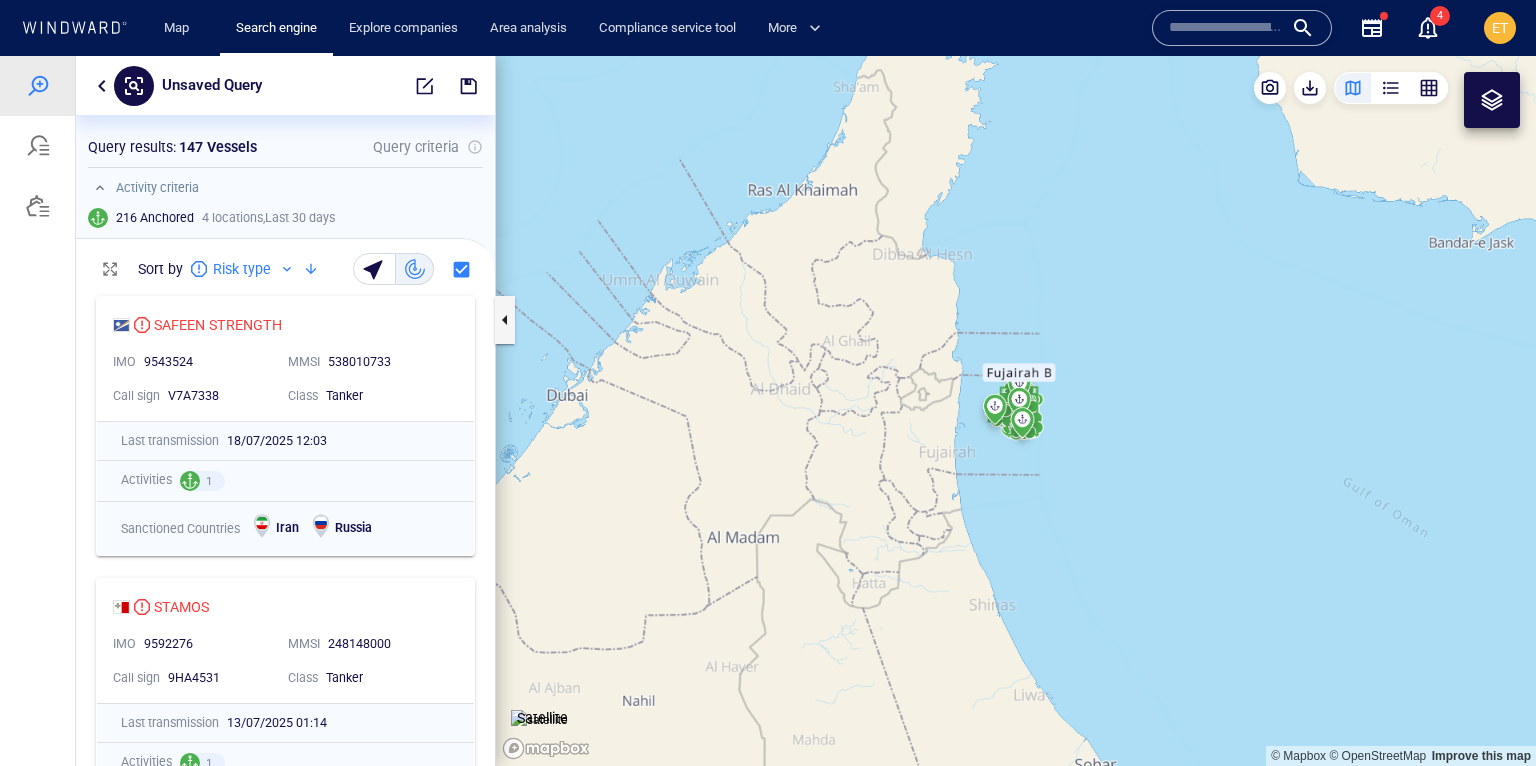 click at bounding box center [1016, 411] 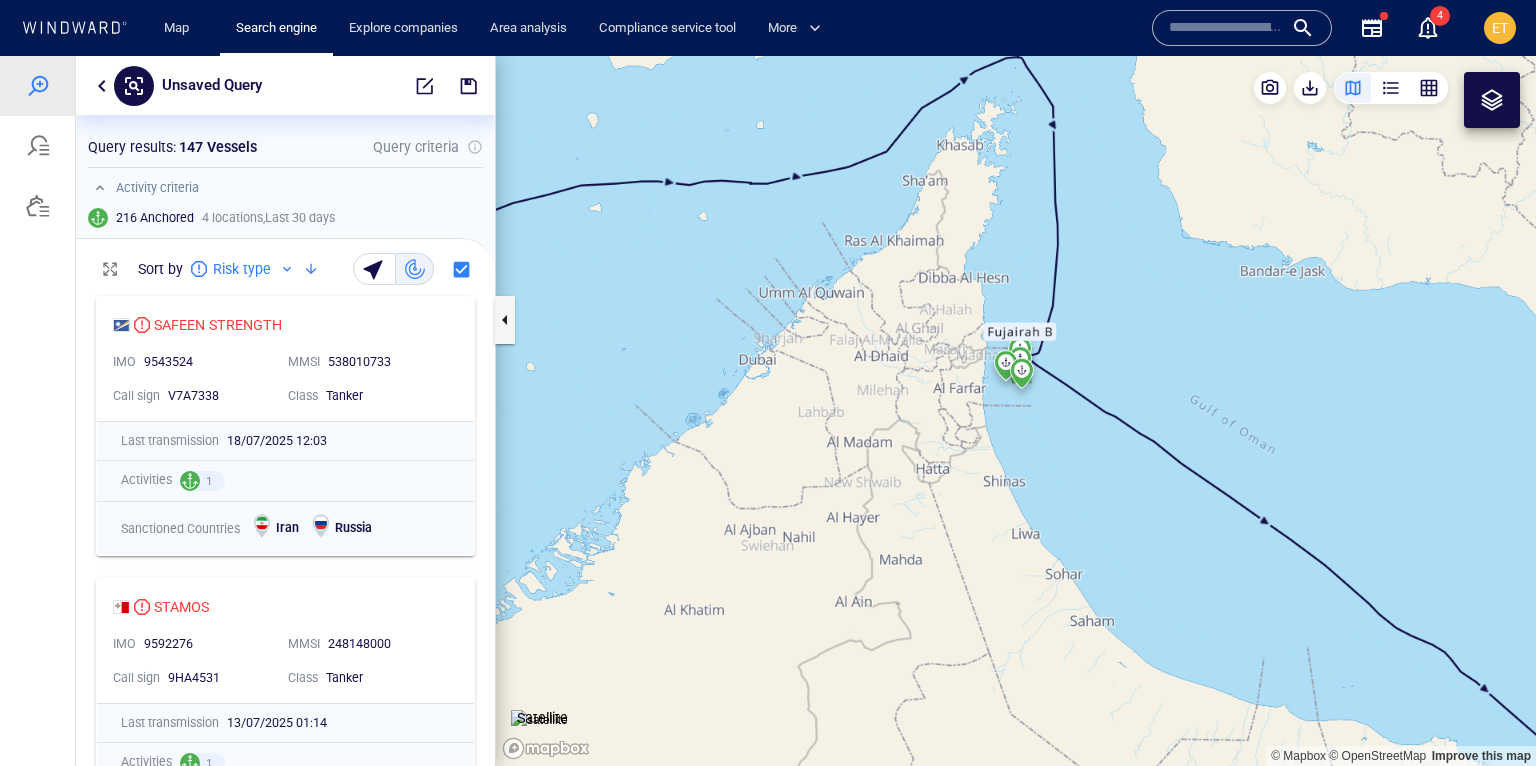 drag, startPoint x: 1019, startPoint y: 423, endPoint x: 1020, endPoint y: 450, distance: 27.018513 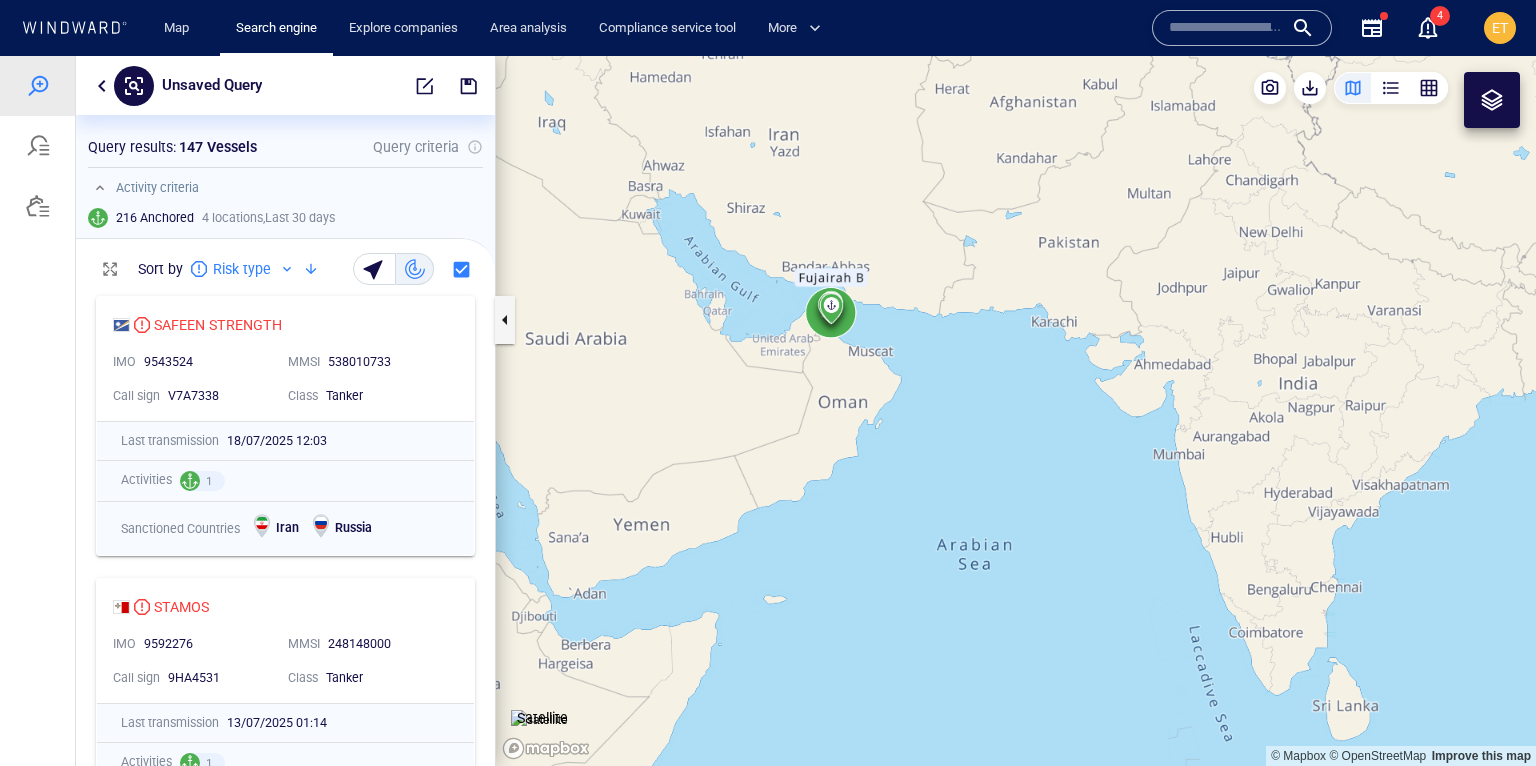 click at bounding box center [1016, 411] 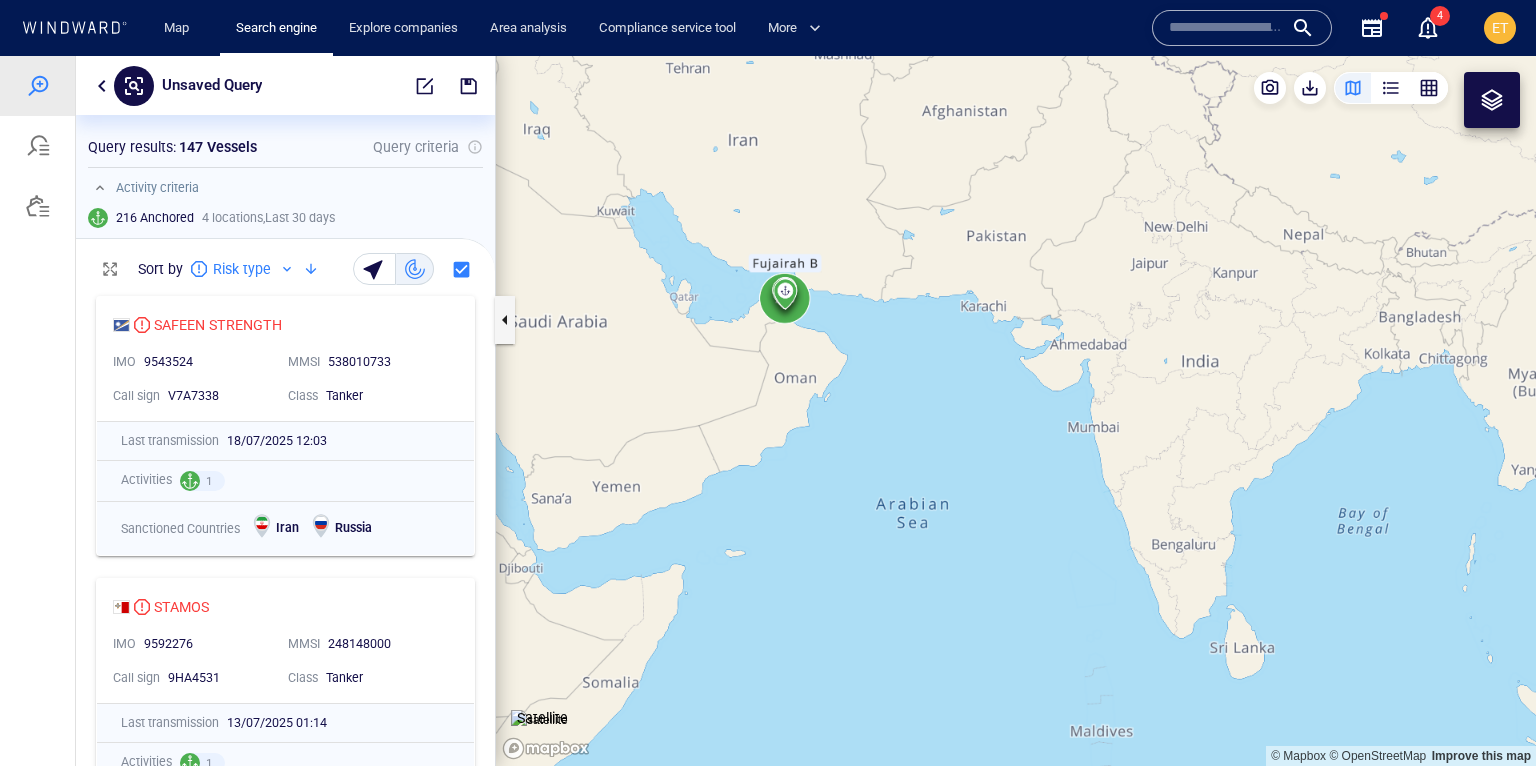 click at bounding box center [1016, 411] 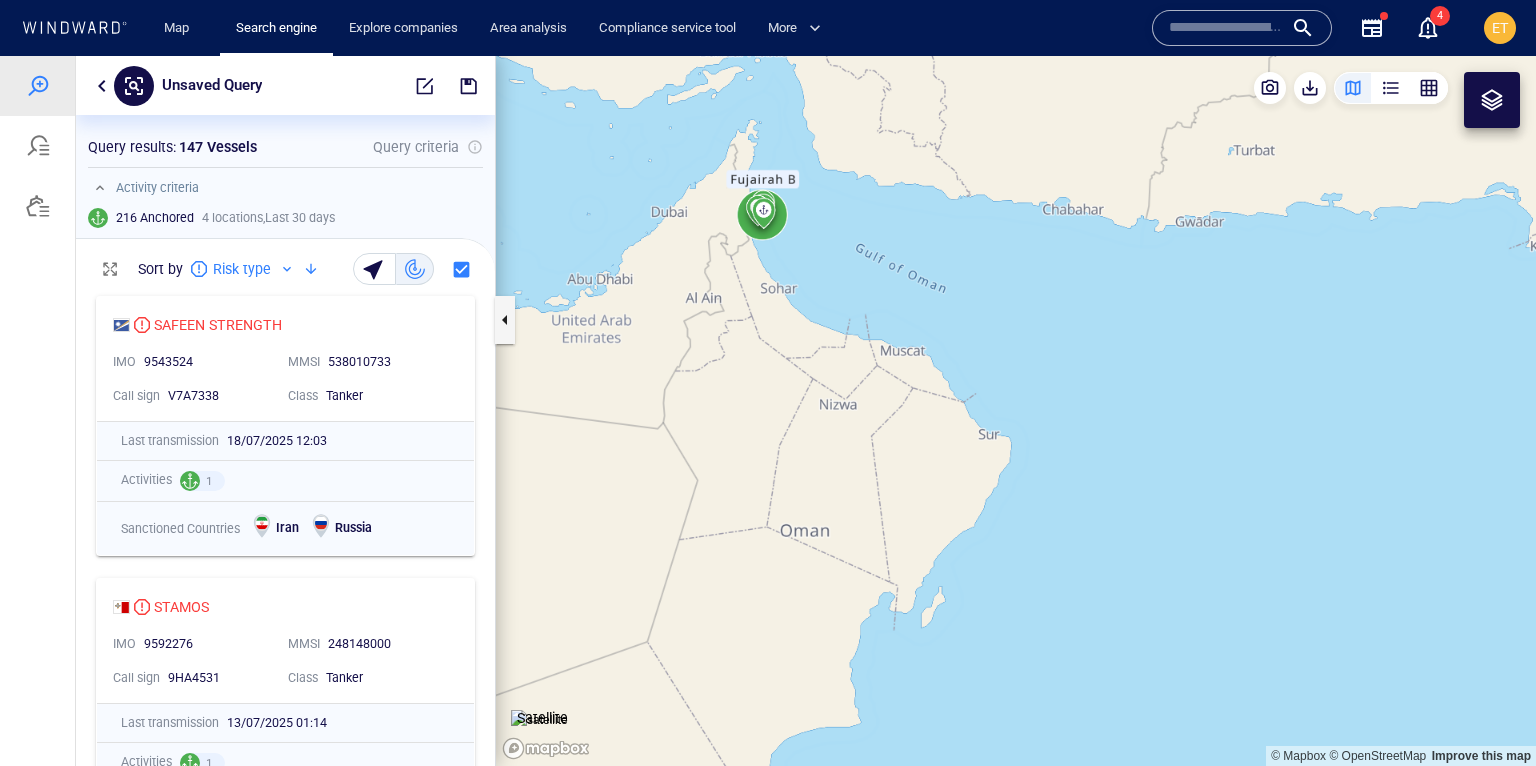 click at bounding box center (1016, 411) 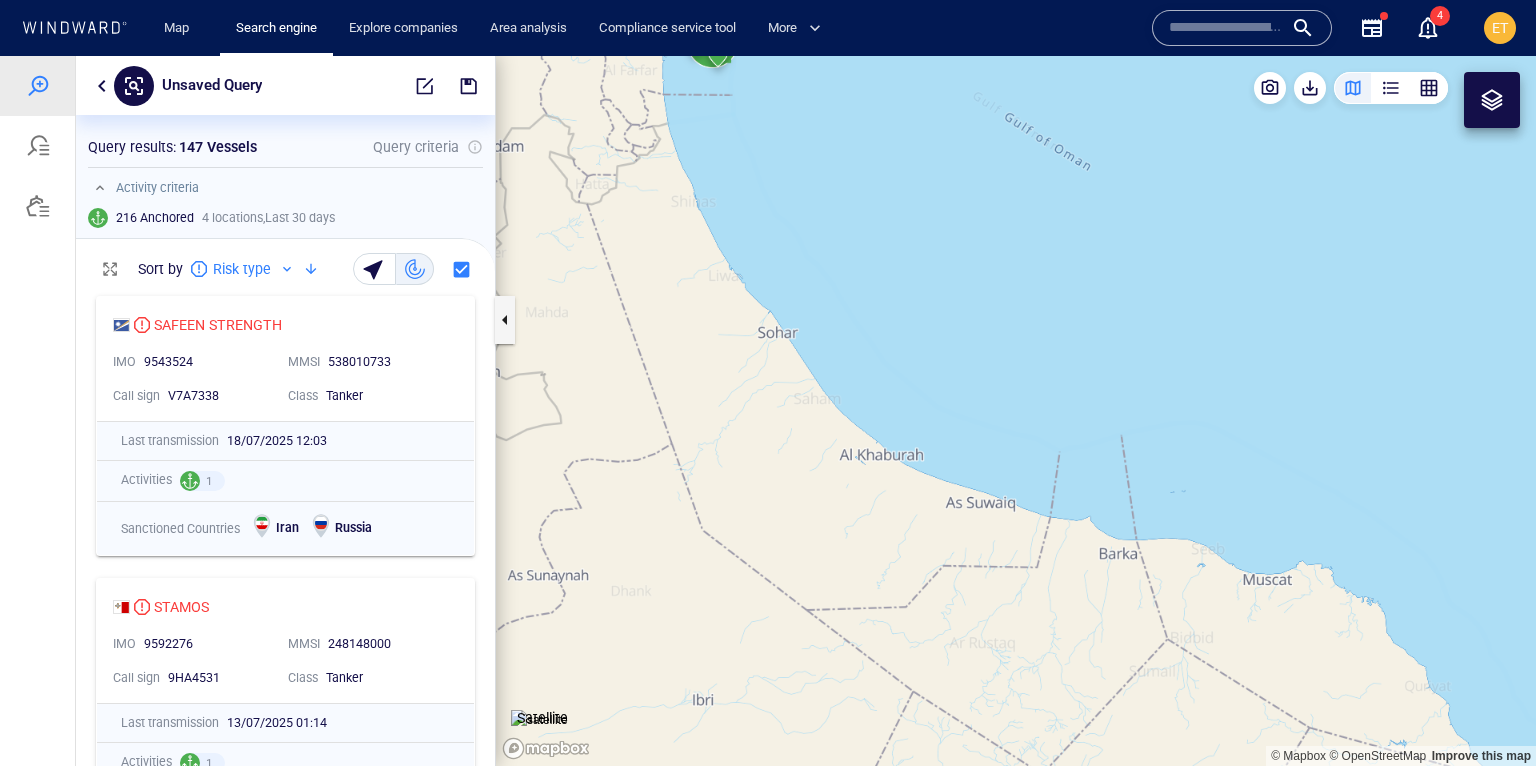 drag, startPoint x: 750, startPoint y: 239, endPoint x: 781, endPoint y: 391, distance: 155.12898 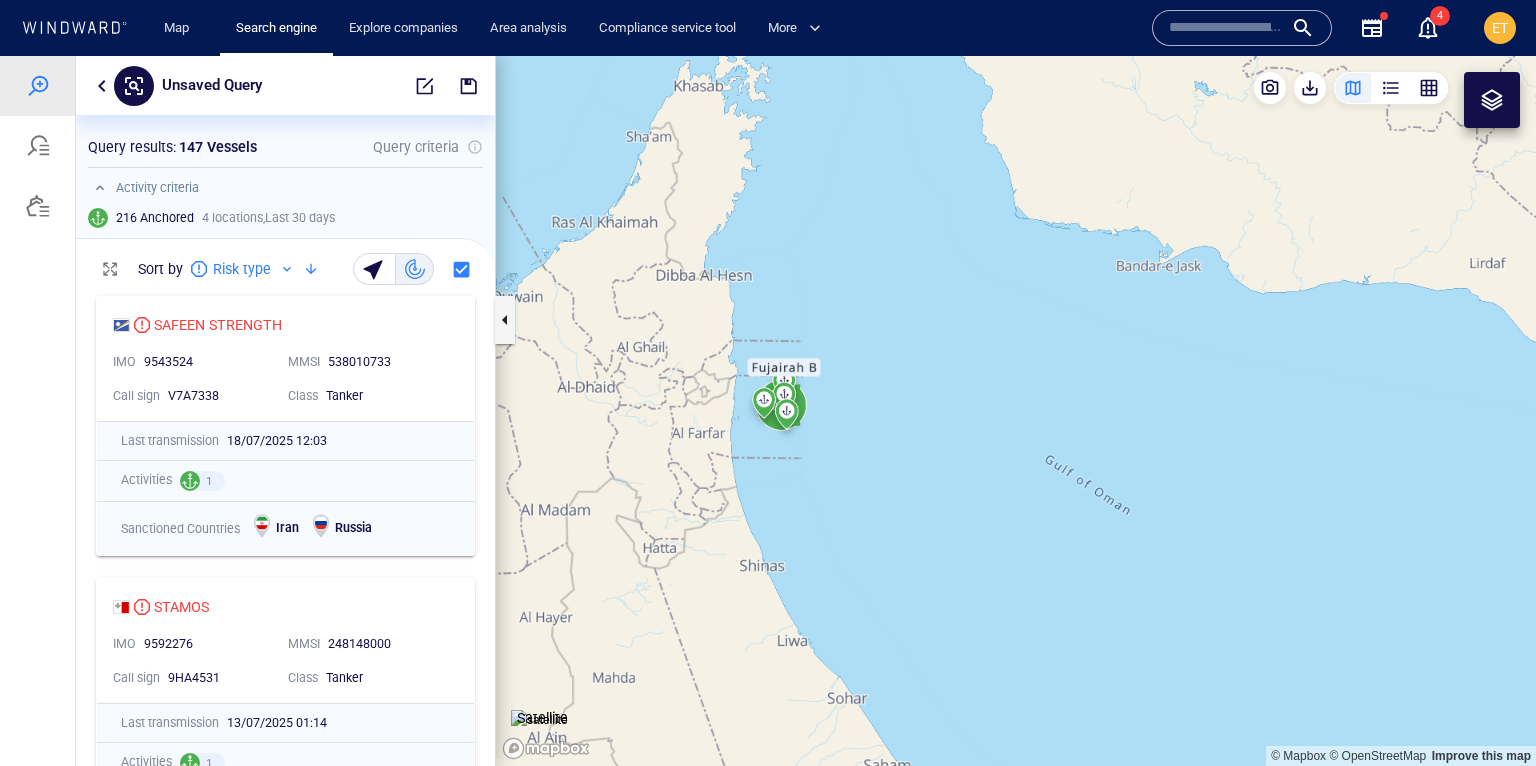 click at bounding box center [1016, 411] 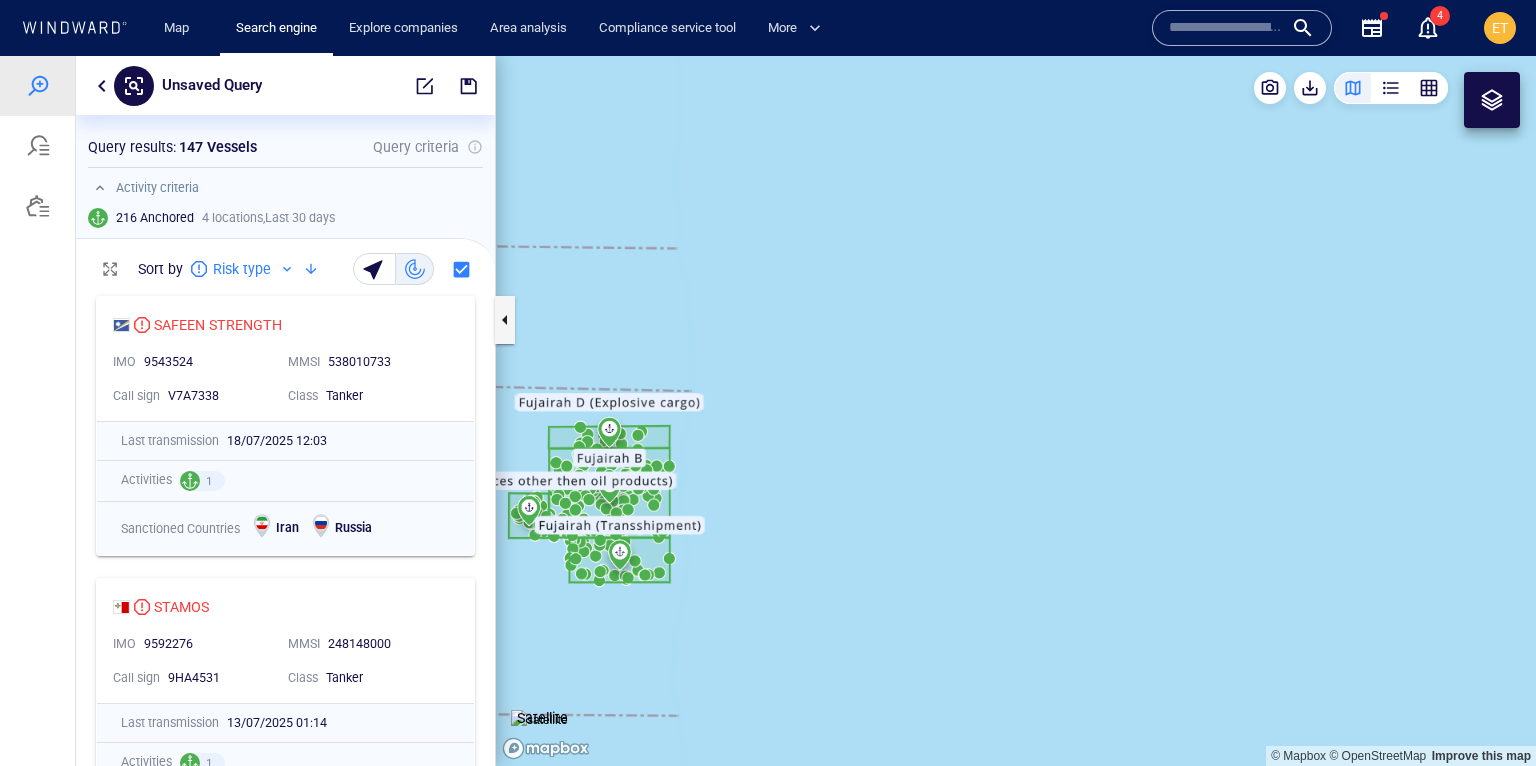 click at bounding box center (1016, 411) 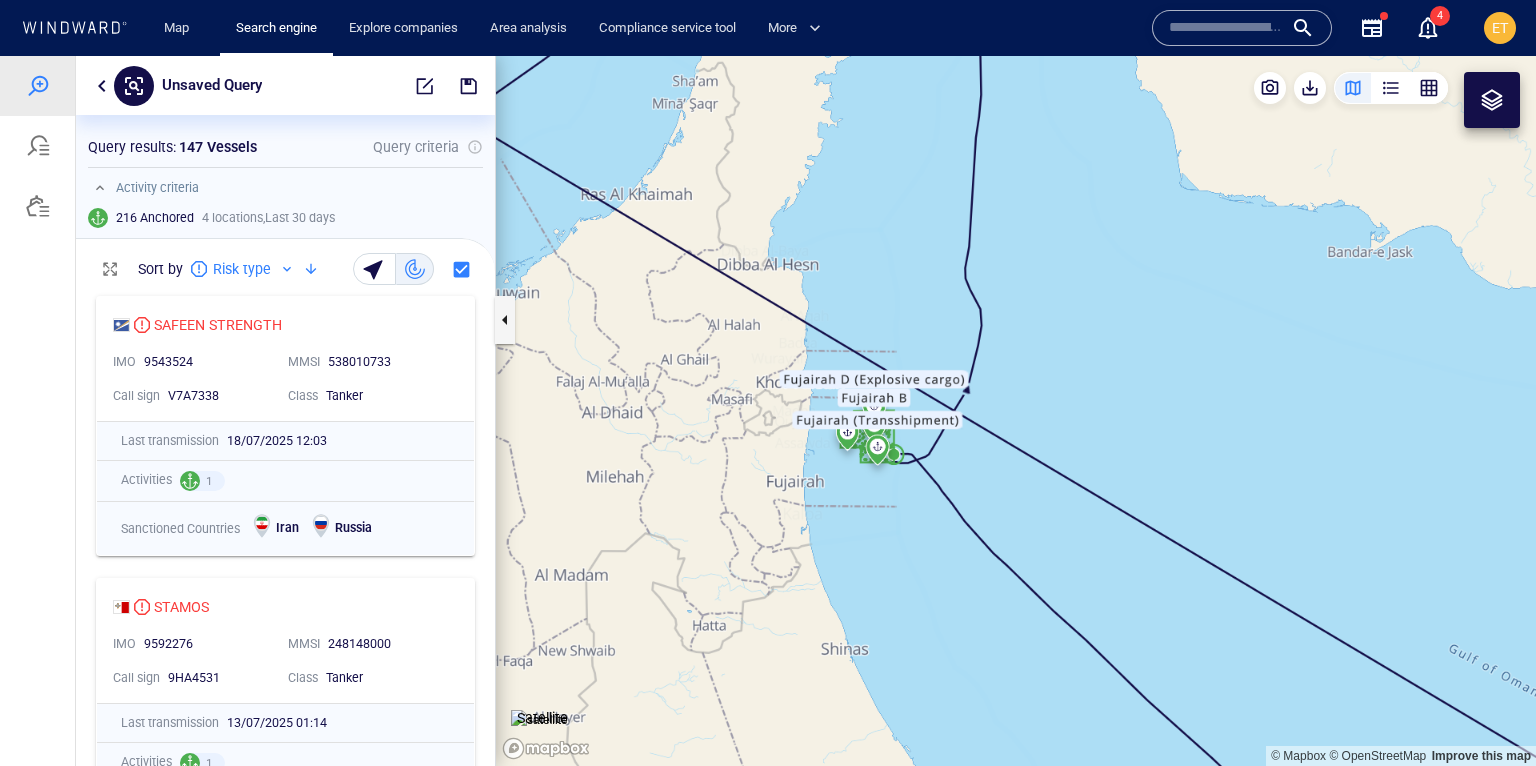 drag, startPoint x: 682, startPoint y: 572, endPoint x: 628, endPoint y: 572, distance: 54 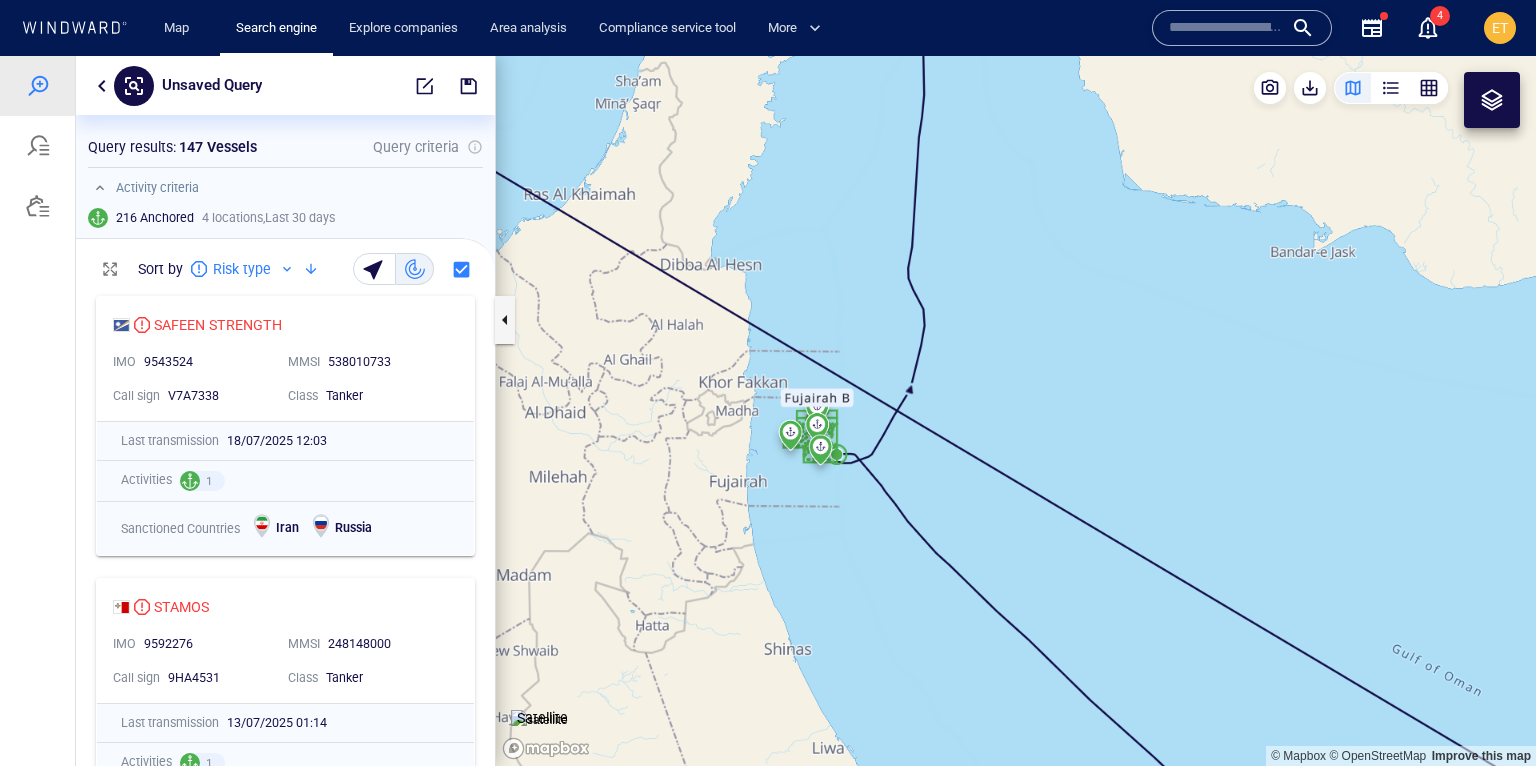 click at bounding box center (1016, 411) 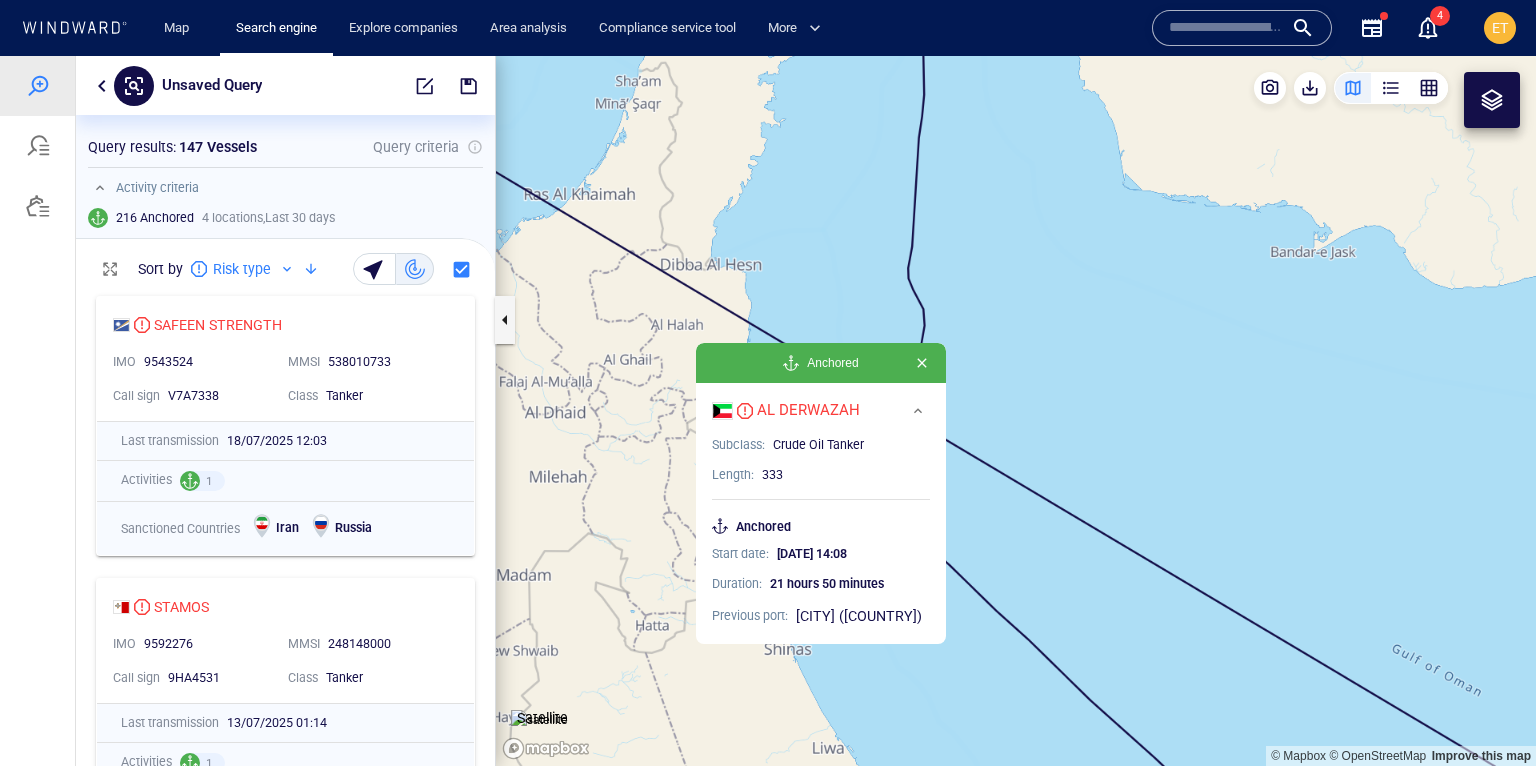 drag, startPoint x: 1036, startPoint y: 461, endPoint x: 1018, endPoint y: 334, distance: 128.26924 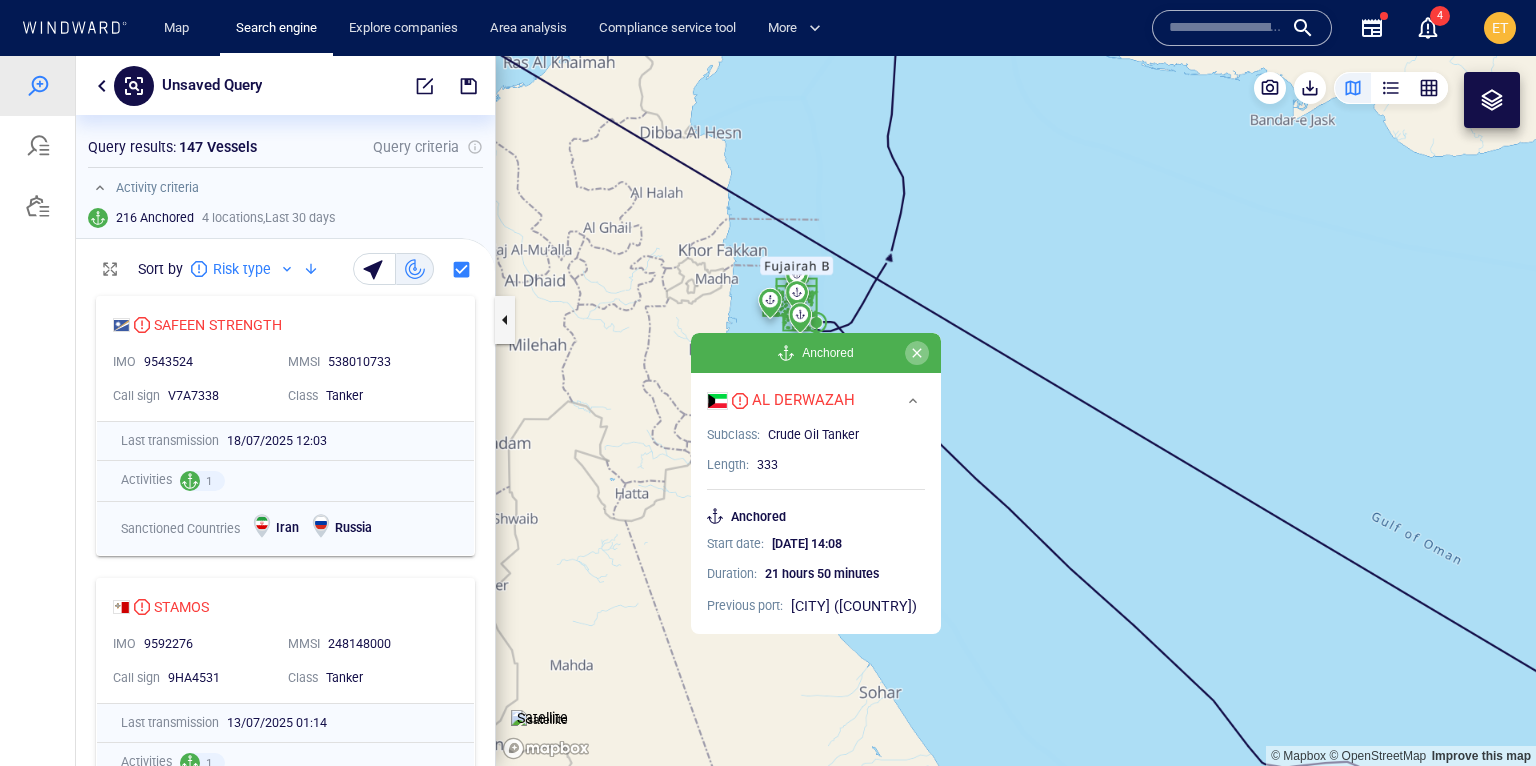 click at bounding box center (917, 353) 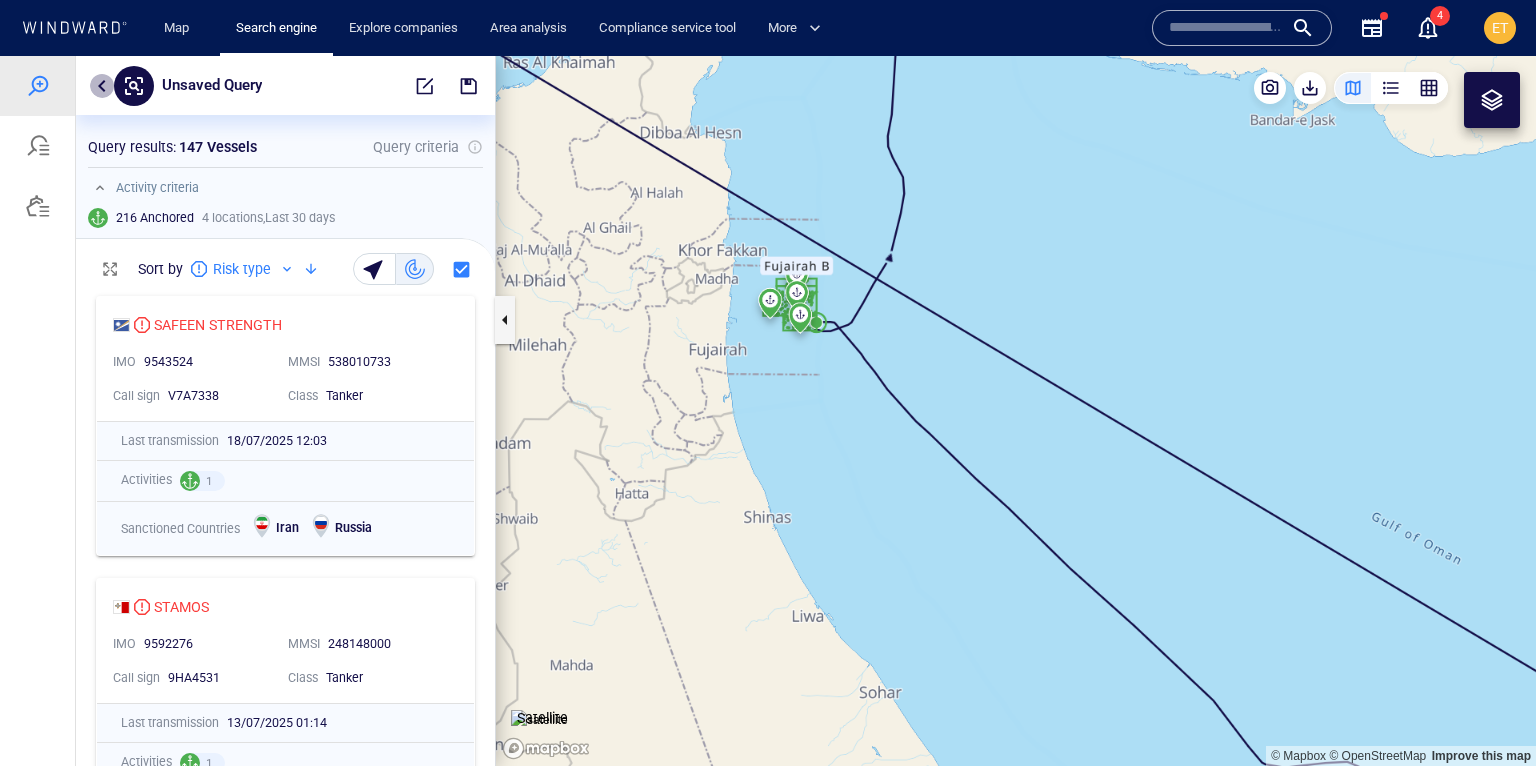 click at bounding box center [102, 86] 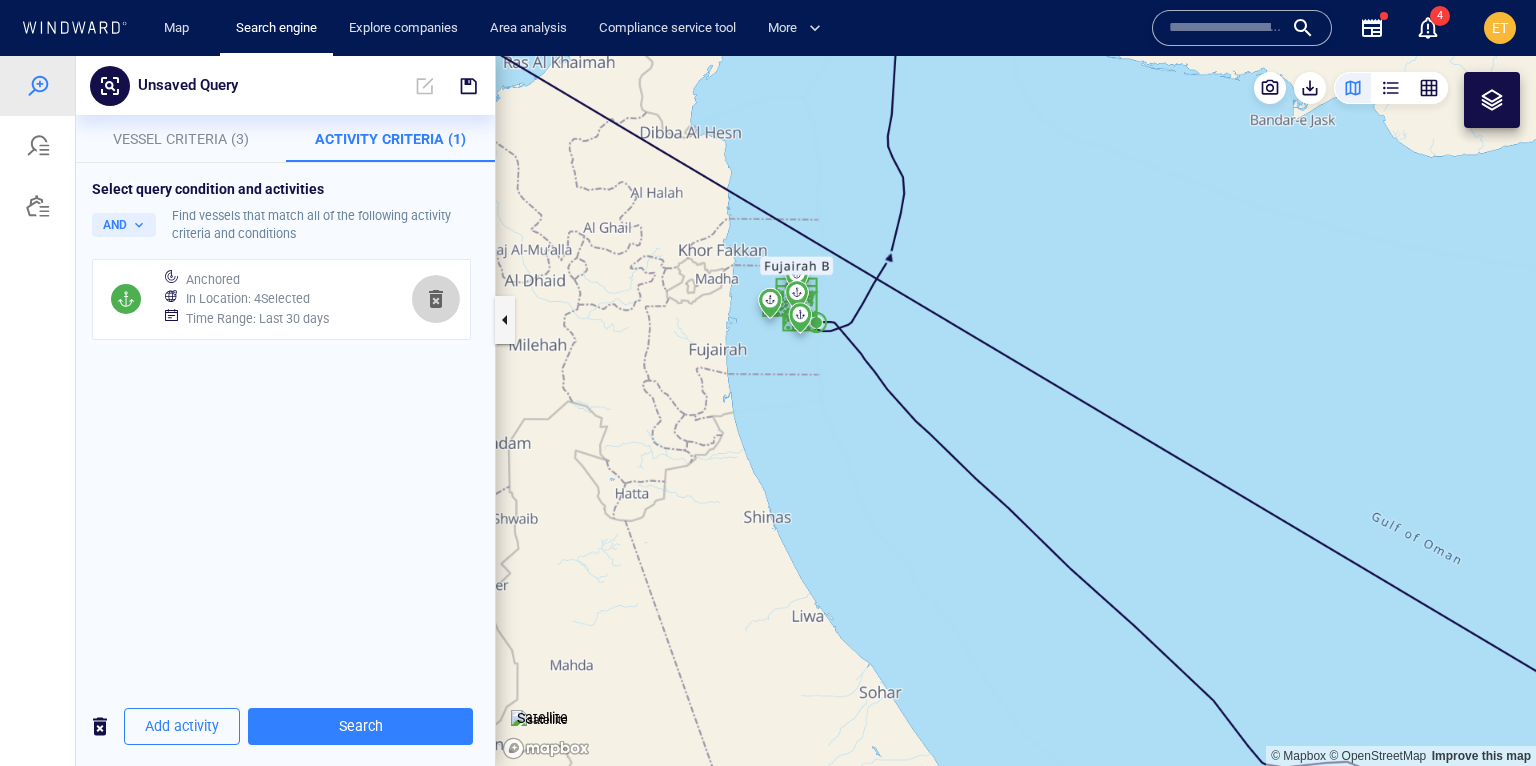 click at bounding box center [436, 299] 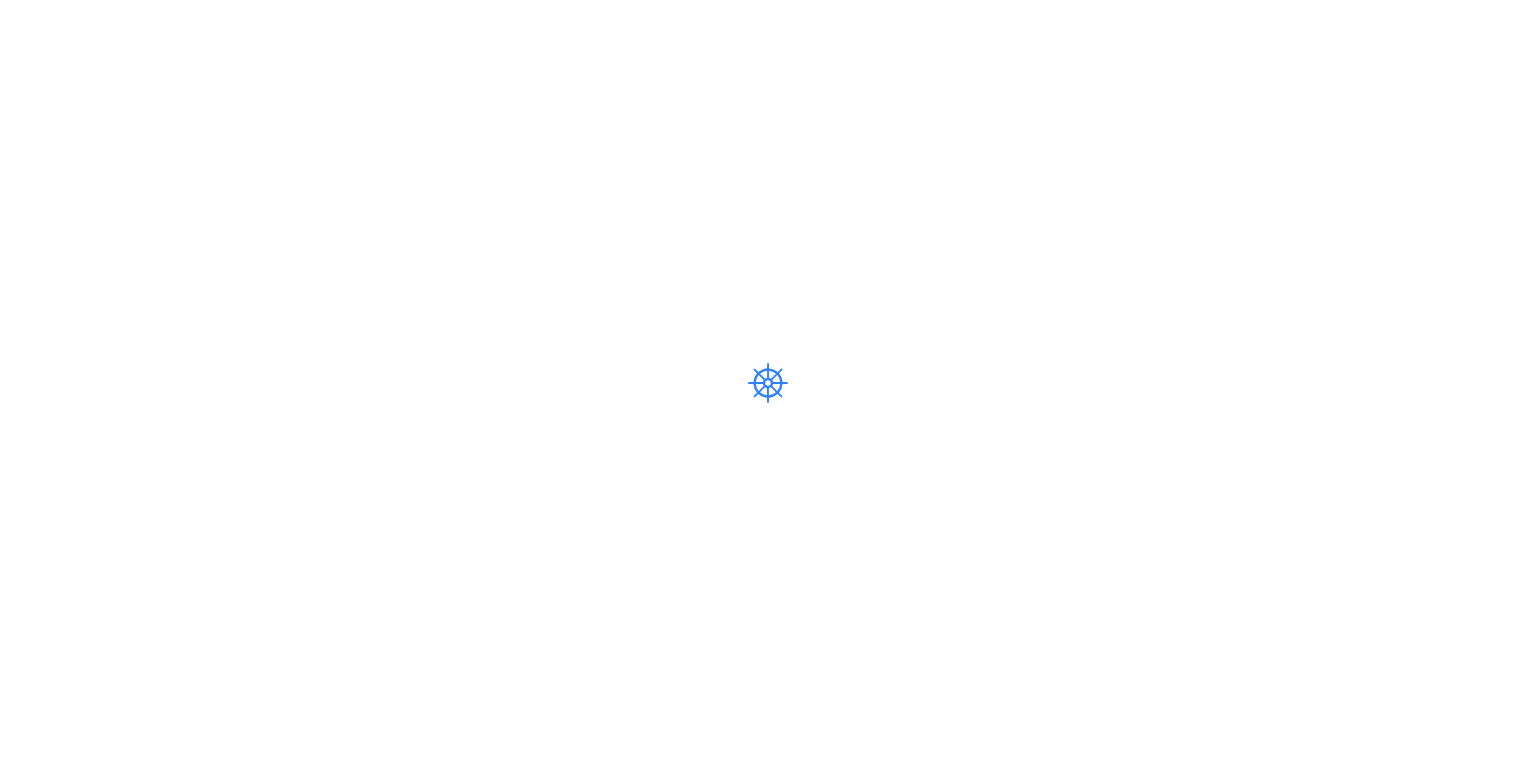 scroll, scrollTop: 0, scrollLeft: 0, axis: both 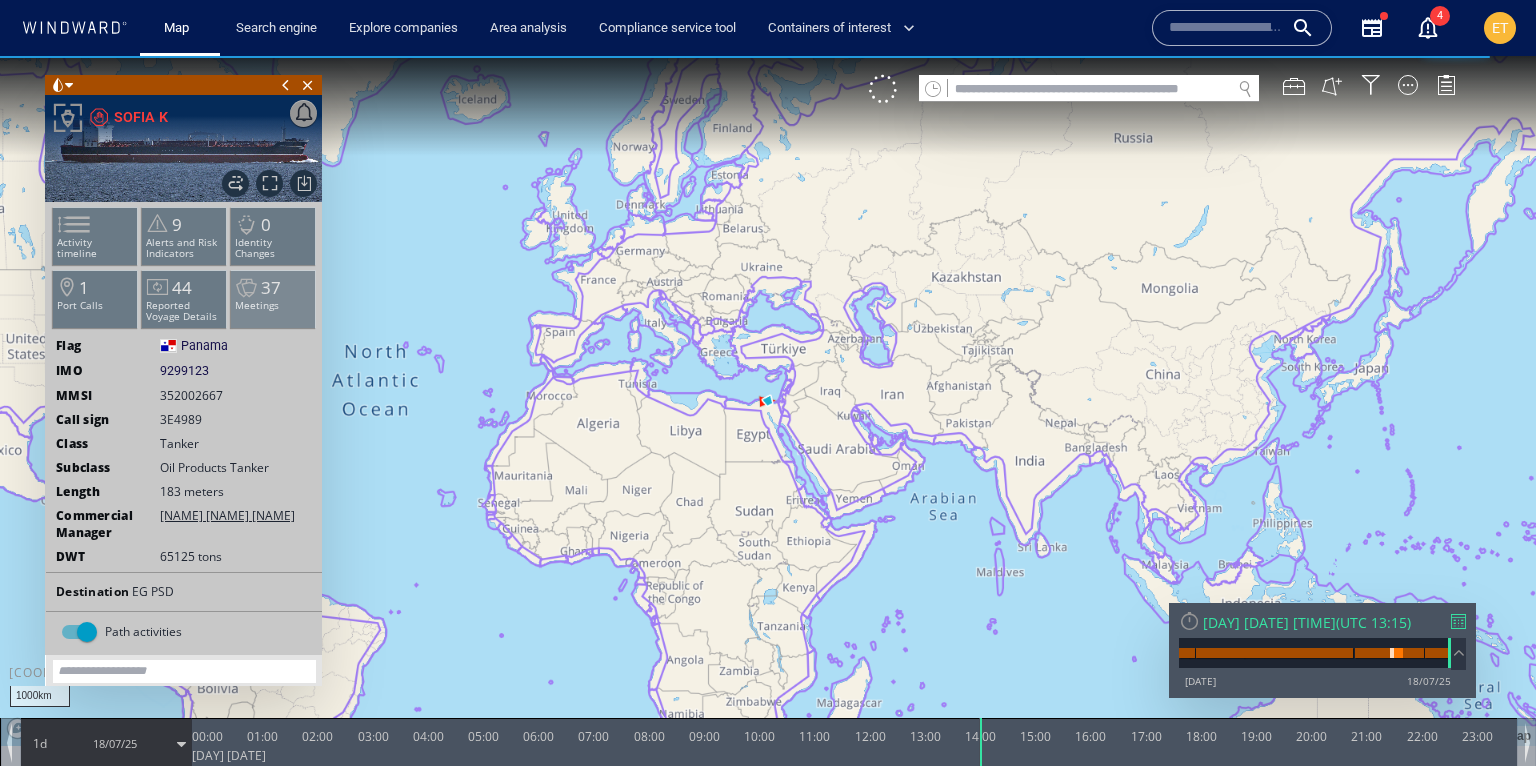 click at bounding box center (246, 288) 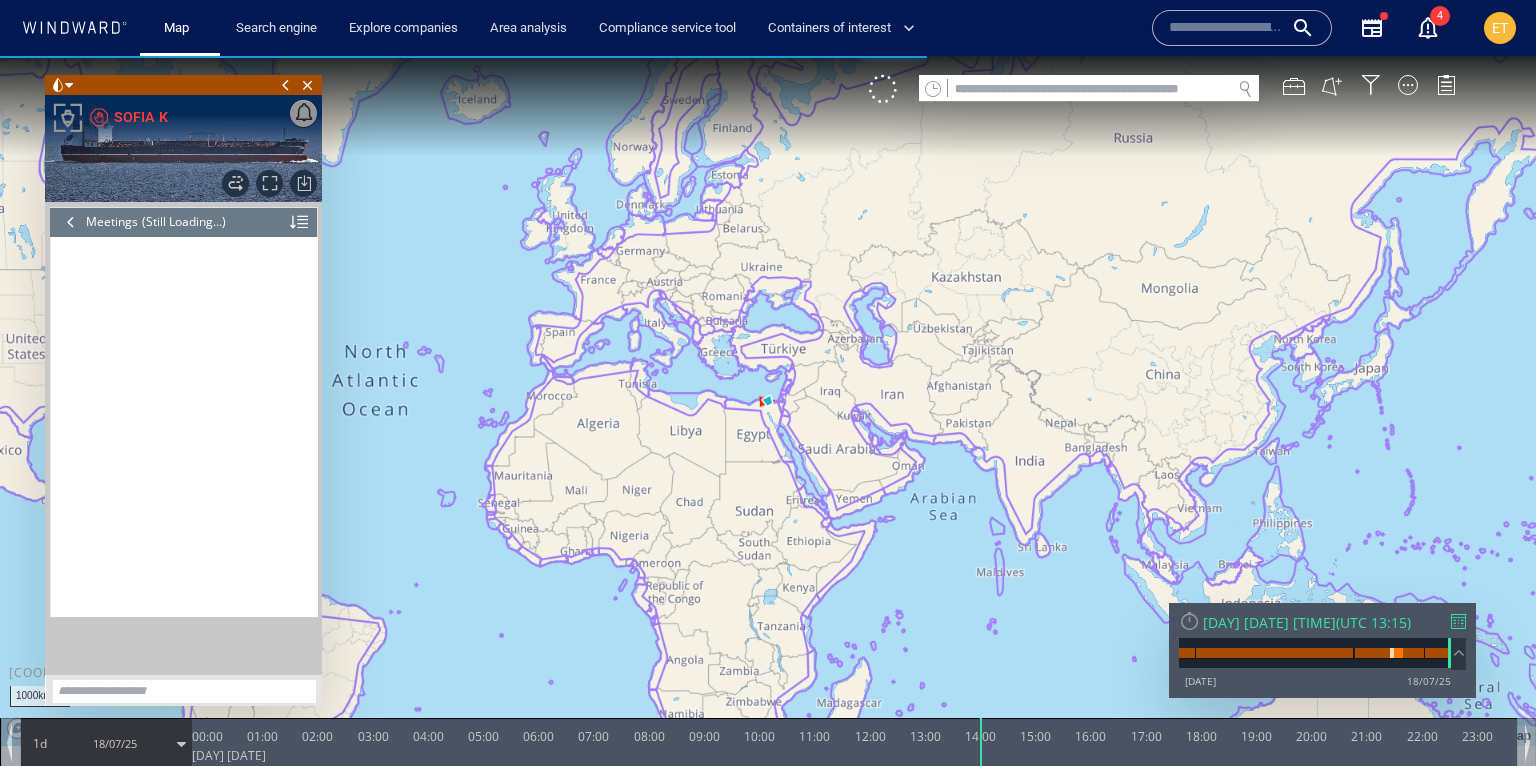 scroll, scrollTop: 1654, scrollLeft: 0, axis: vertical 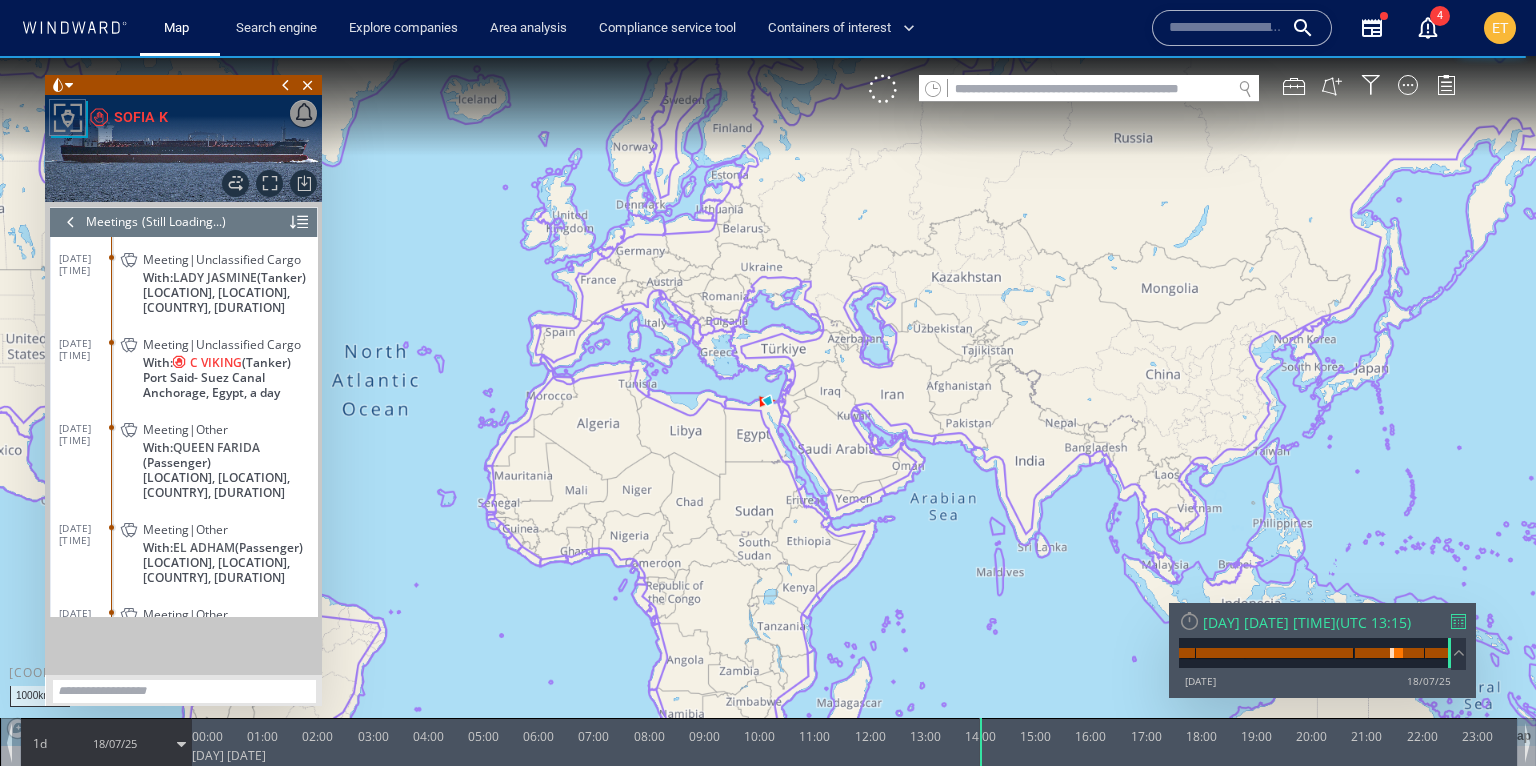 click on "Meeting|Unclassified Cargo" at bounding box center [222, 344] 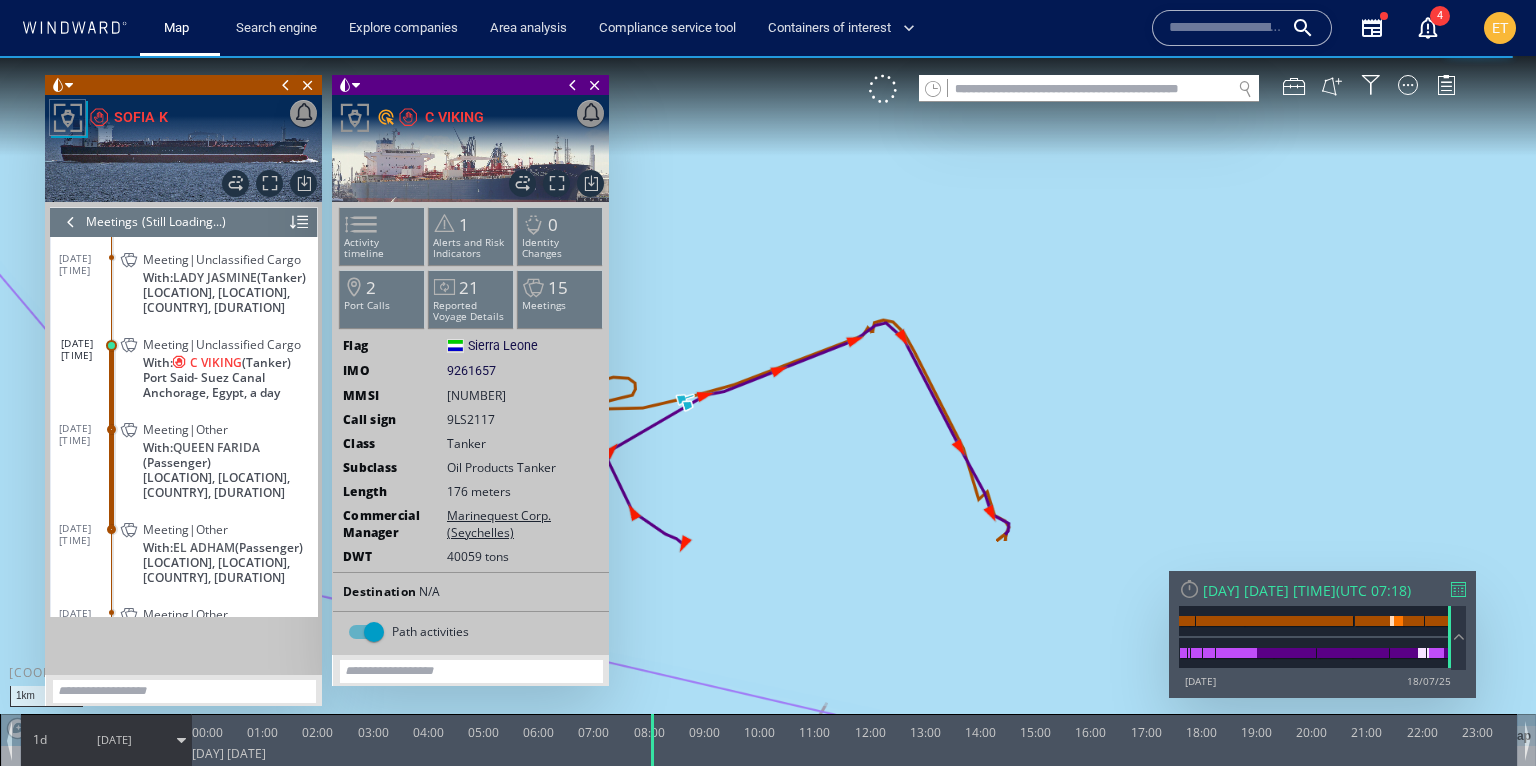 click at bounding box center [573, 85] 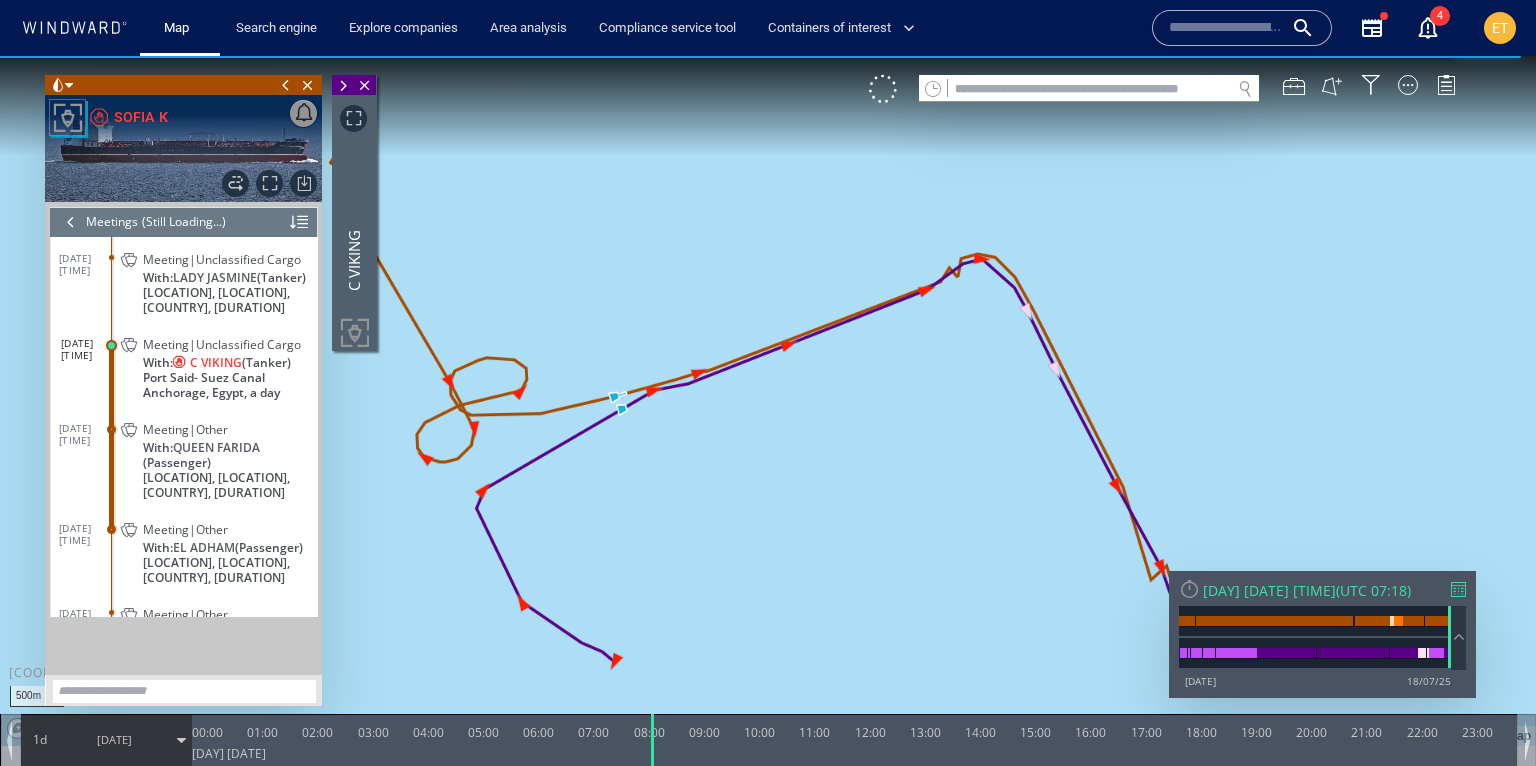 click at bounding box center (286, 85) 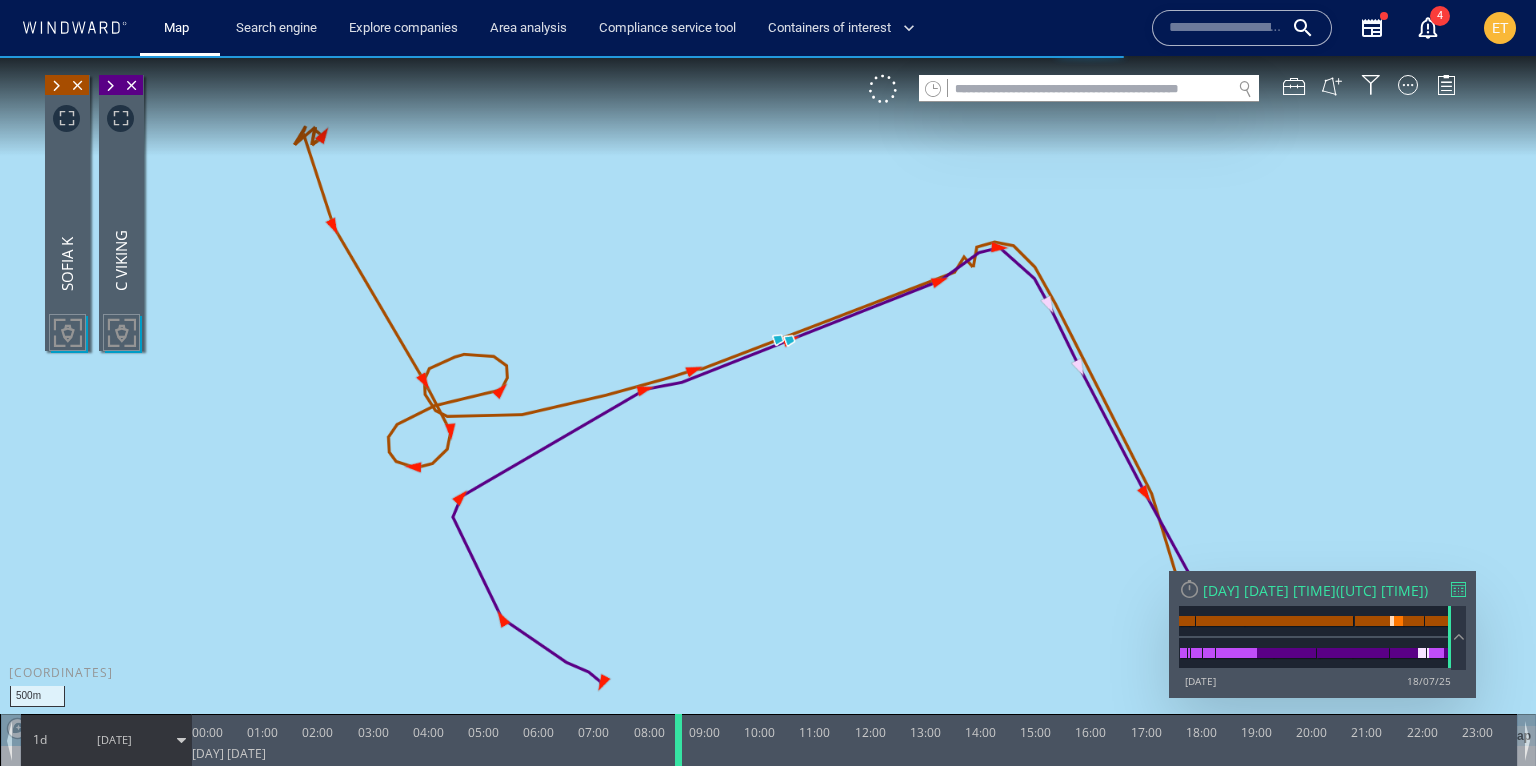 drag, startPoint x: 657, startPoint y: 741, endPoint x: 683, endPoint y: 750, distance: 27.513634 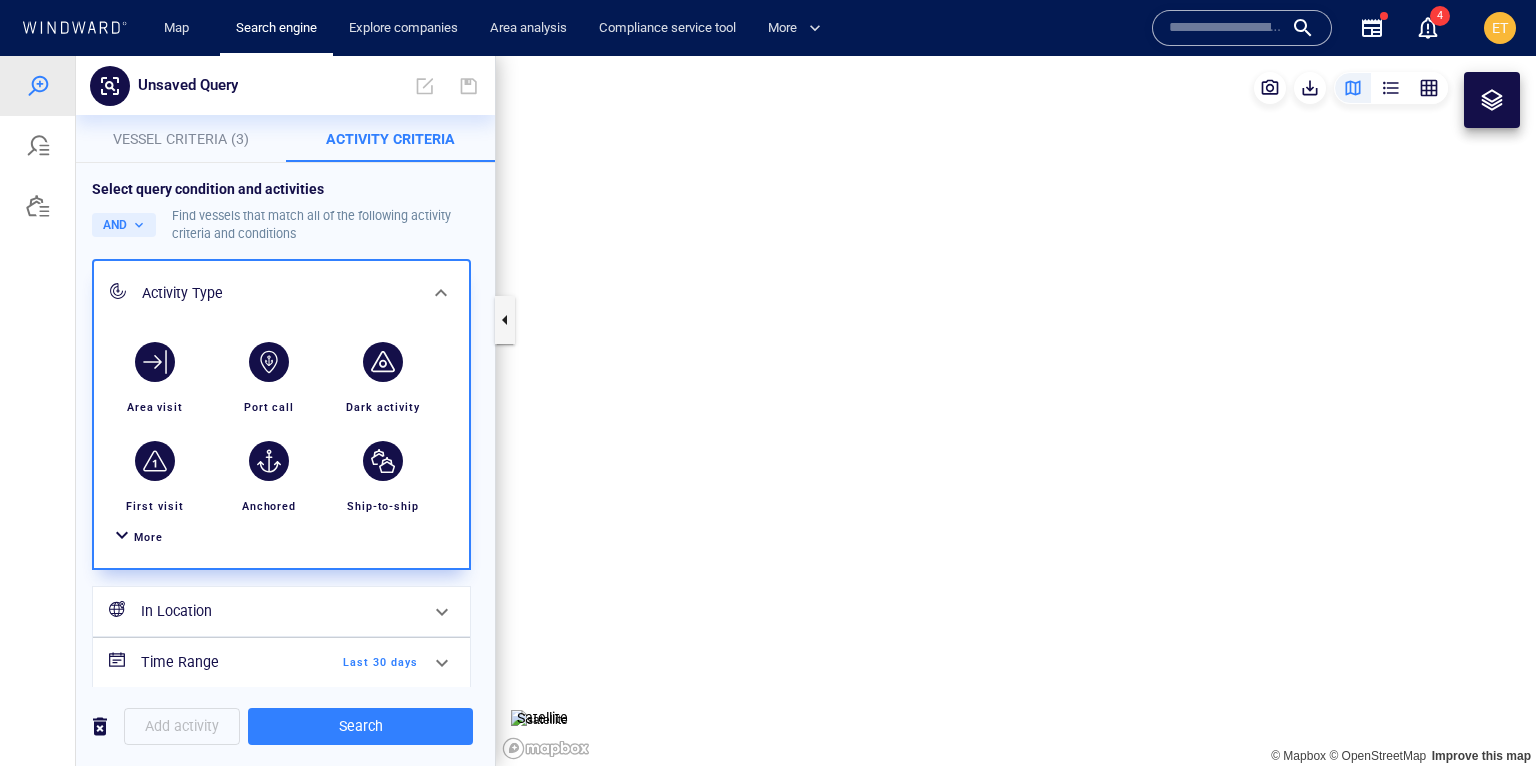 scroll, scrollTop: 0, scrollLeft: 0, axis: both 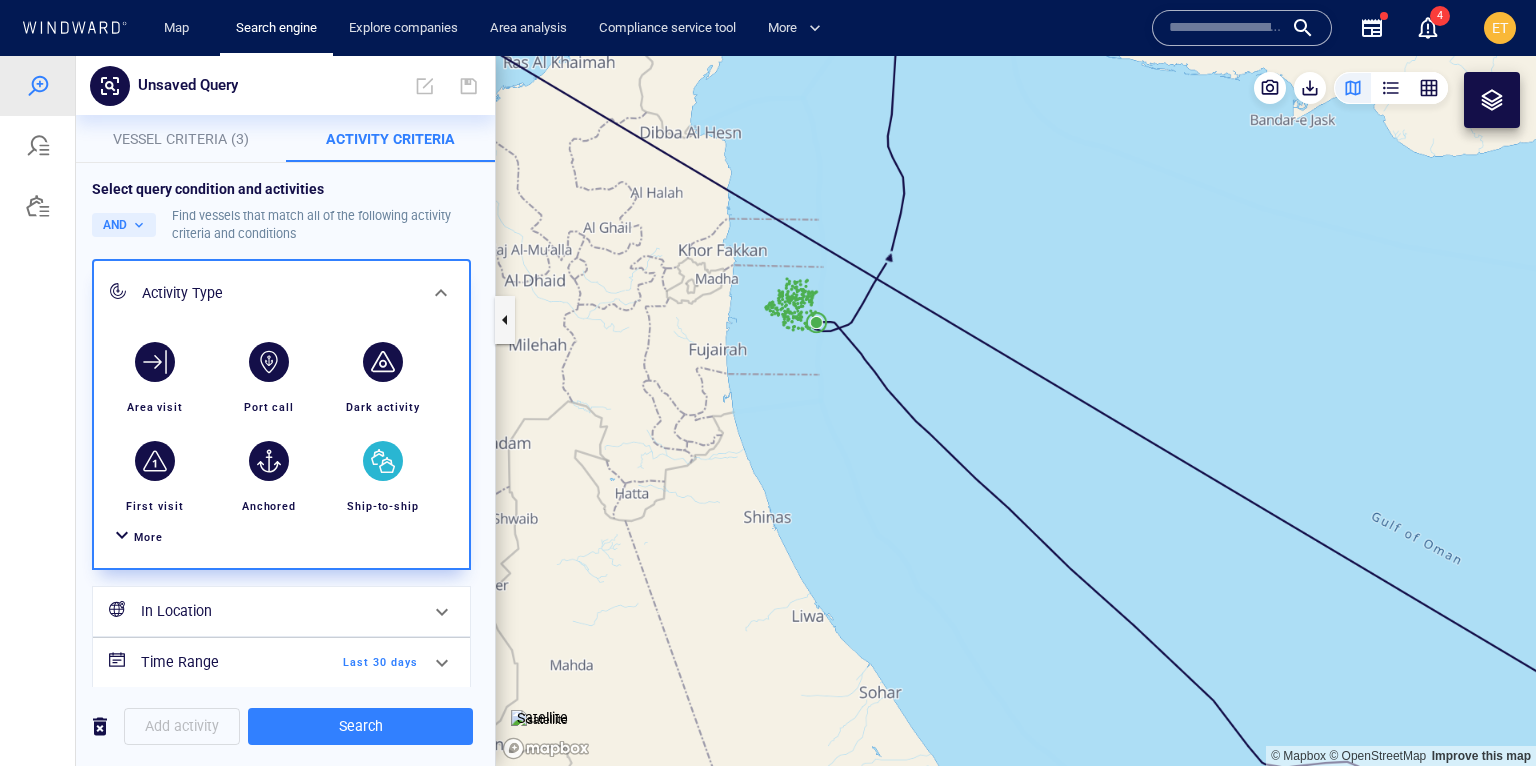 click at bounding box center [383, 461] 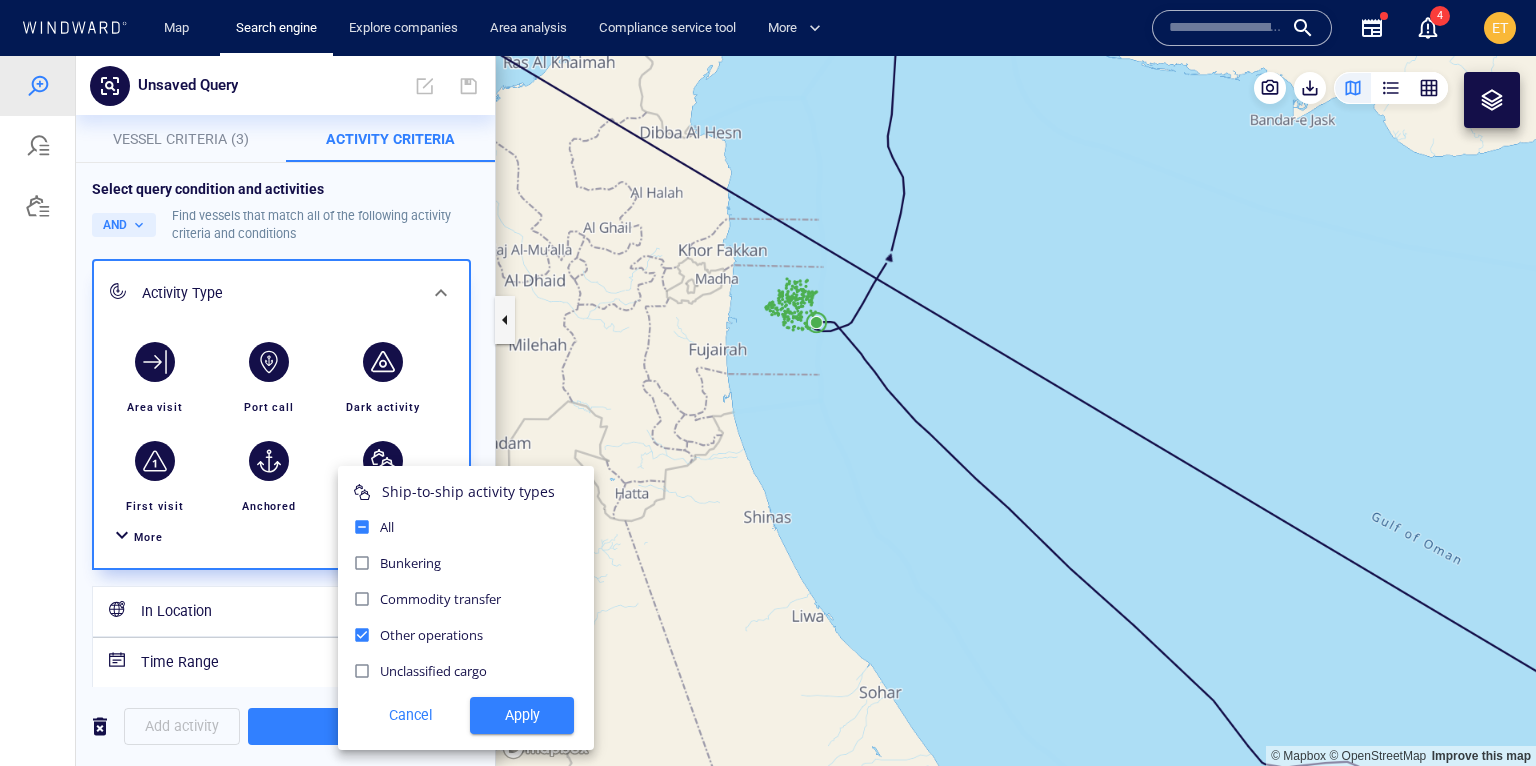 click at bounding box center [768, 411] 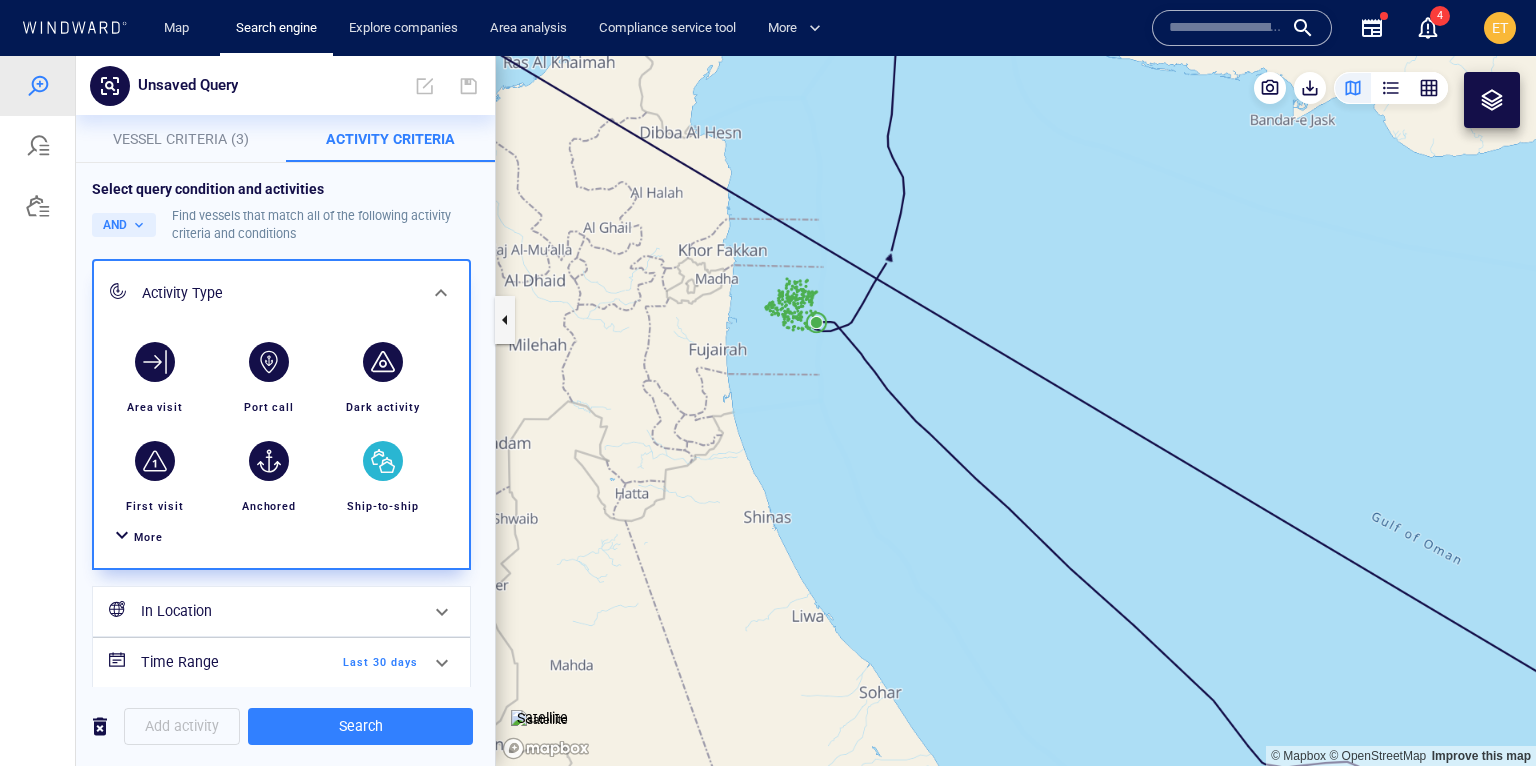 click on "Ship-to-ship" at bounding box center [383, 506] 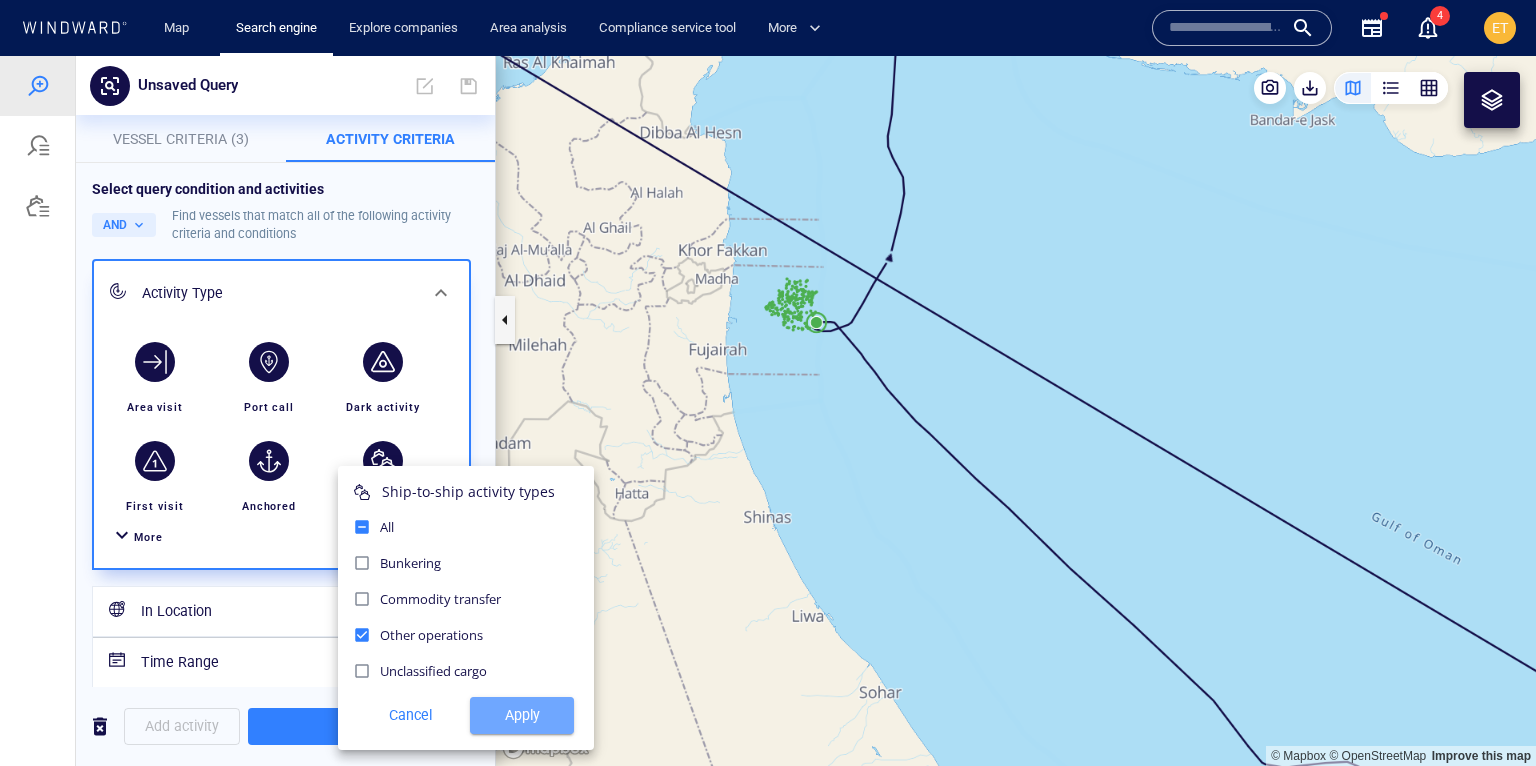 click on "Apply" at bounding box center (522, 715) 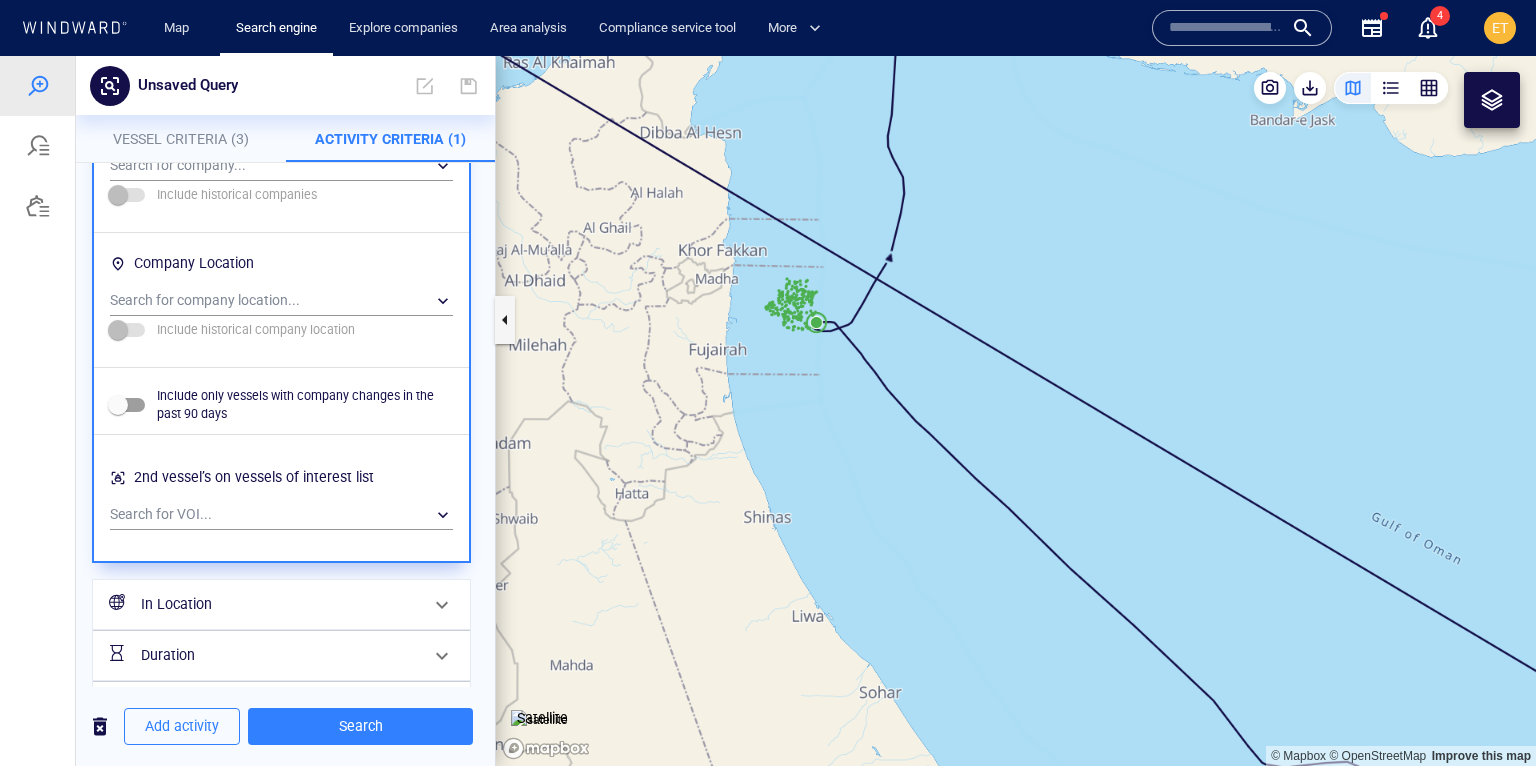 scroll, scrollTop: 1498, scrollLeft: 0, axis: vertical 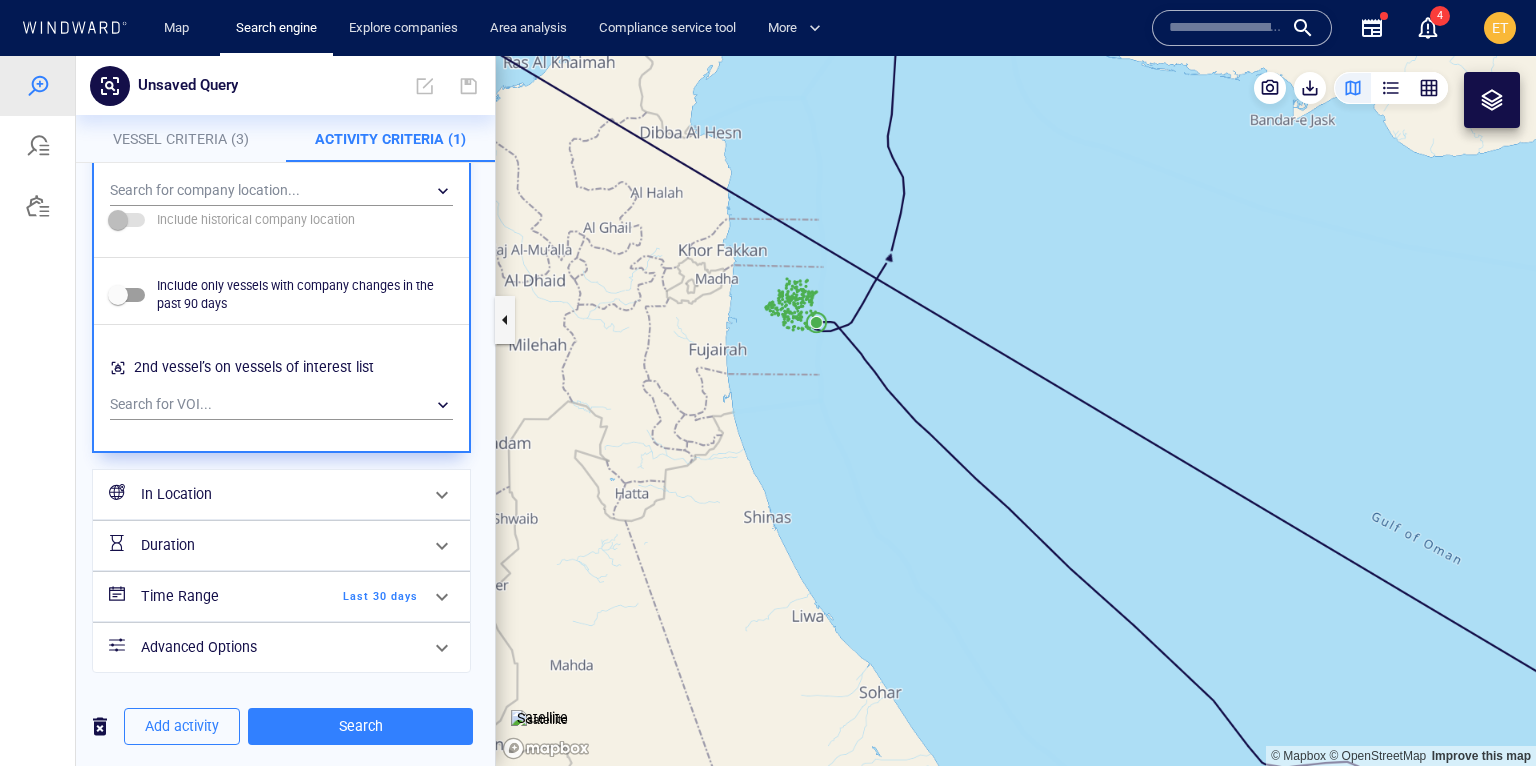 click on "In Location" at bounding box center [279, 494] 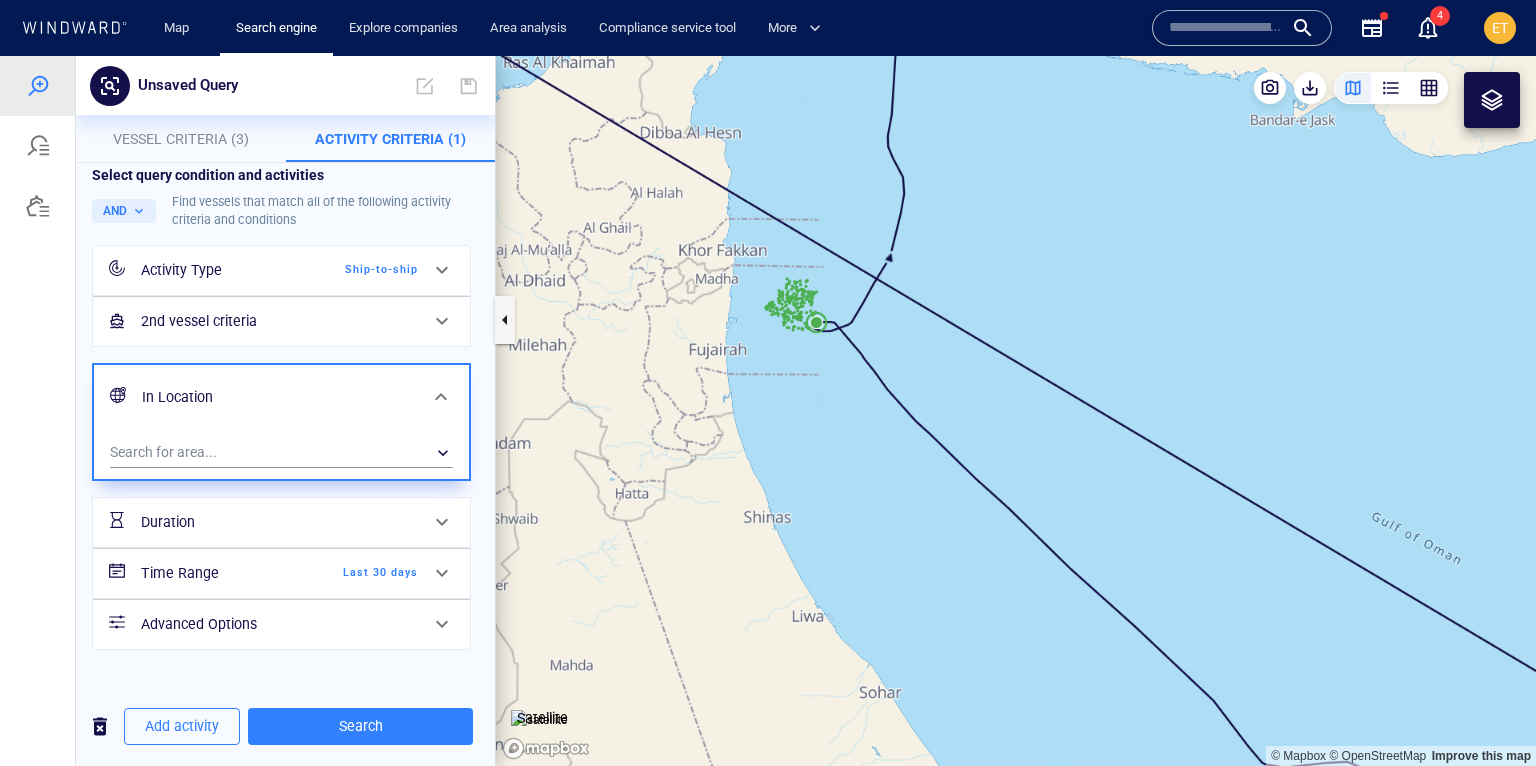scroll, scrollTop: 0, scrollLeft: 0, axis: both 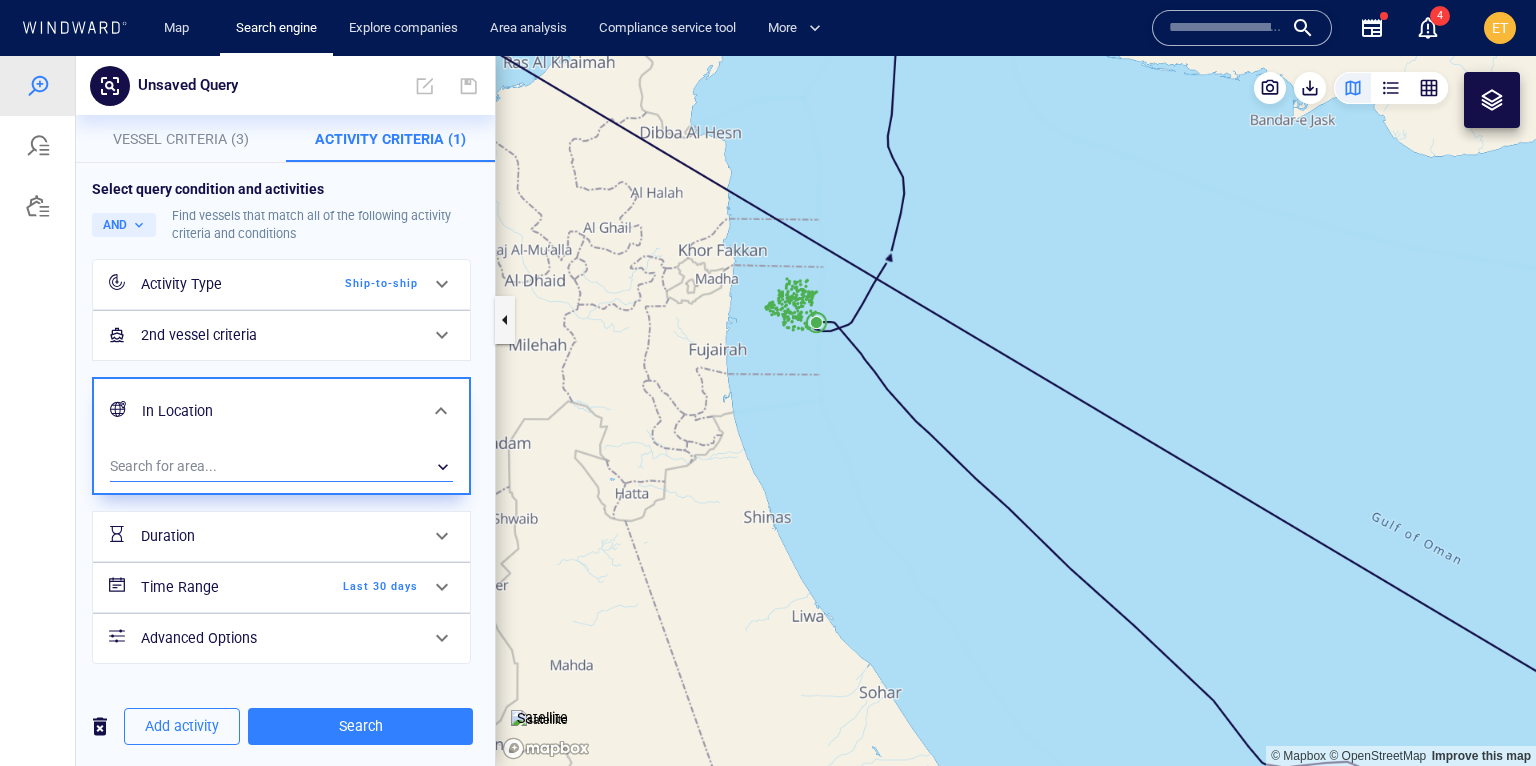 click on "​" at bounding box center [281, 467] 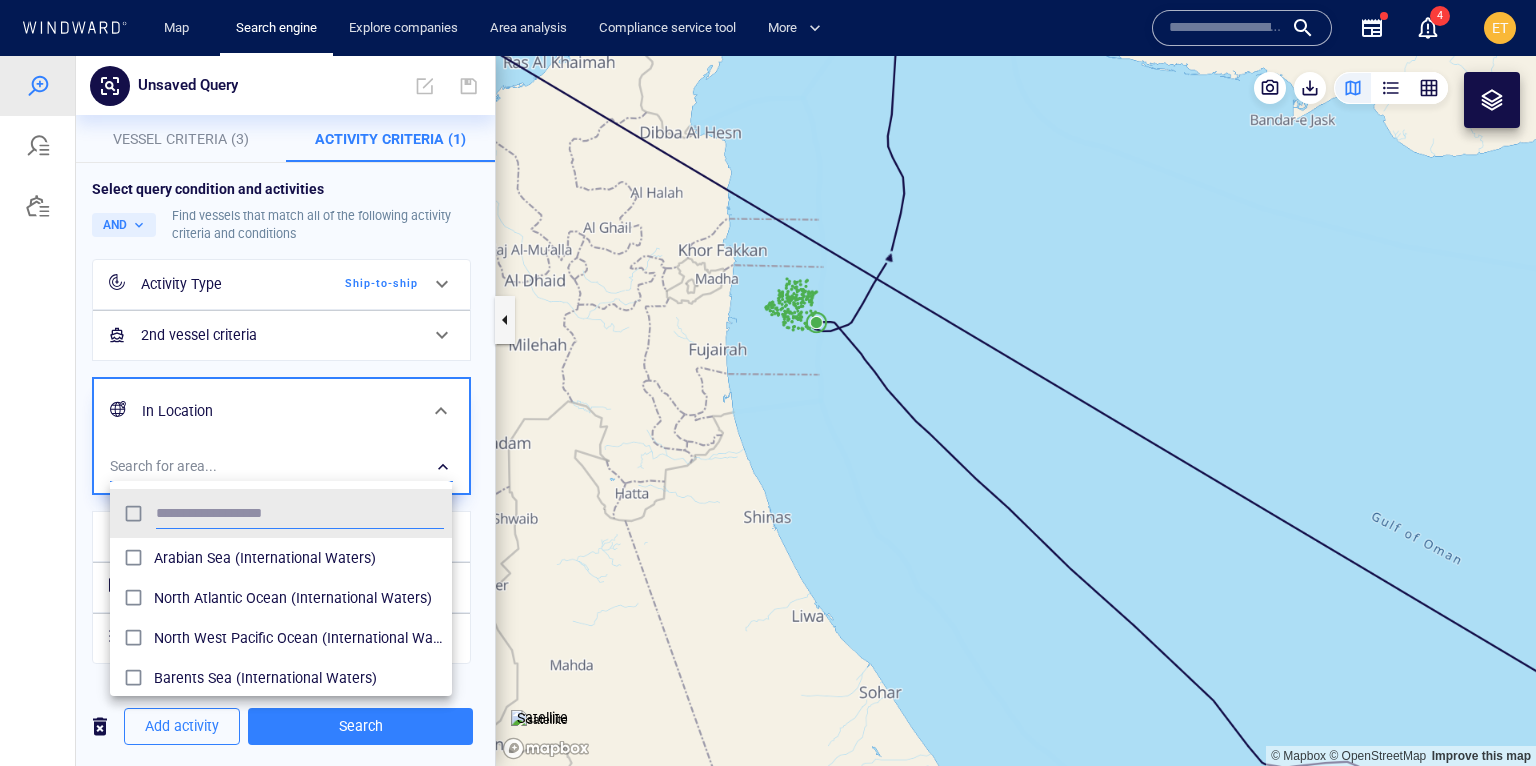 scroll, scrollTop: 0, scrollLeft: 0, axis: both 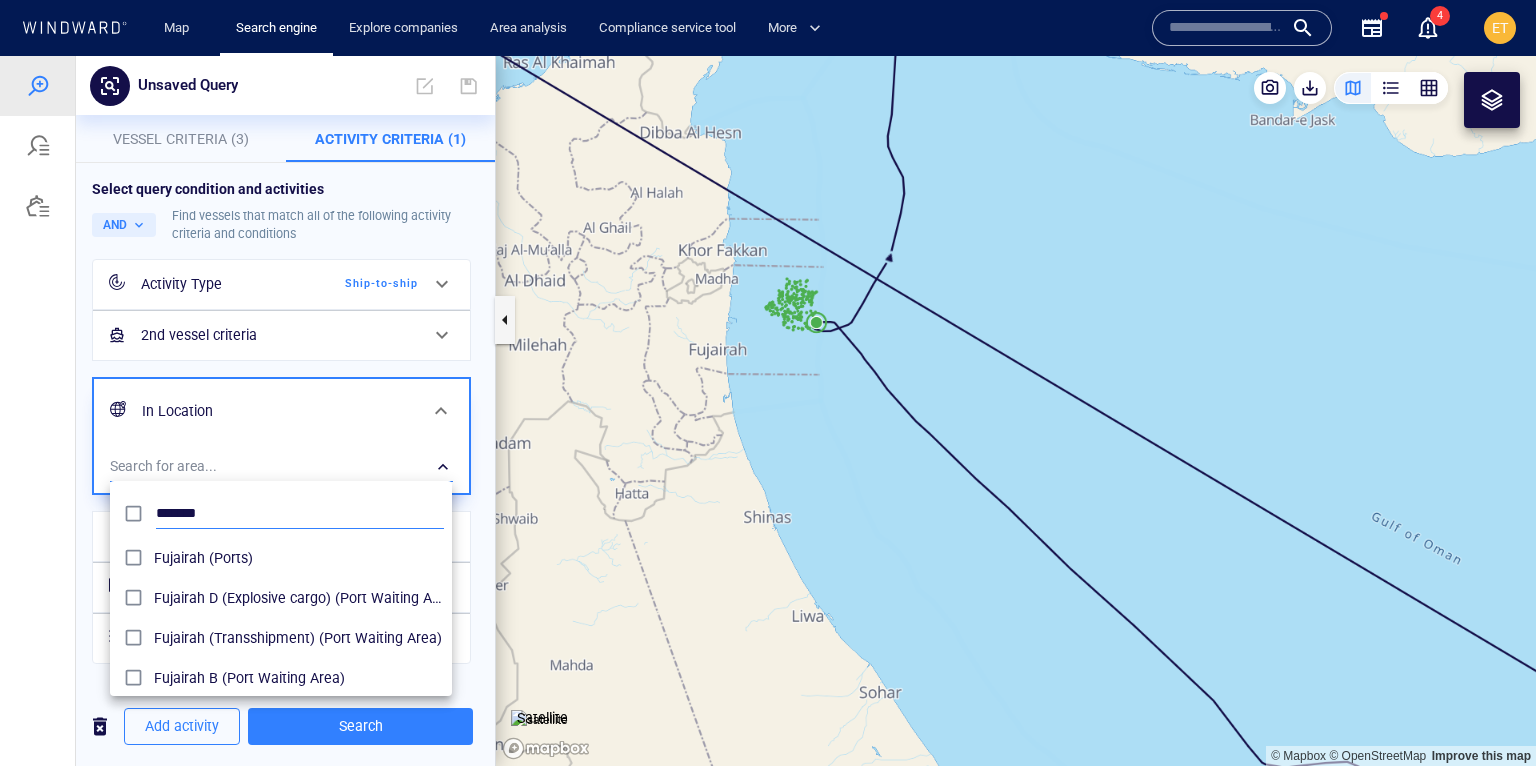 type on "*******" 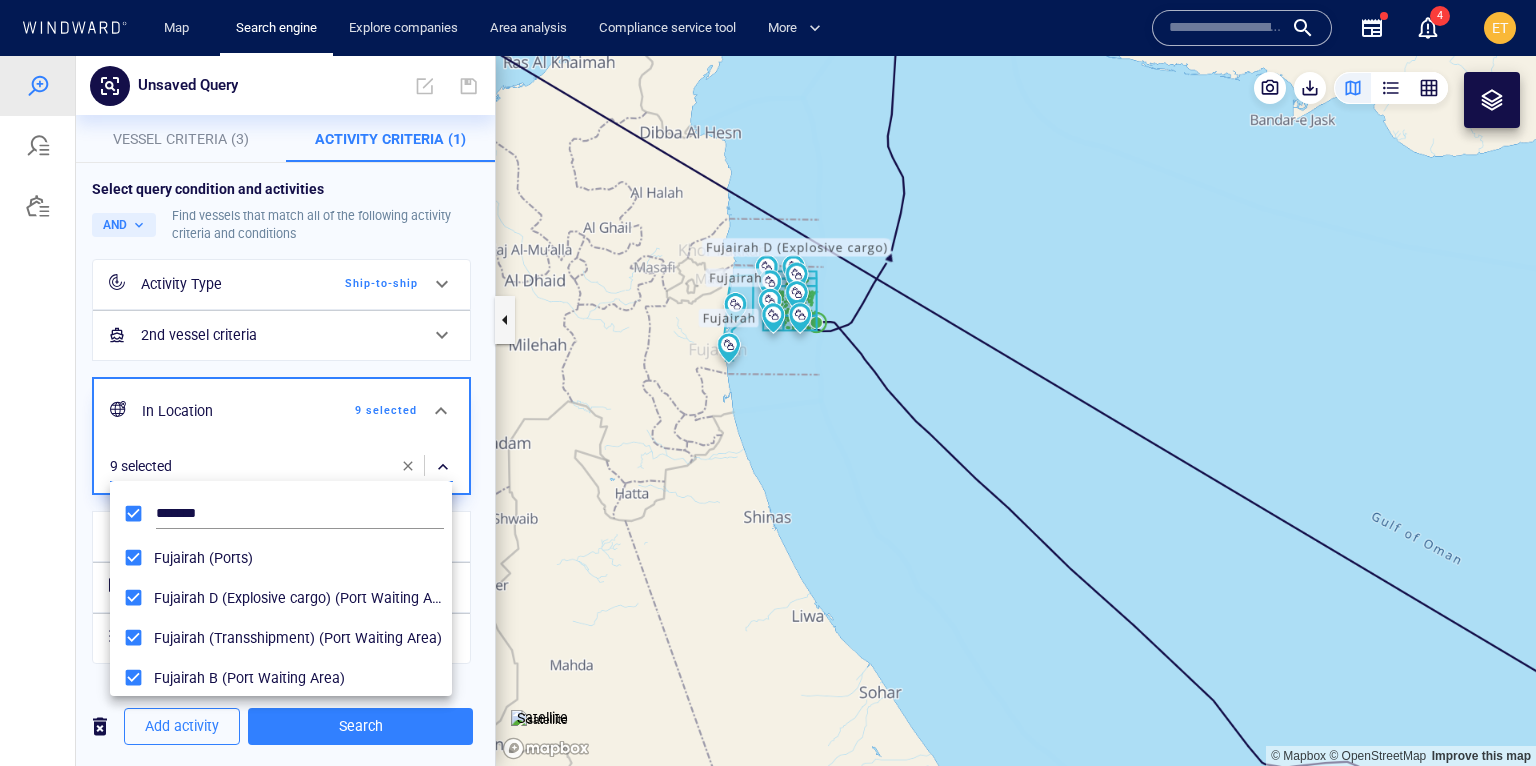 click at bounding box center [768, 411] 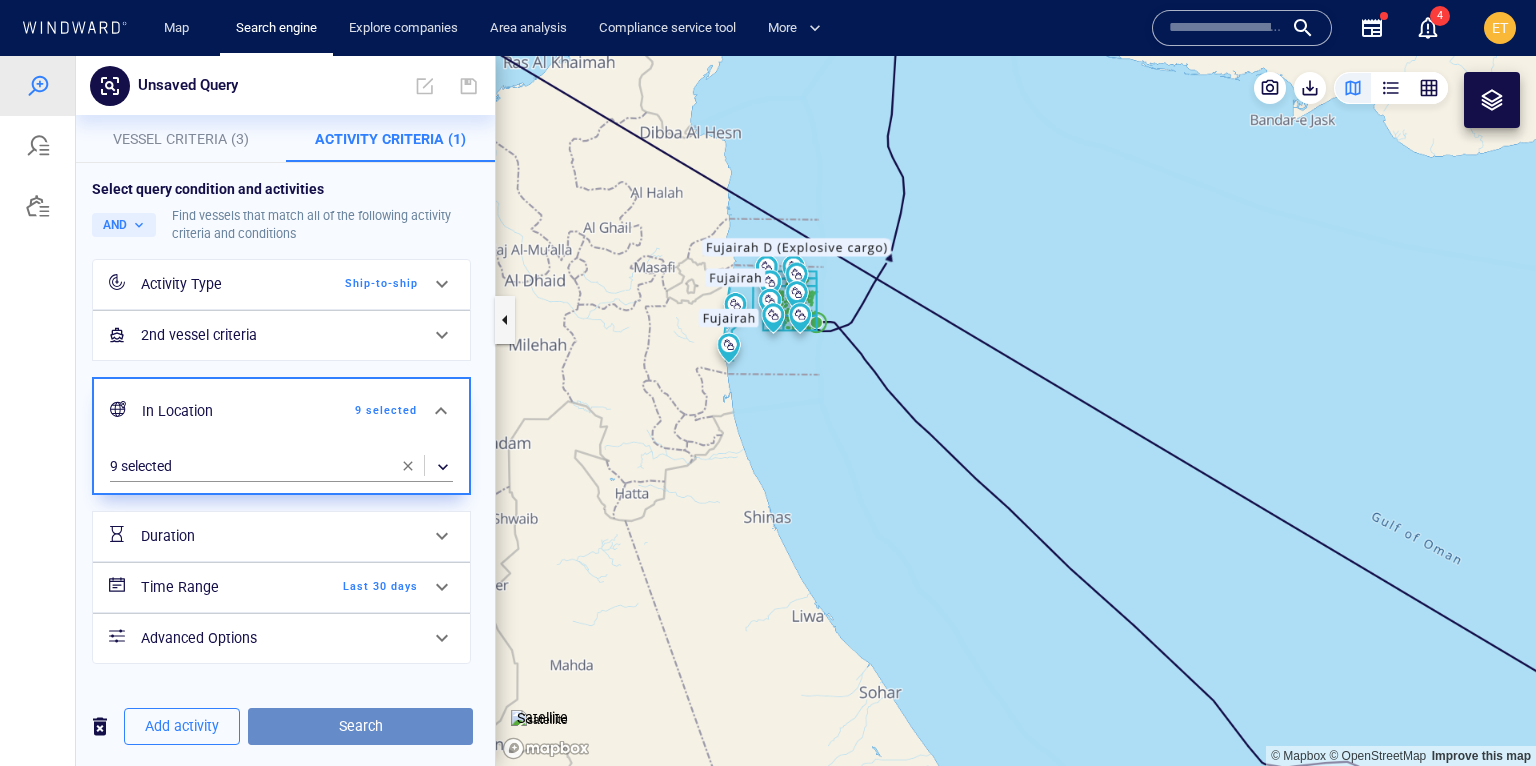 click on "Search" at bounding box center (360, 726) 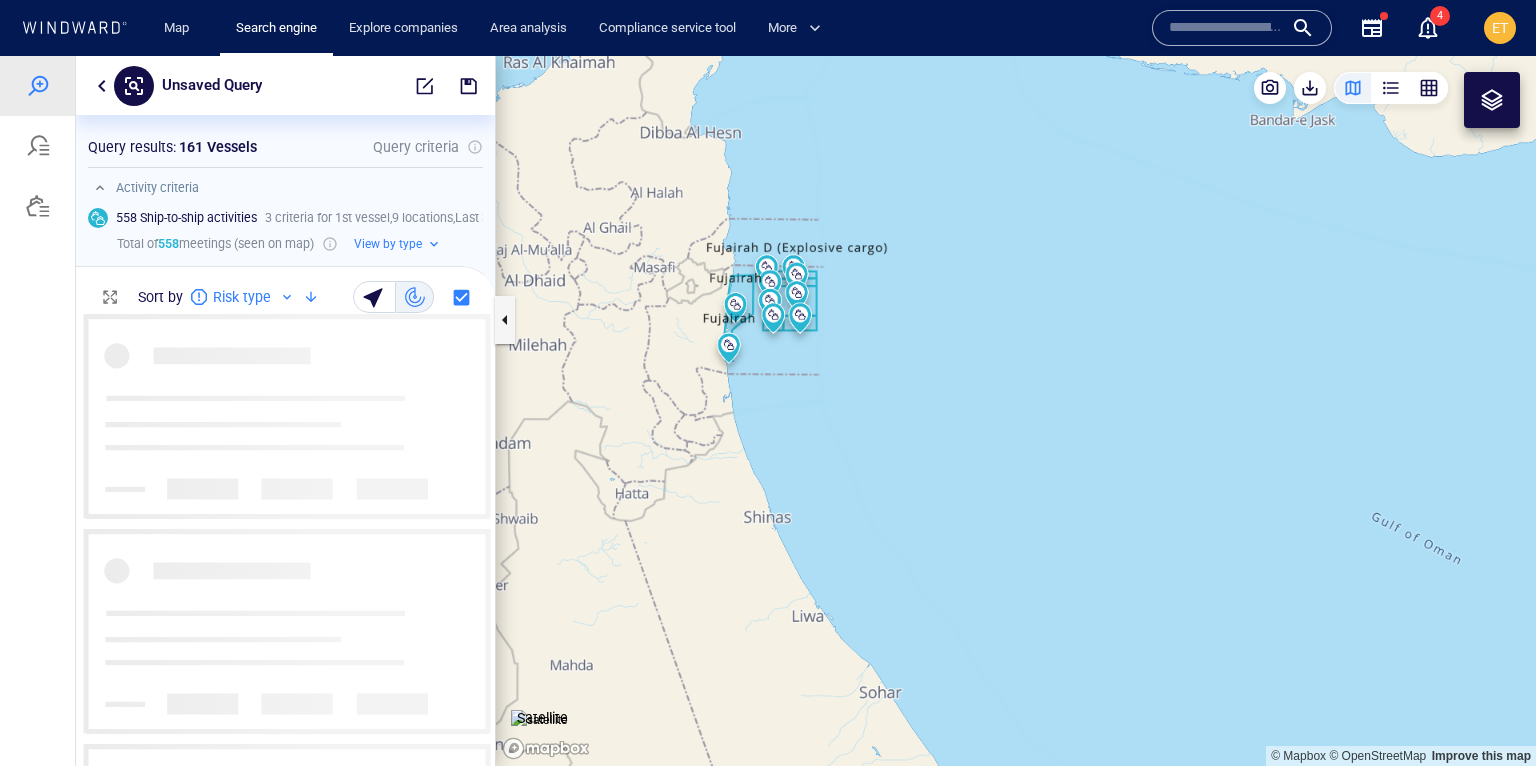 scroll, scrollTop: 0, scrollLeft: 0, axis: both 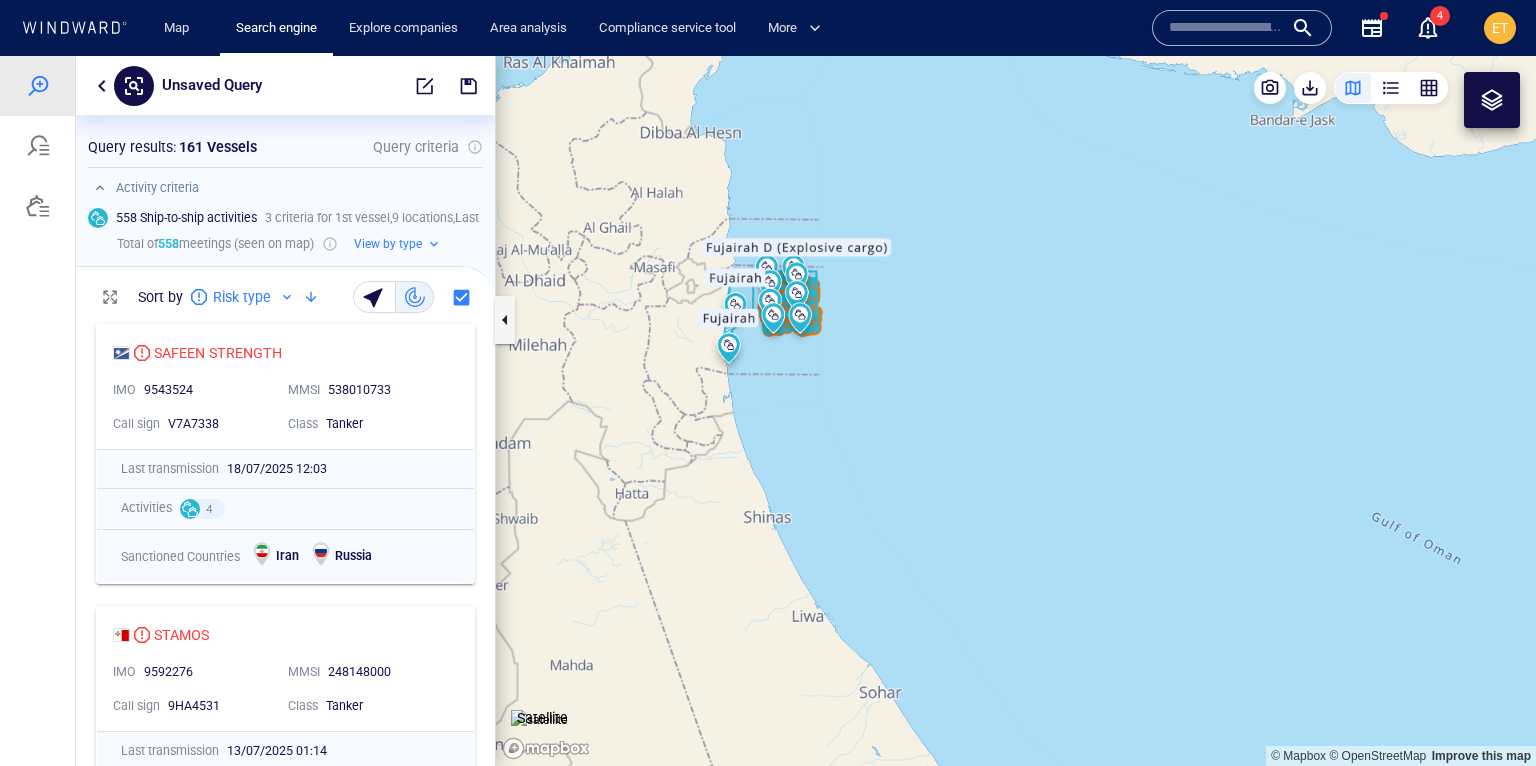 click at bounding box center [1016, 411] 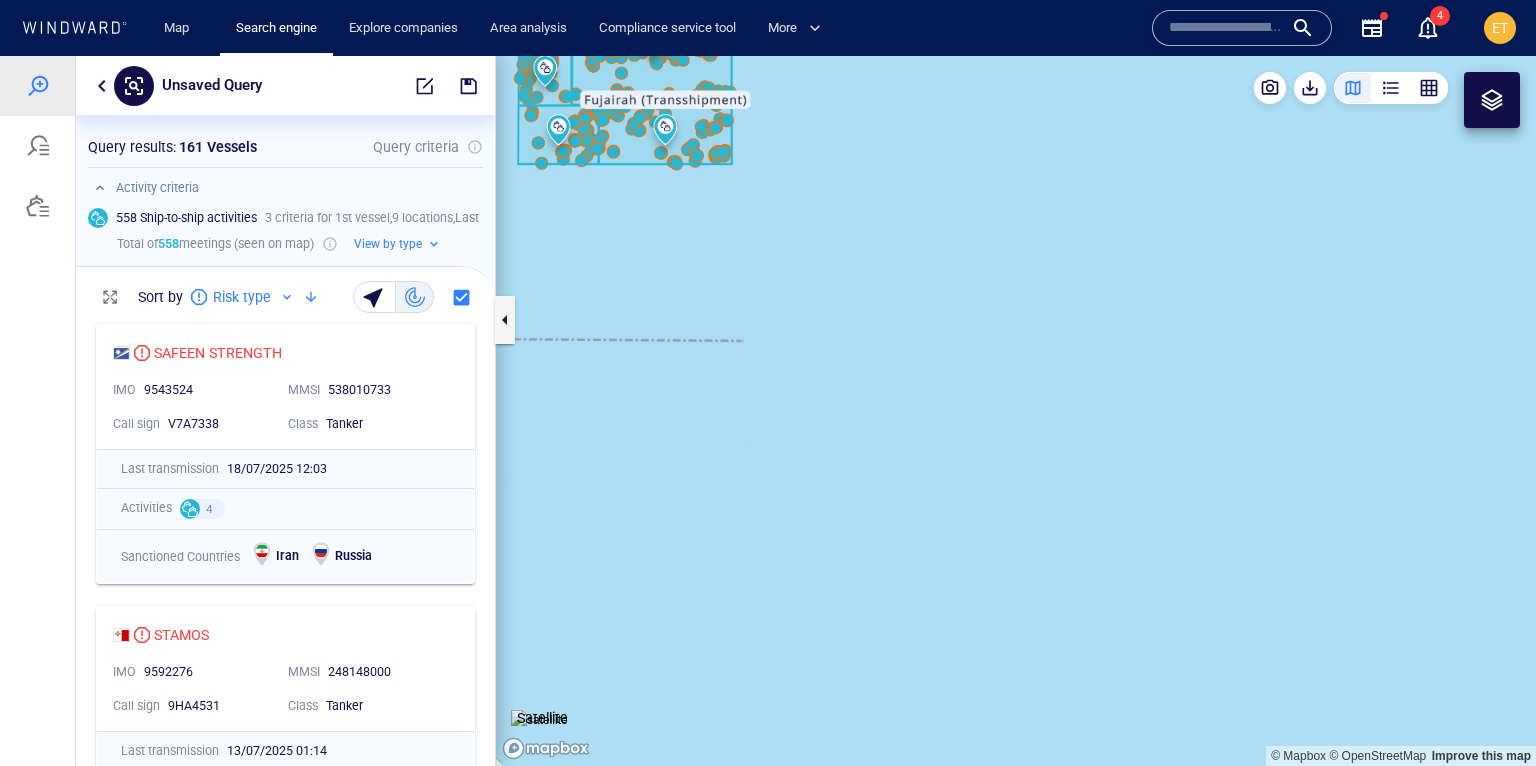 click at bounding box center (1016, 411) 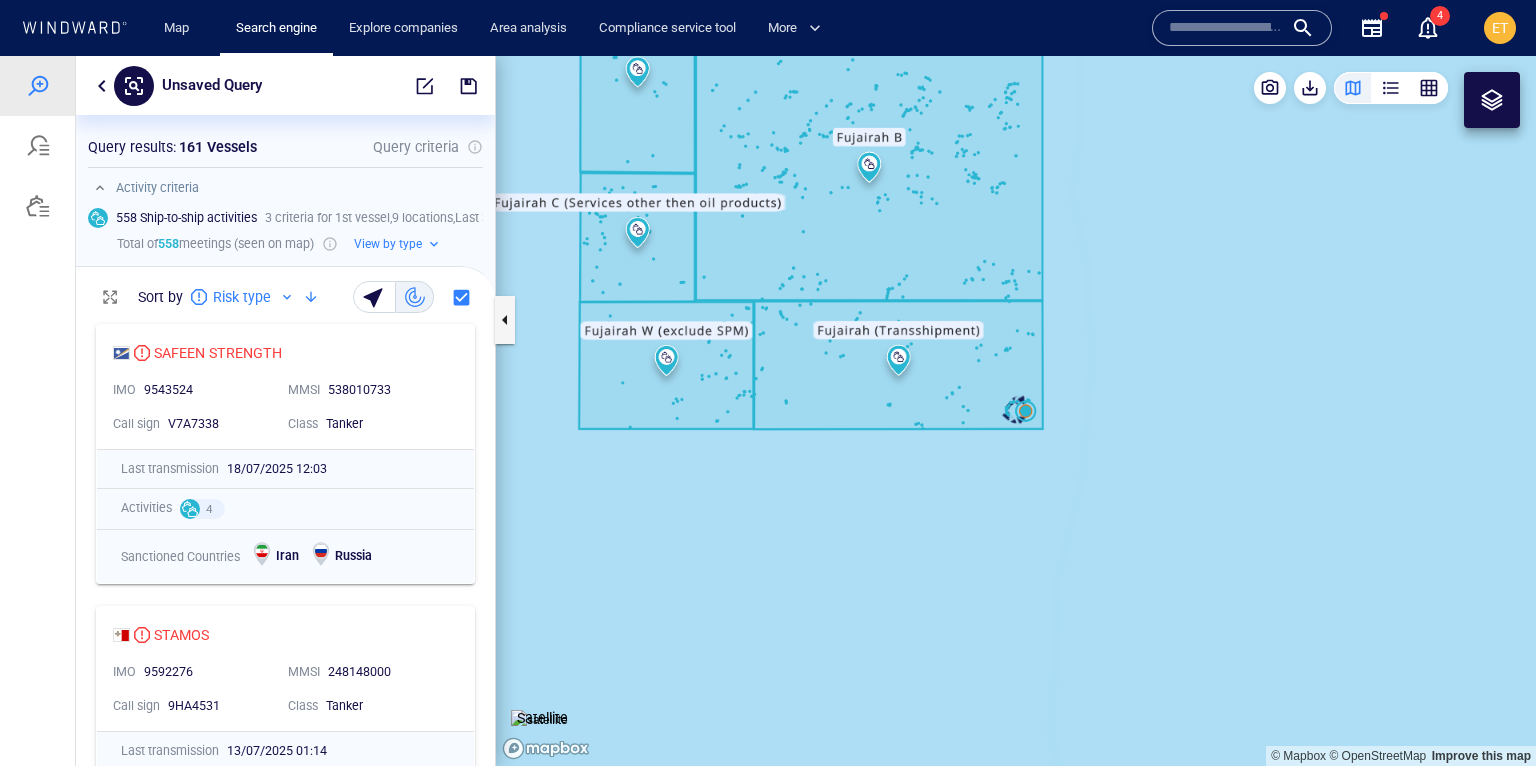 click at bounding box center (1016, 411) 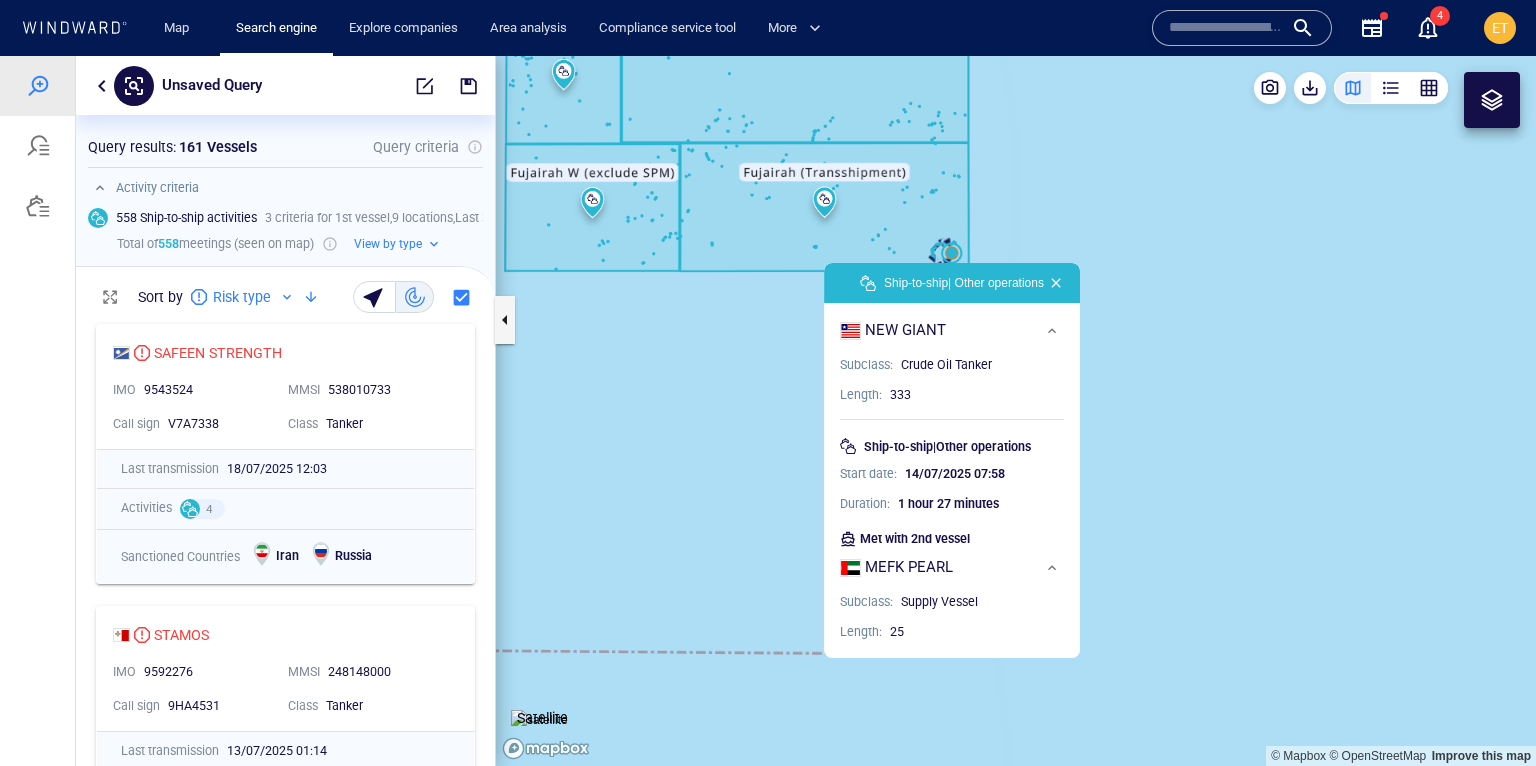 drag, startPoint x: 1278, startPoint y: 479, endPoint x: 1204, endPoint y: 321, distance: 174.47063 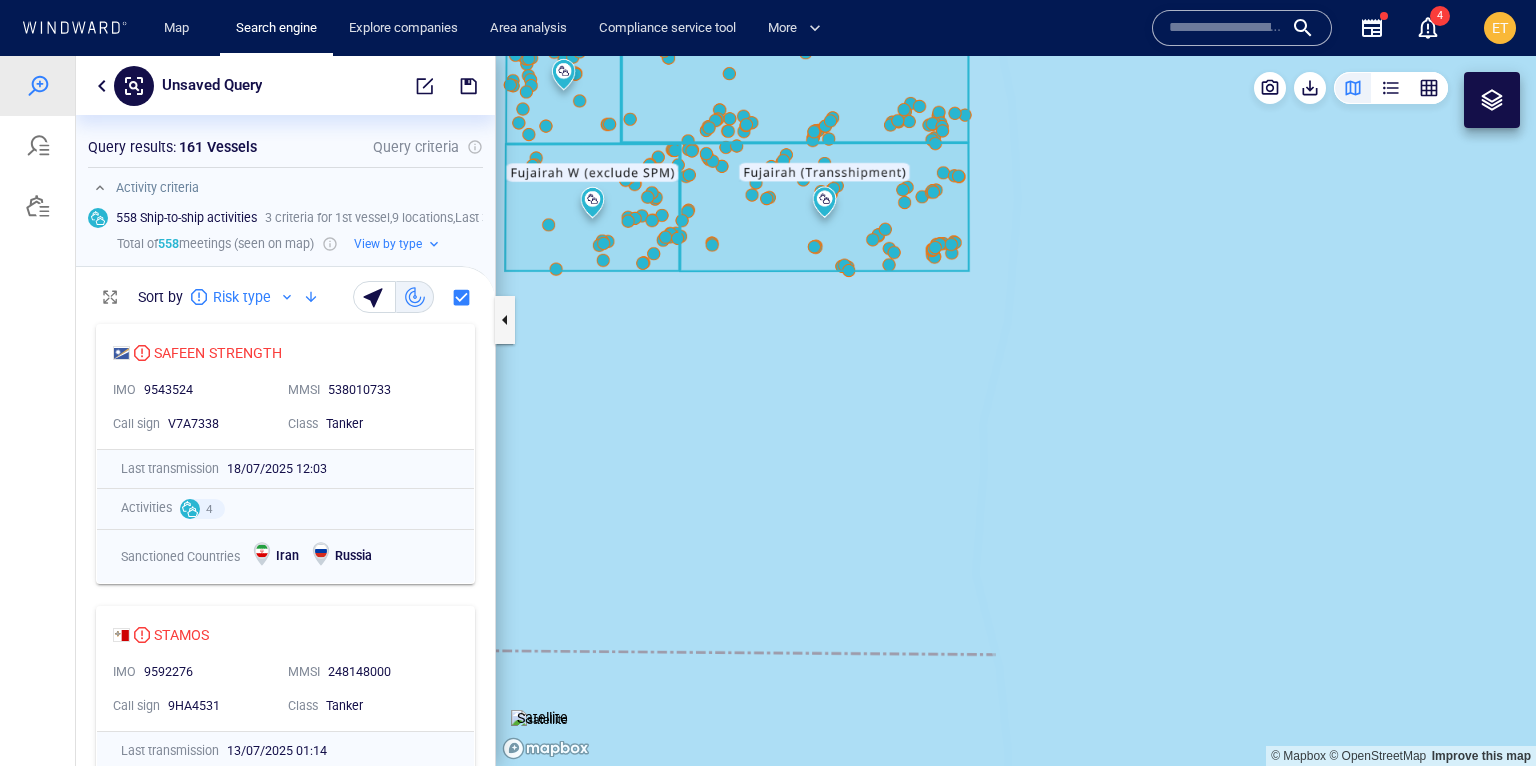 drag, startPoint x: 944, startPoint y: 426, endPoint x: 987, endPoint y: 493, distance: 79.61156 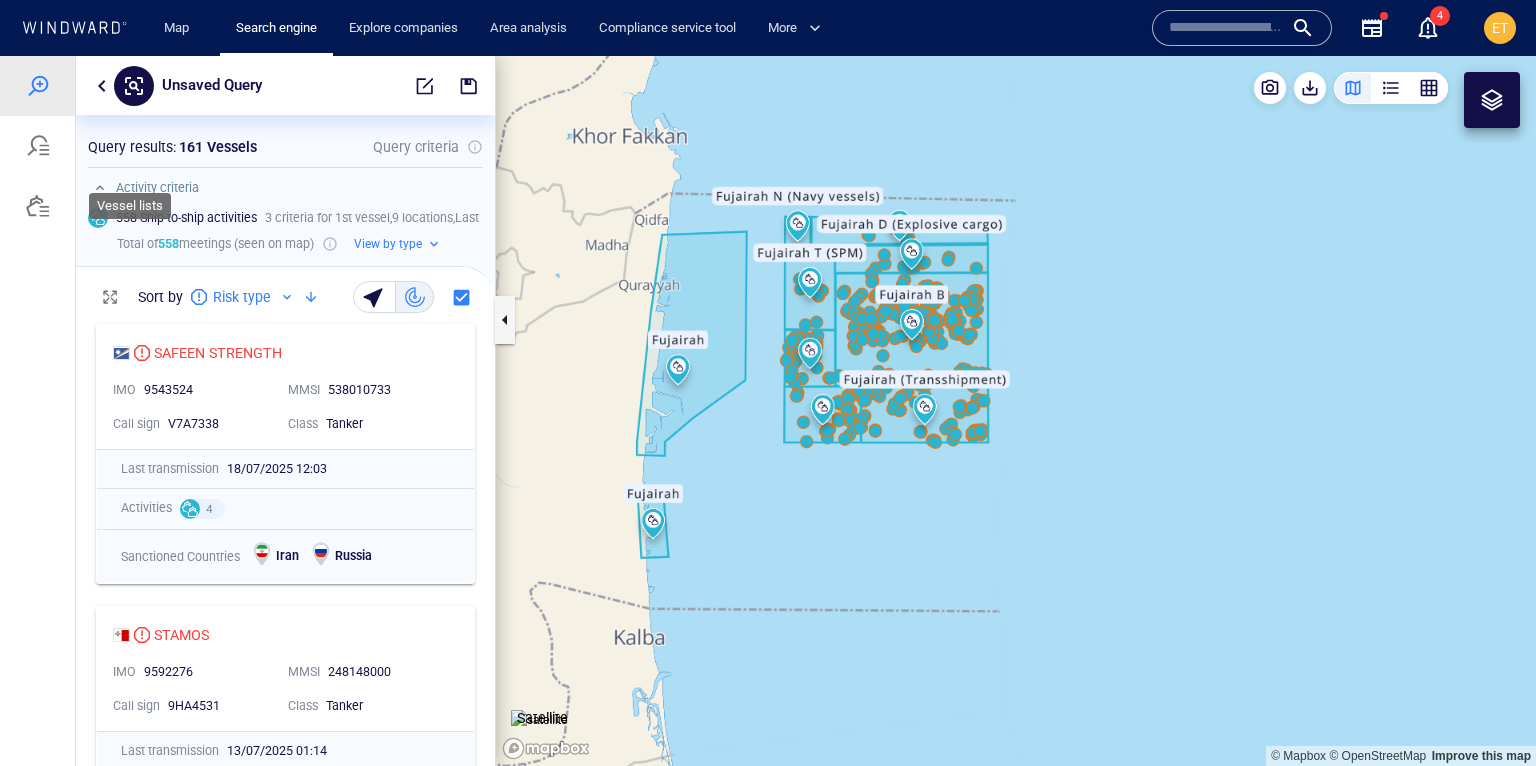 click at bounding box center (38, 206) 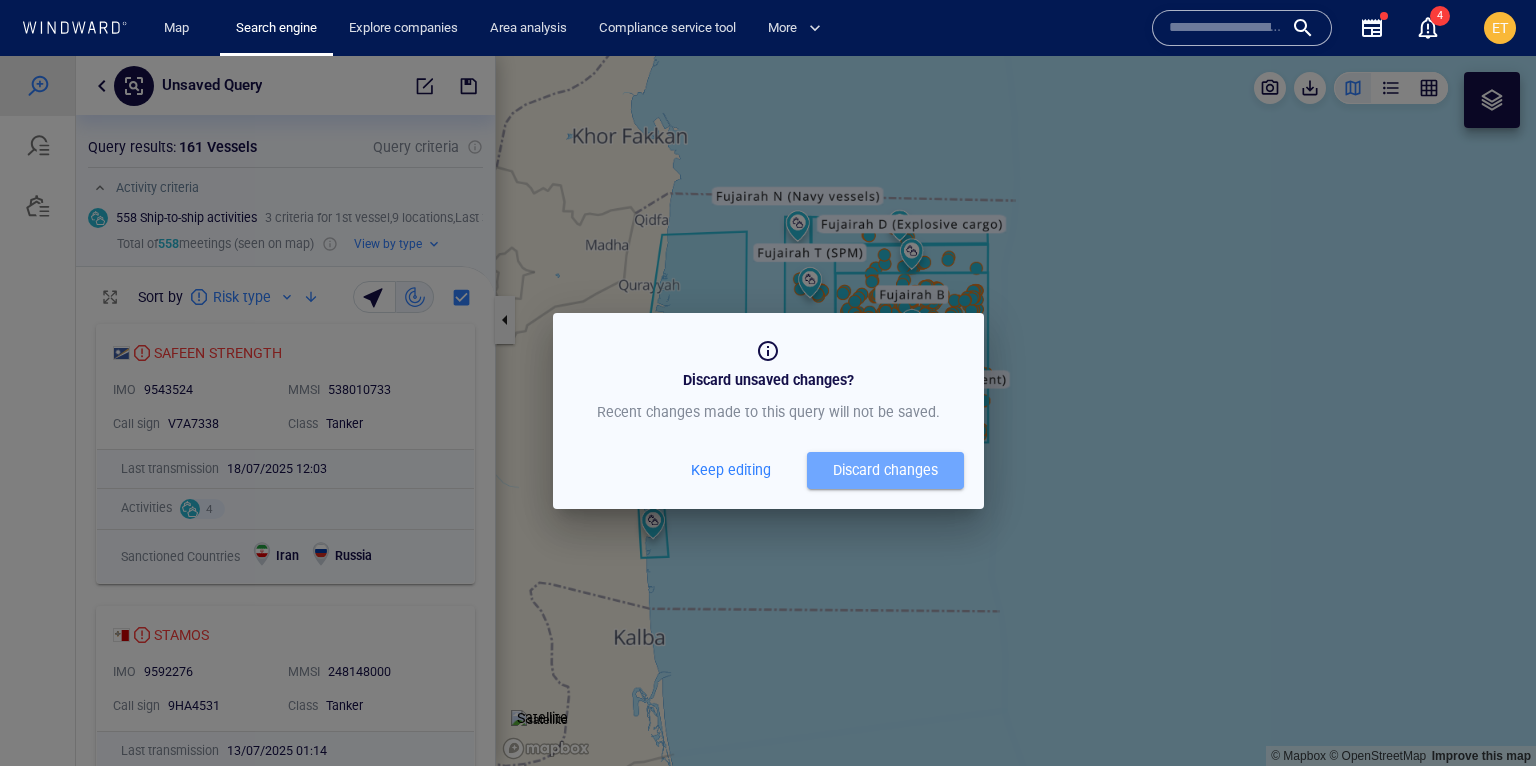 click on "Discard changes" at bounding box center [885, 470] 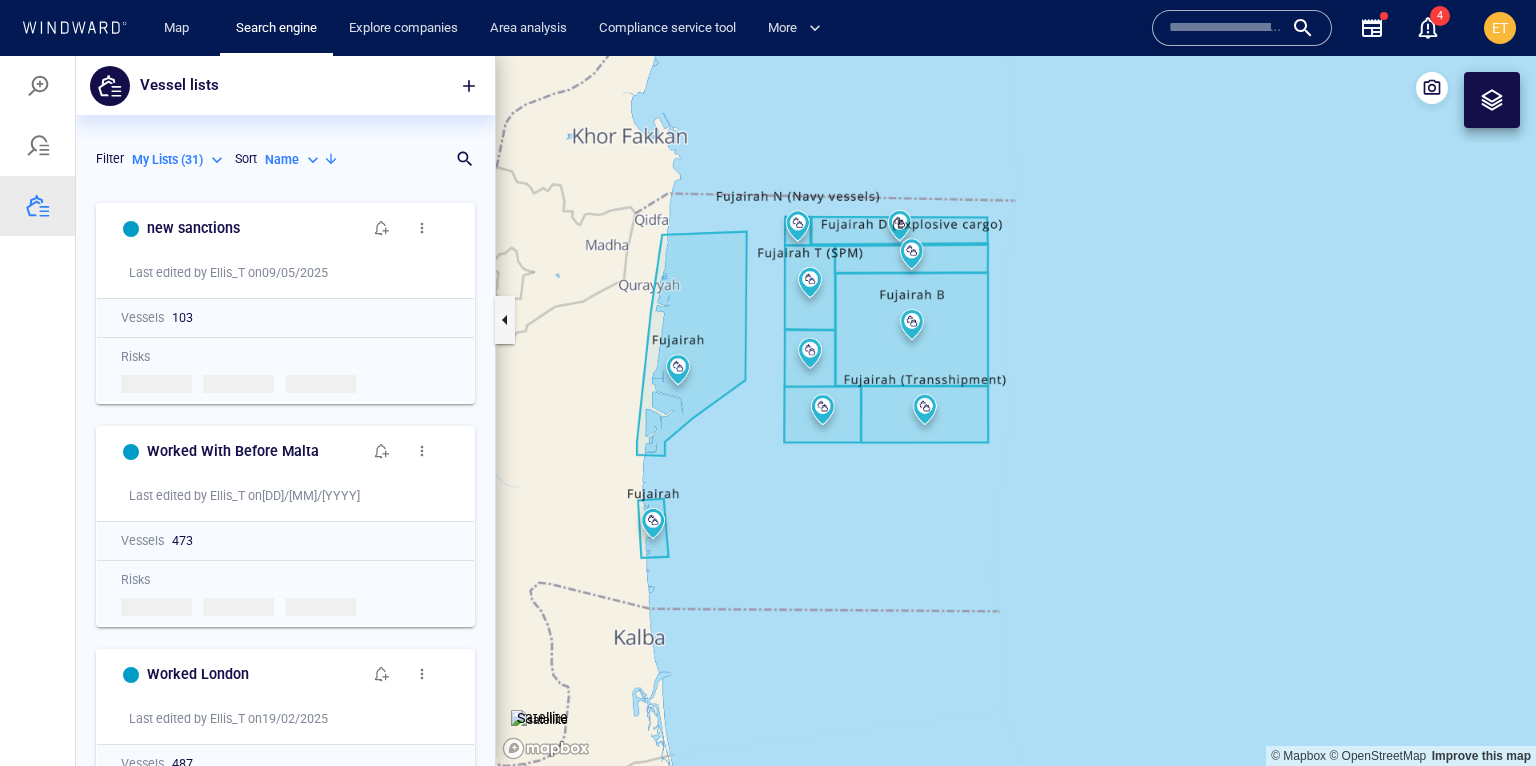 scroll, scrollTop: 0, scrollLeft: 0, axis: both 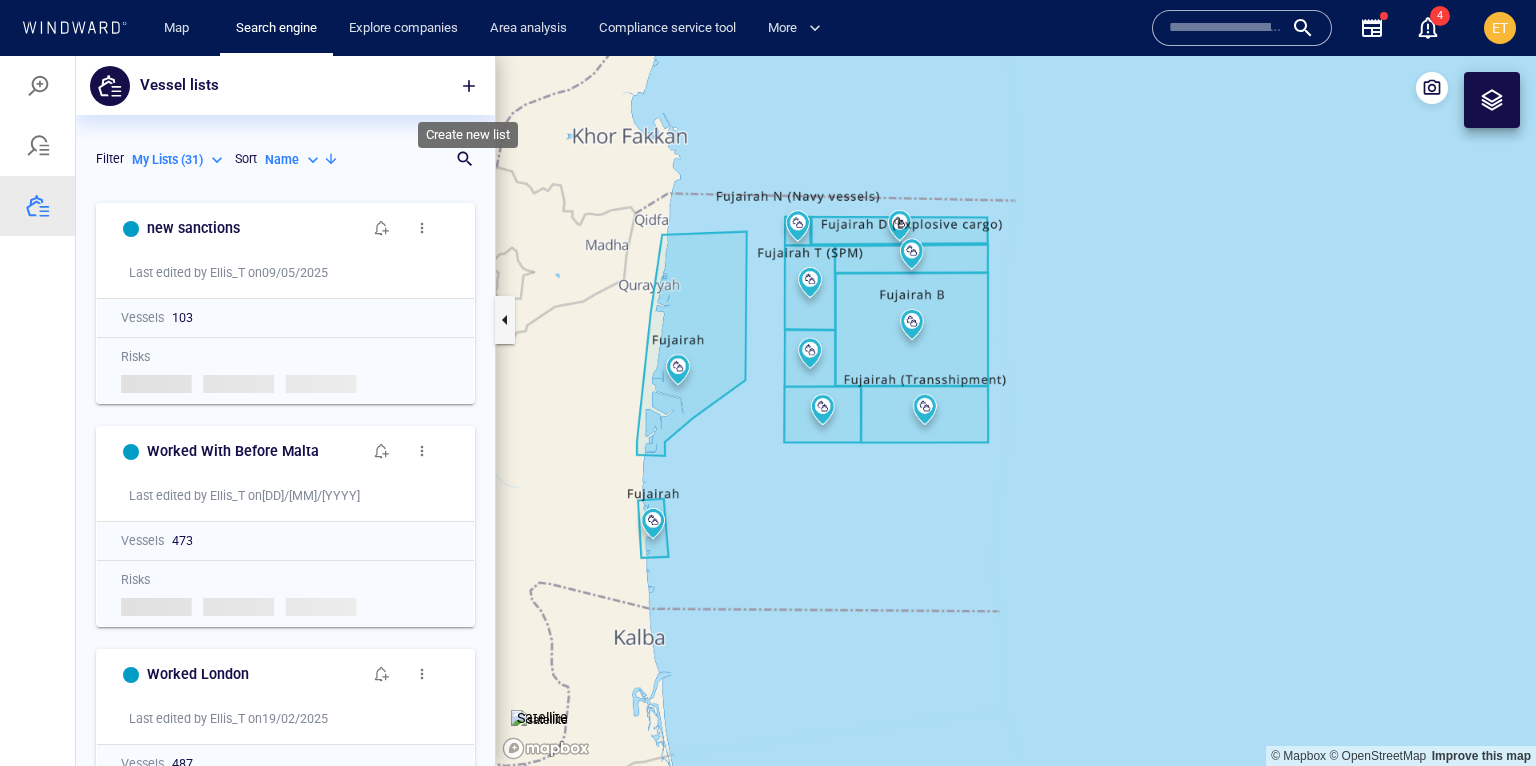 click at bounding box center [469, 86] 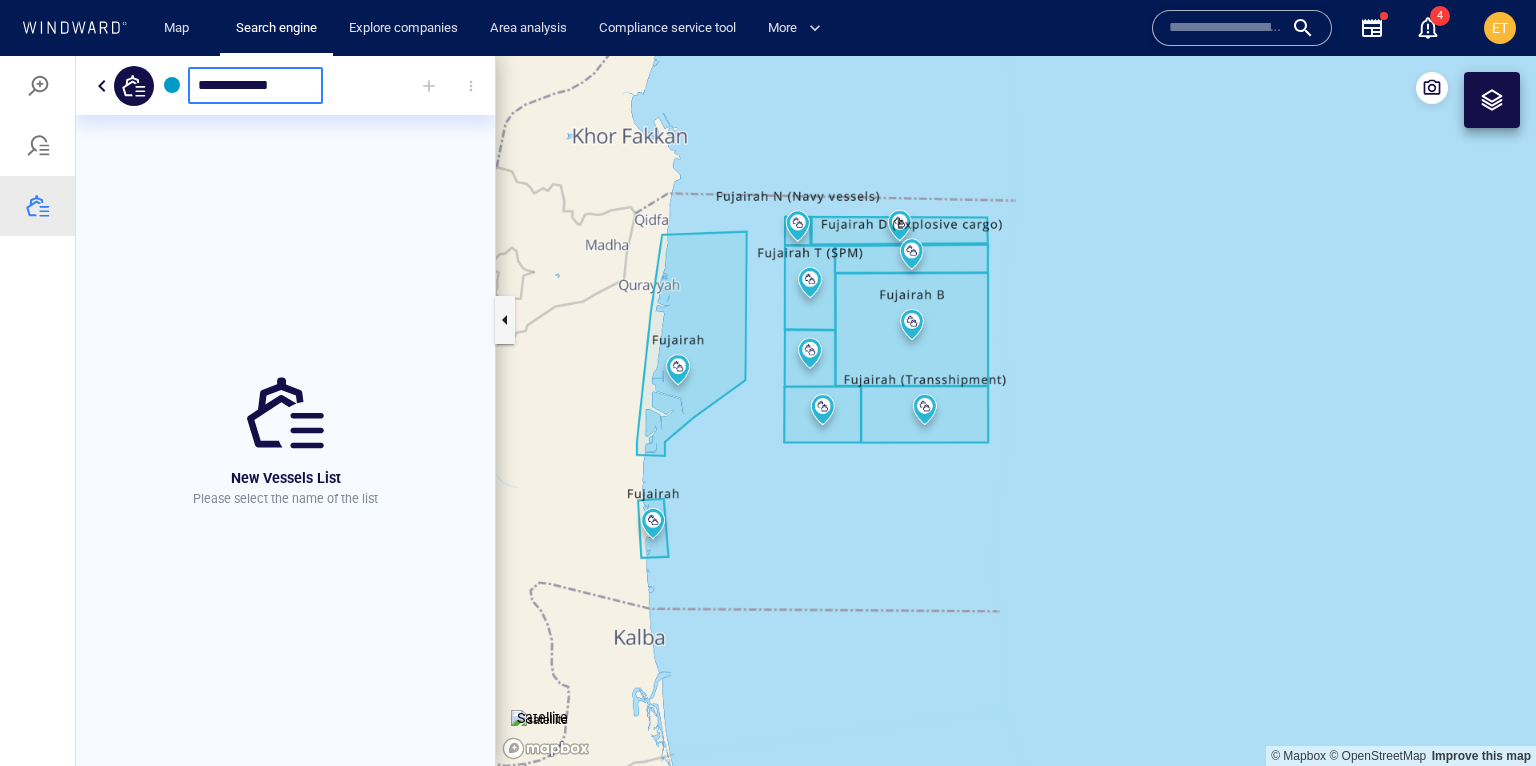 type on "**********" 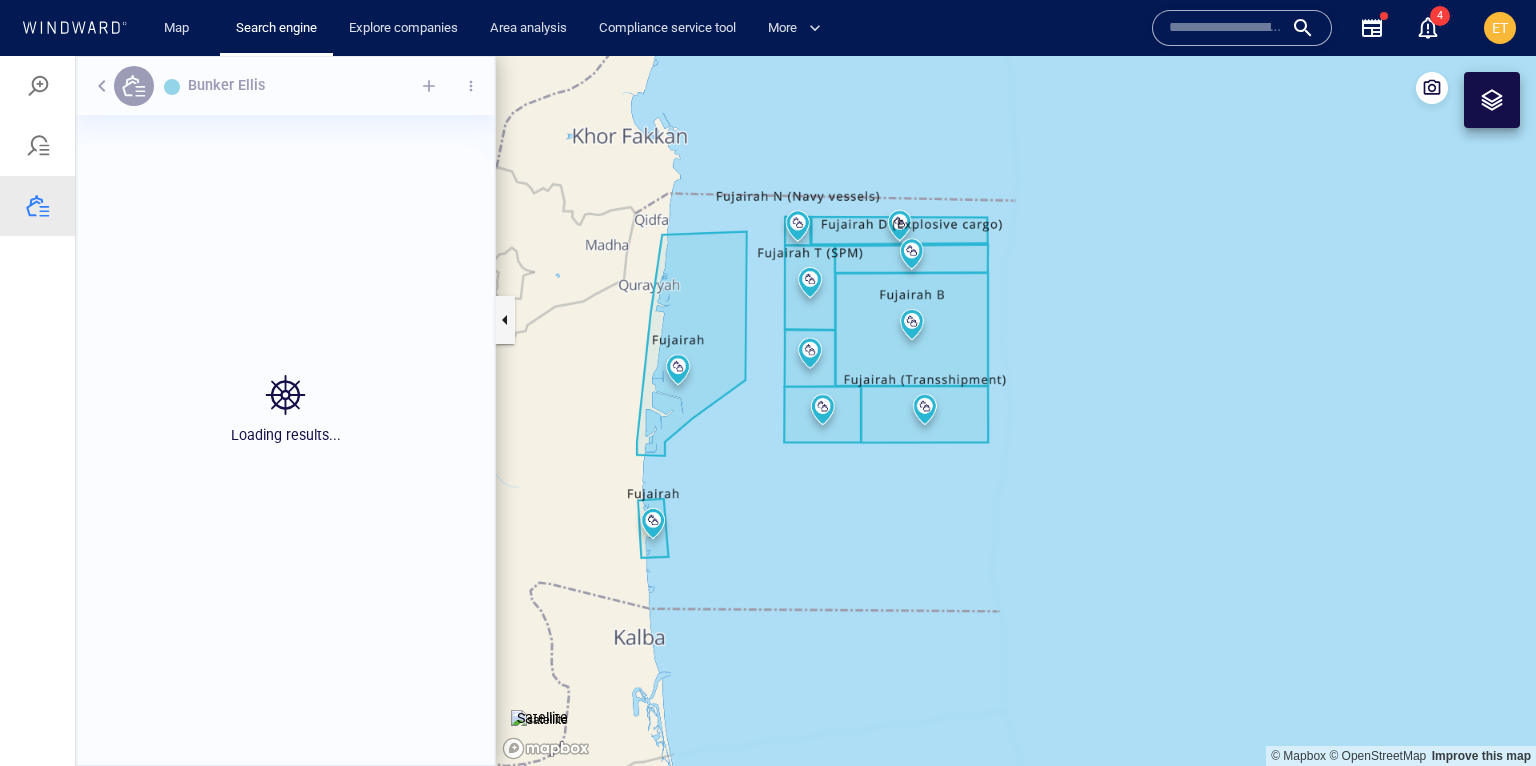 scroll, scrollTop: 0, scrollLeft: 0, axis: both 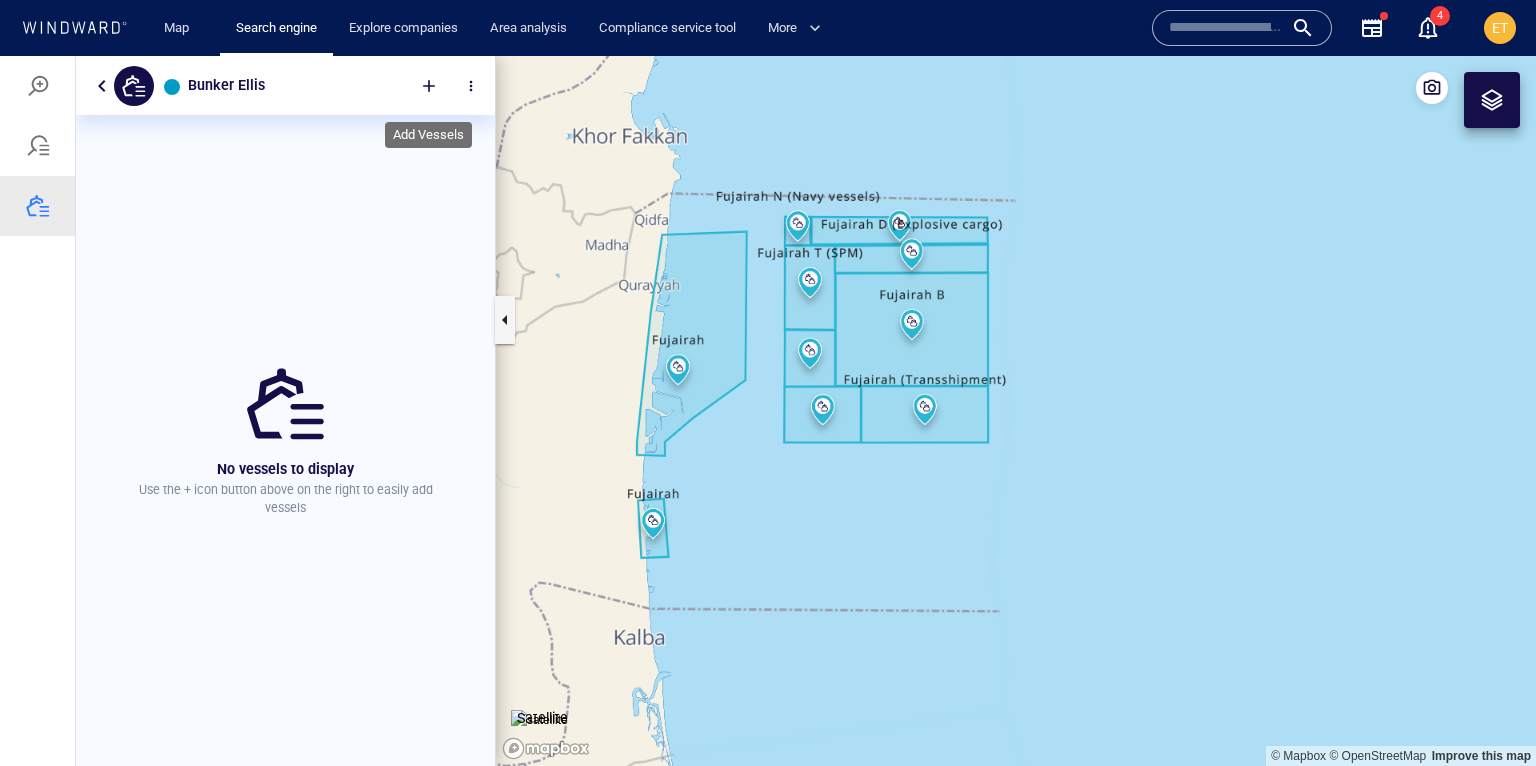 click at bounding box center [429, 86] 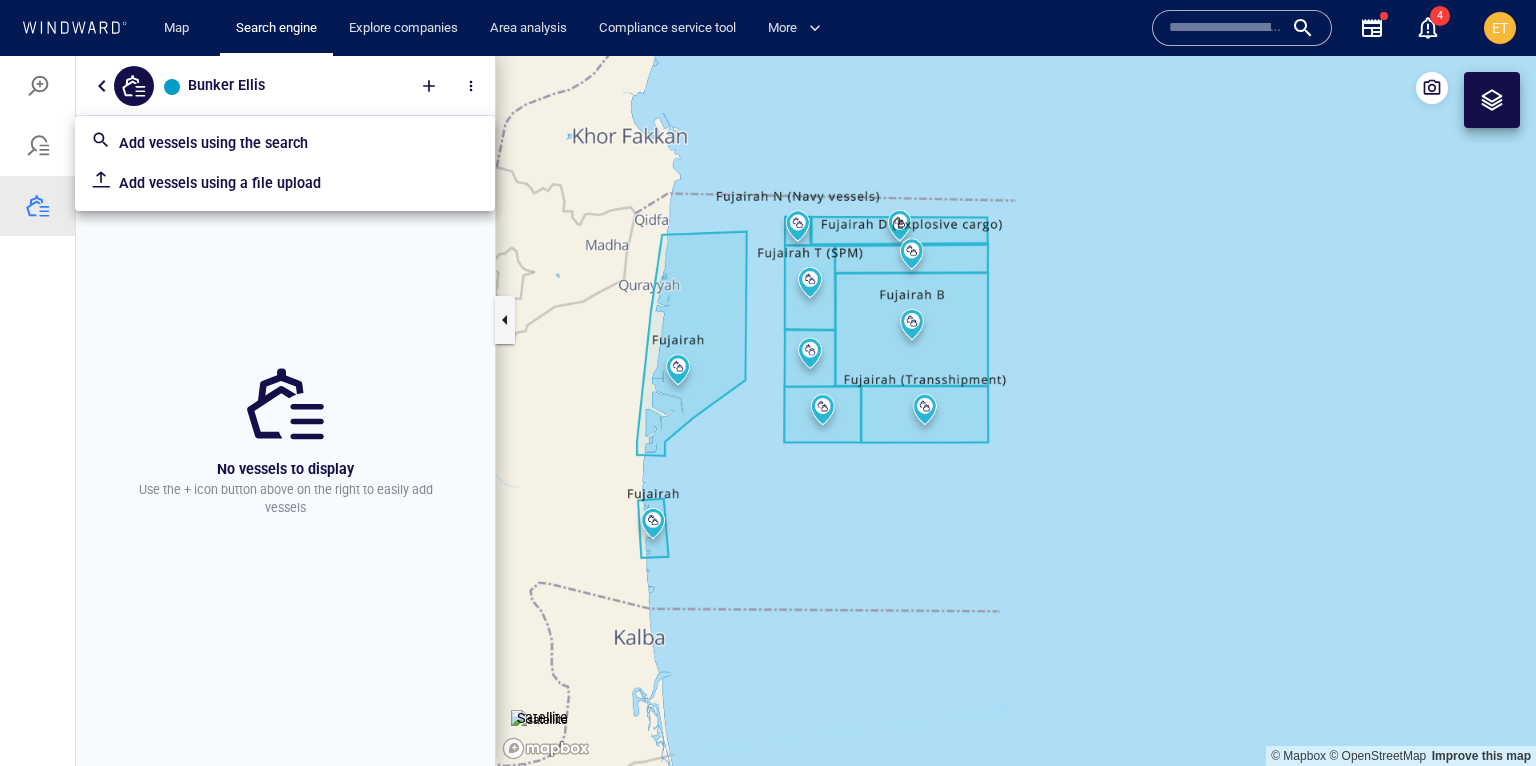 click on "Add vessels using a file upload" at bounding box center (299, 183) 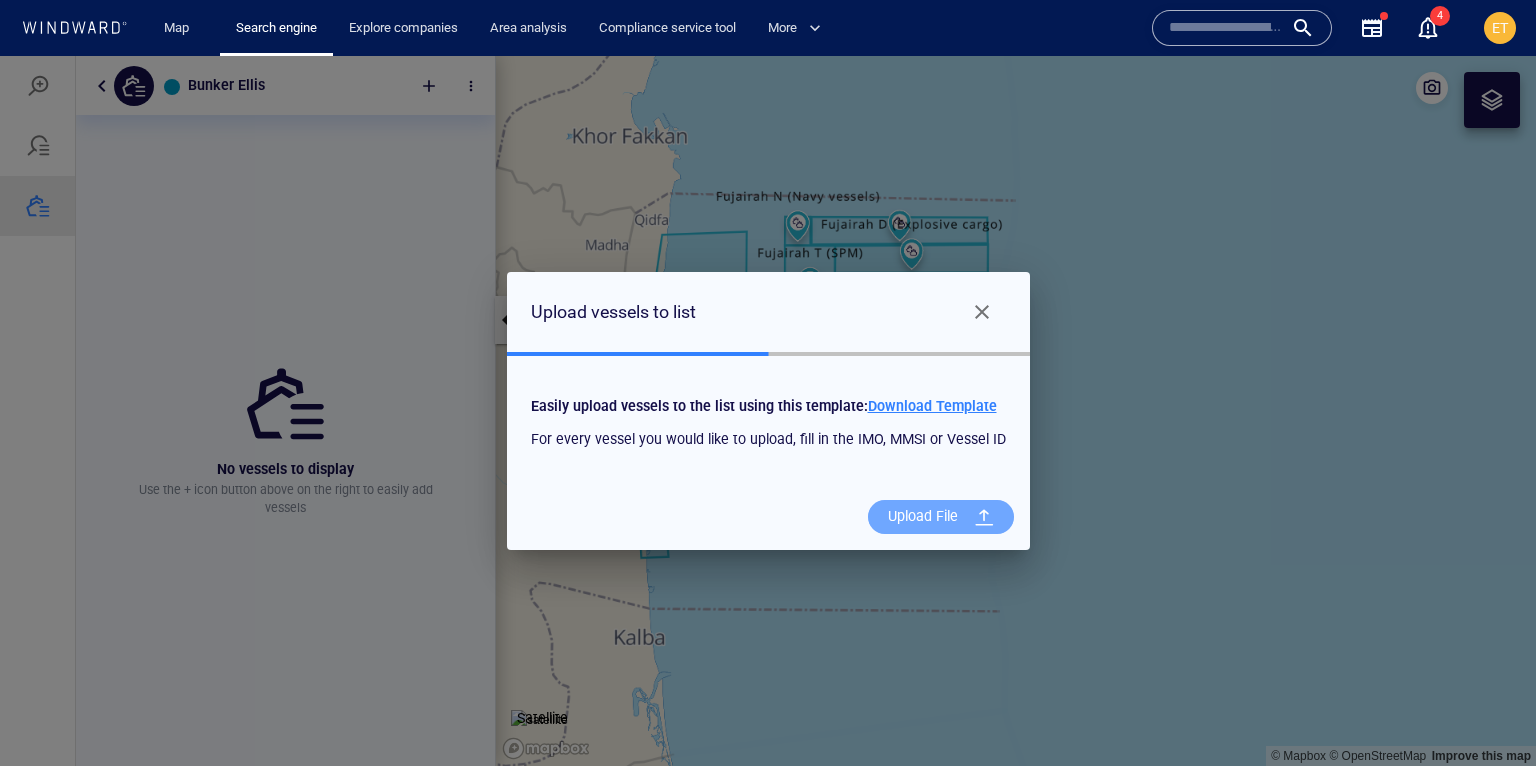click on "Upload File" at bounding box center [923, 516] 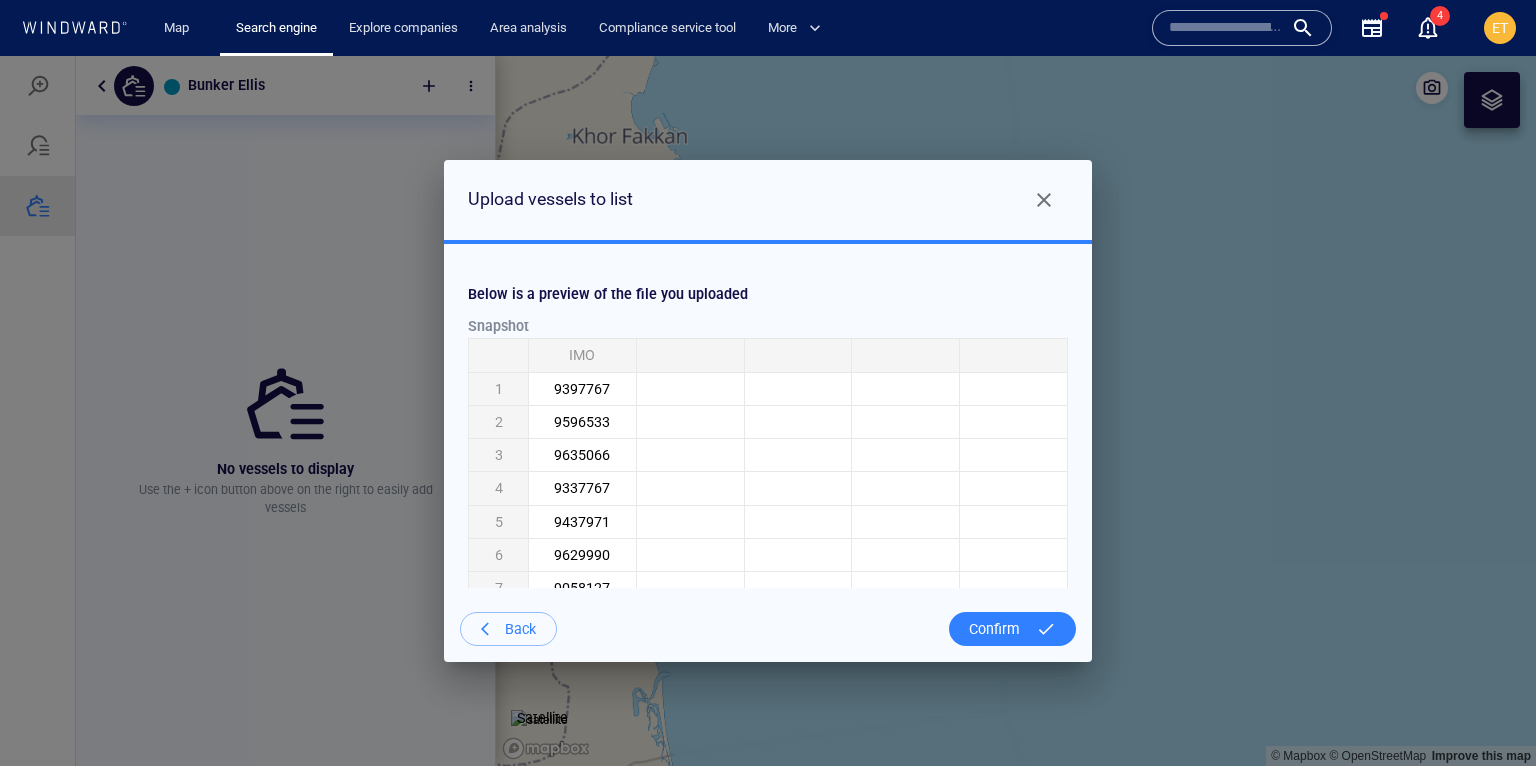click on "Confirm" at bounding box center (994, 629) 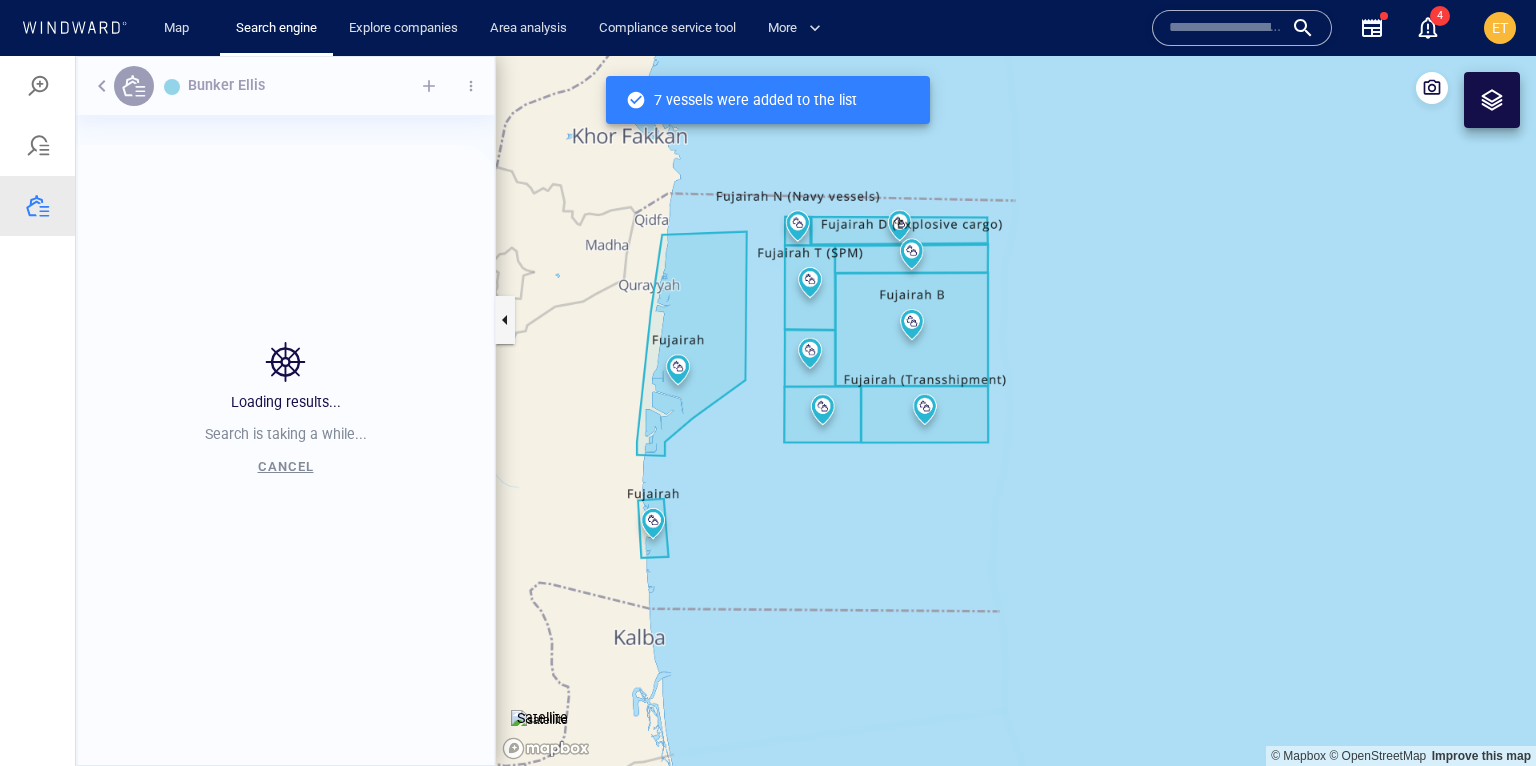 scroll, scrollTop: 0, scrollLeft: 0, axis: both 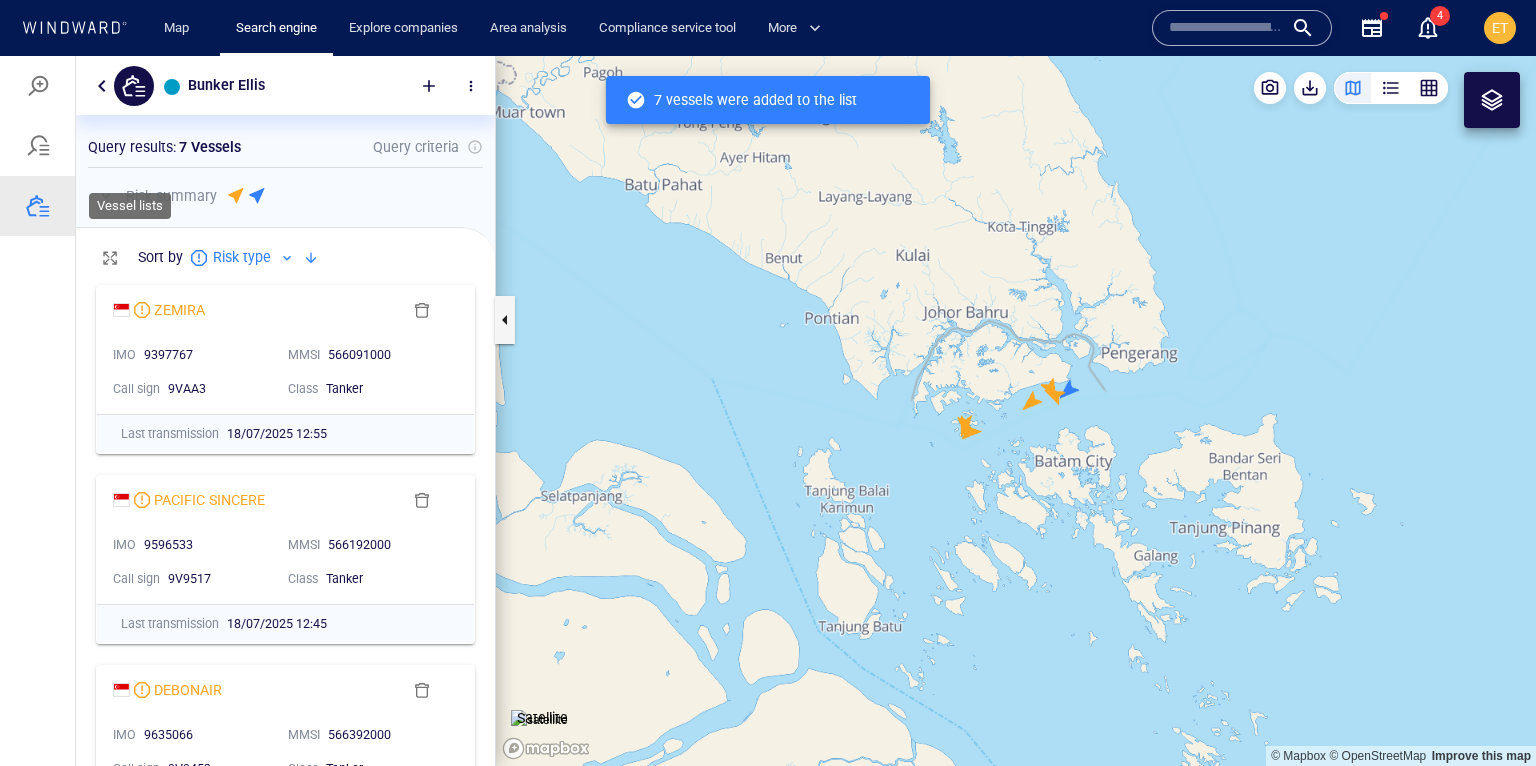click at bounding box center [38, 206] 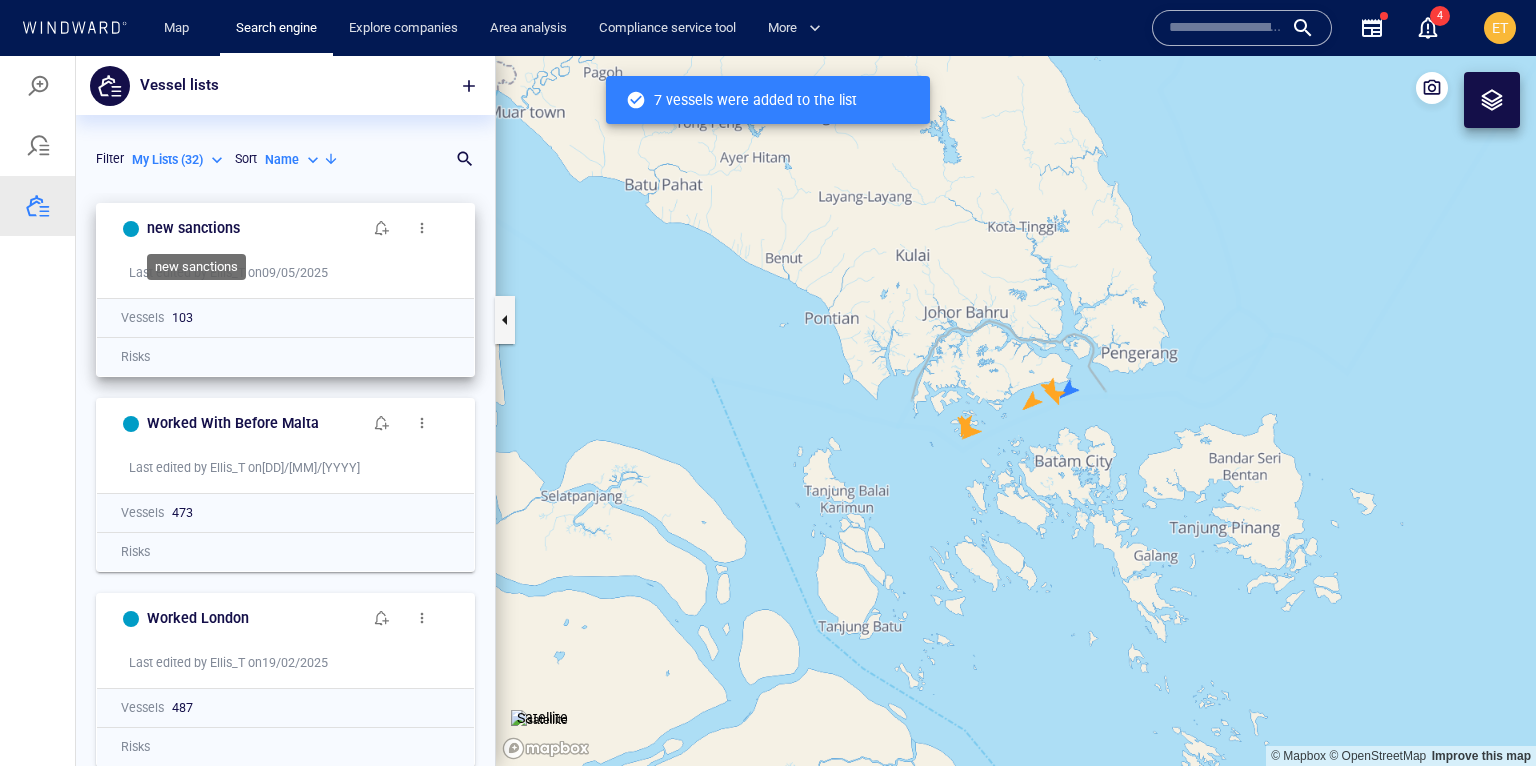scroll, scrollTop: 0, scrollLeft: 0, axis: both 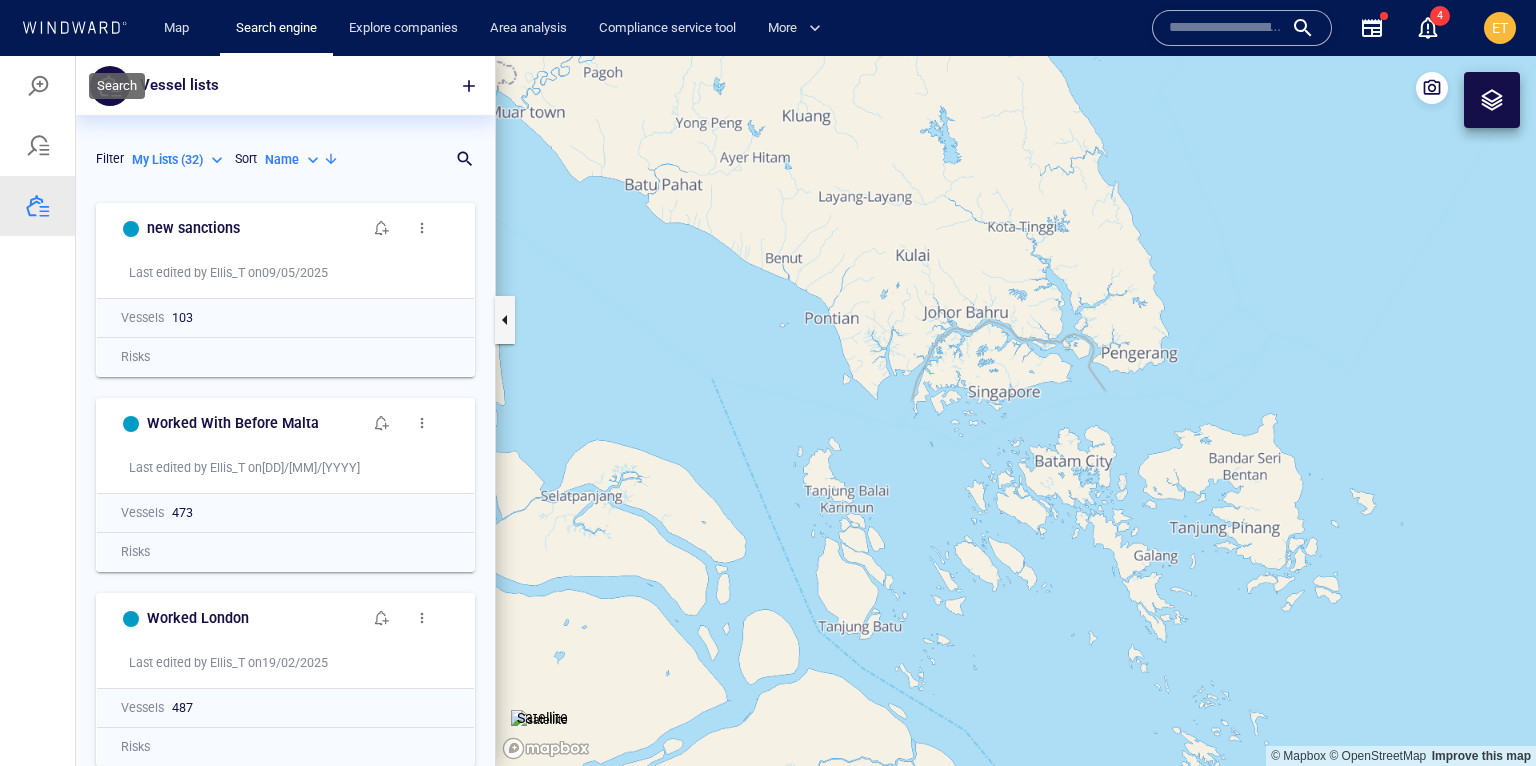 click at bounding box center (38, 86) 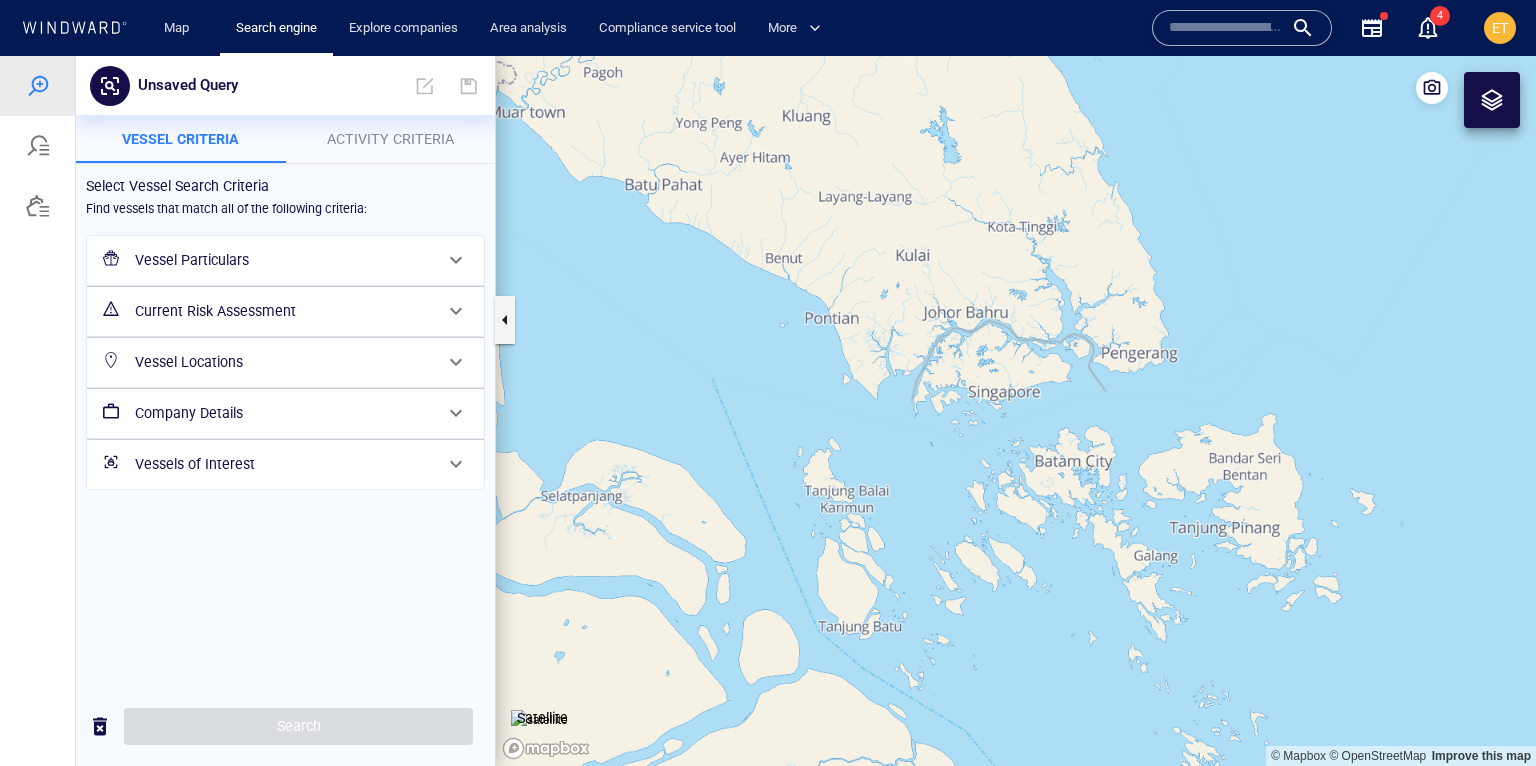 click on "Vessels of Interest" at bounding box center [283, 464] 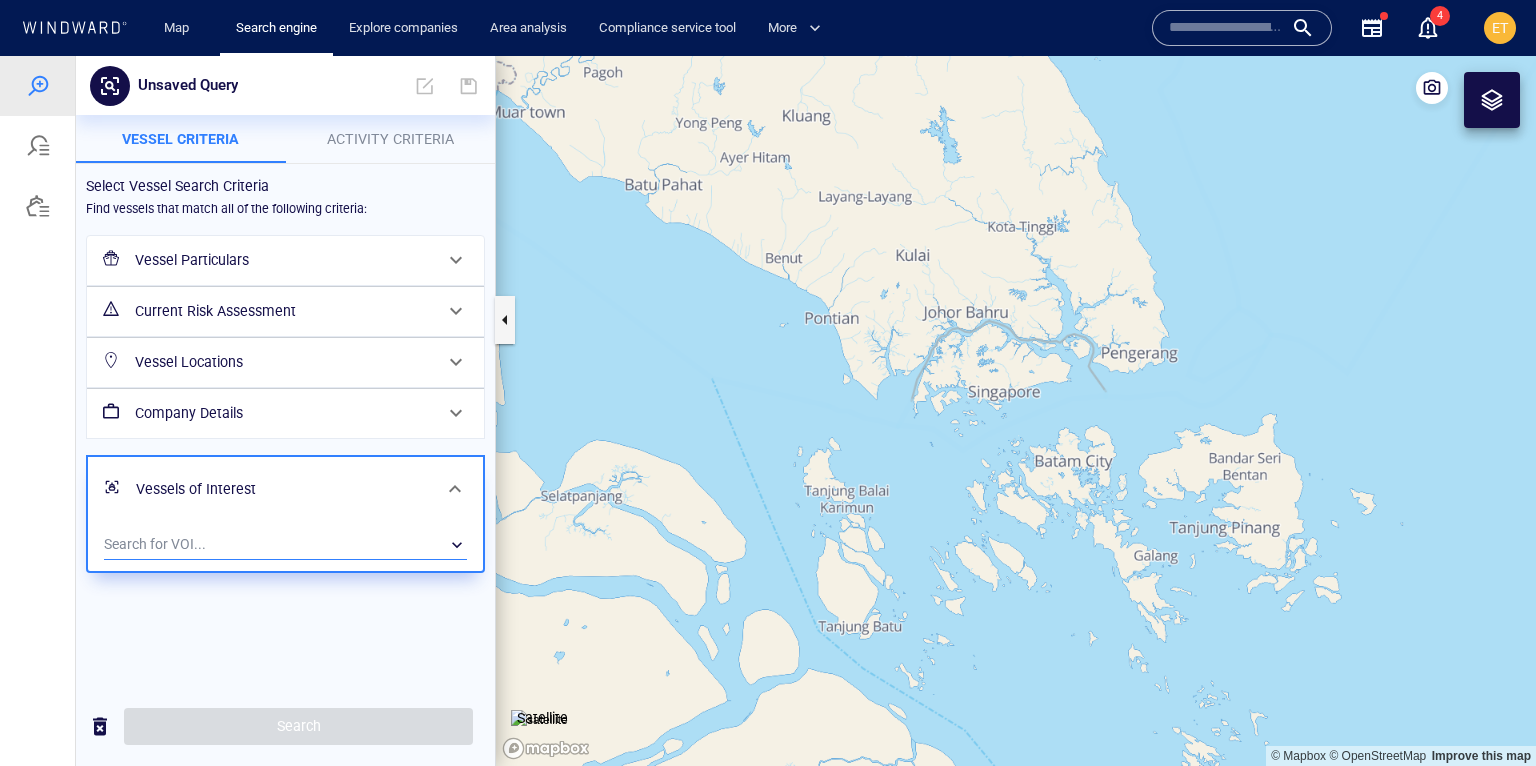 click on "​" at bounding box center (285, 545) 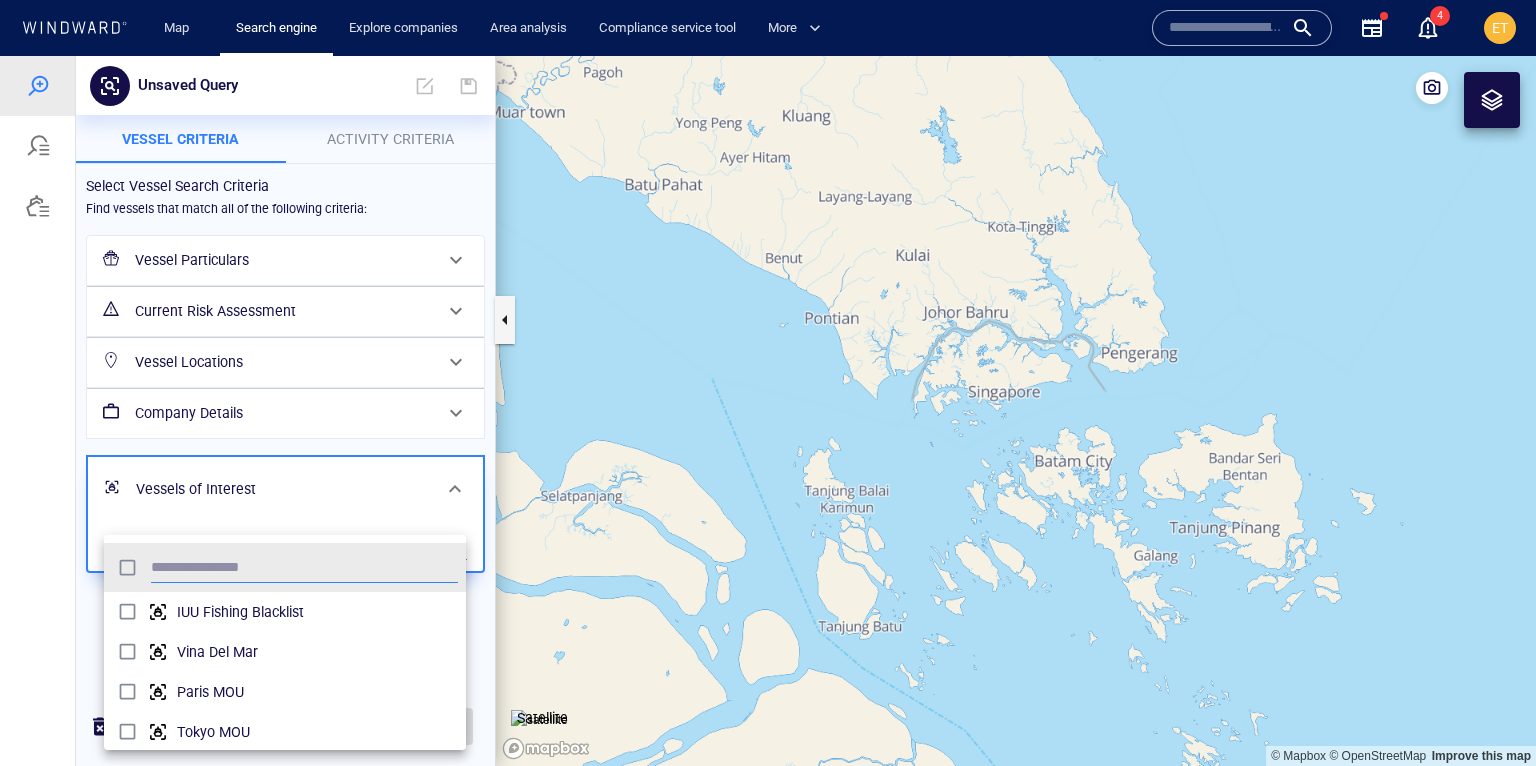 scroll, scrollTop: 0, scrollLeft: 0, axis: both 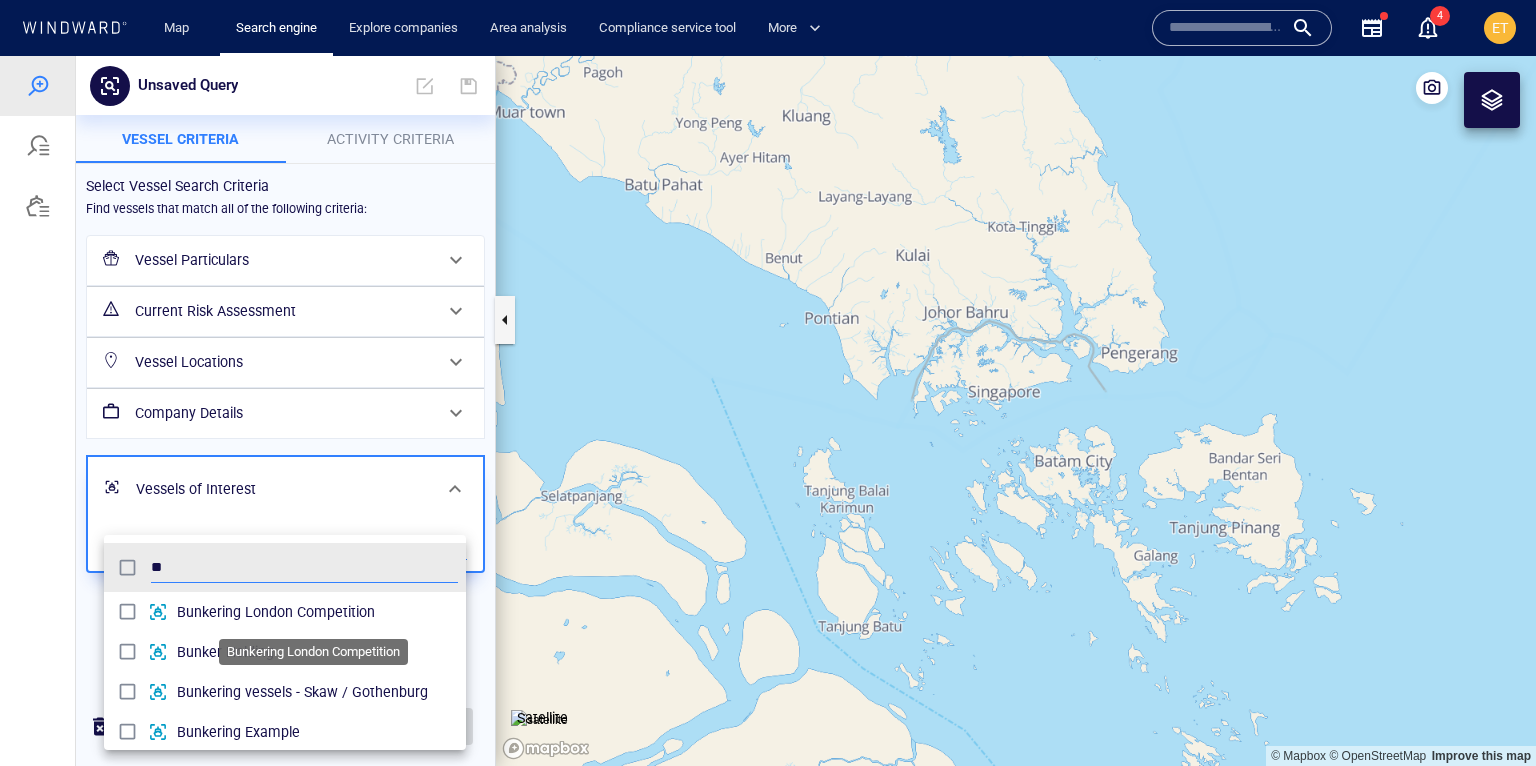 type on "*" 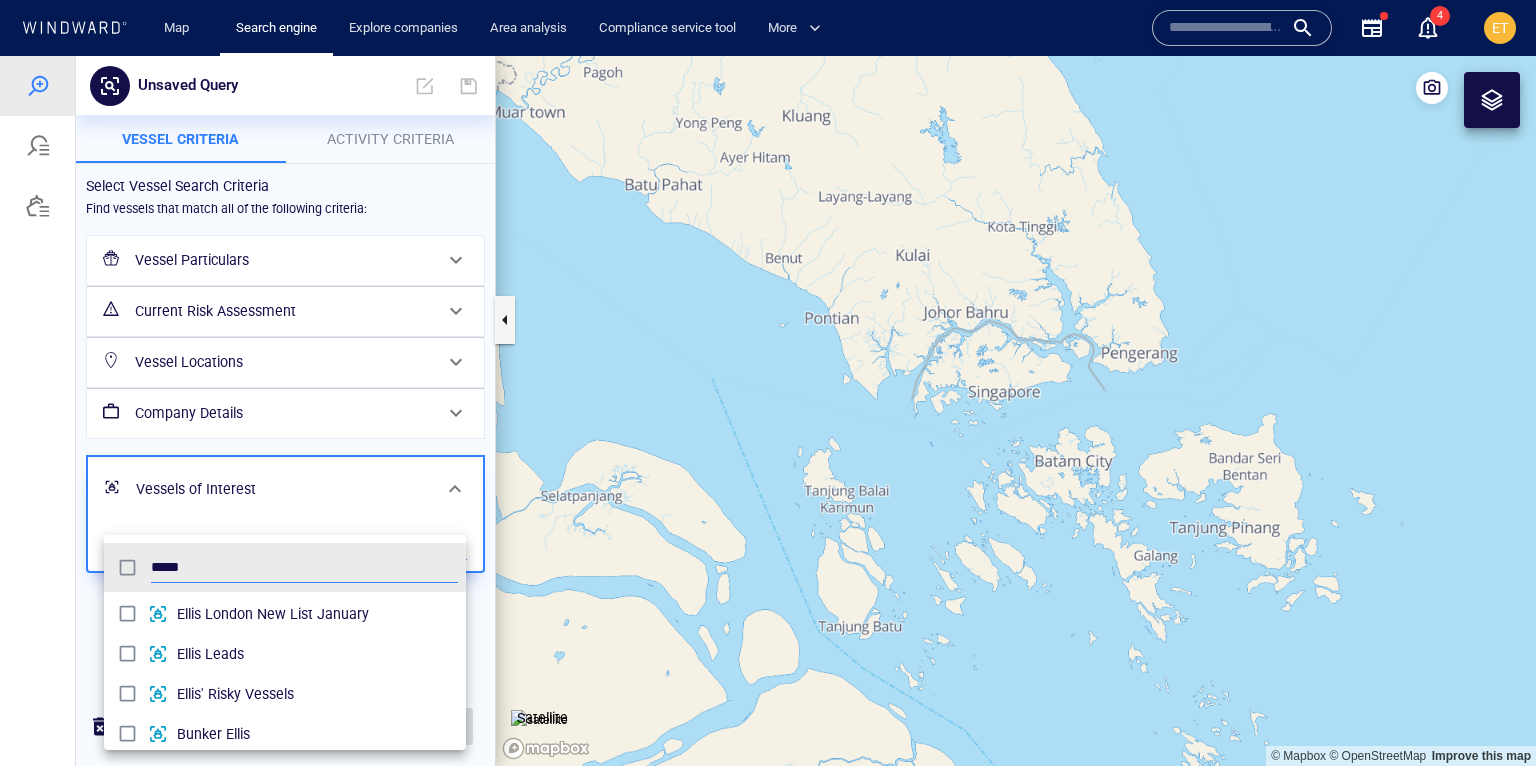 scroll, scrollTop: 129, scrollLeft: 0, axis: vertical 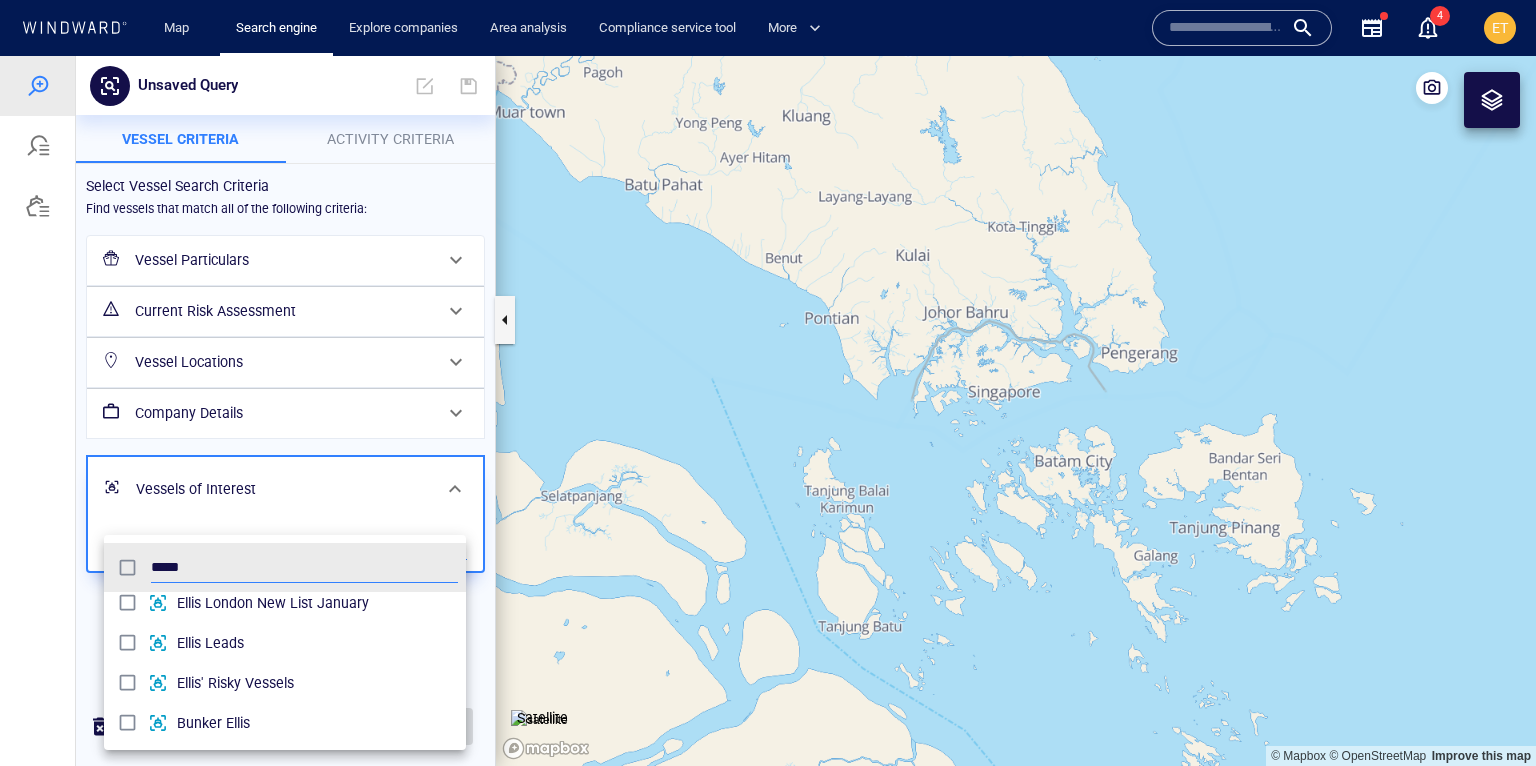 type on "*****" 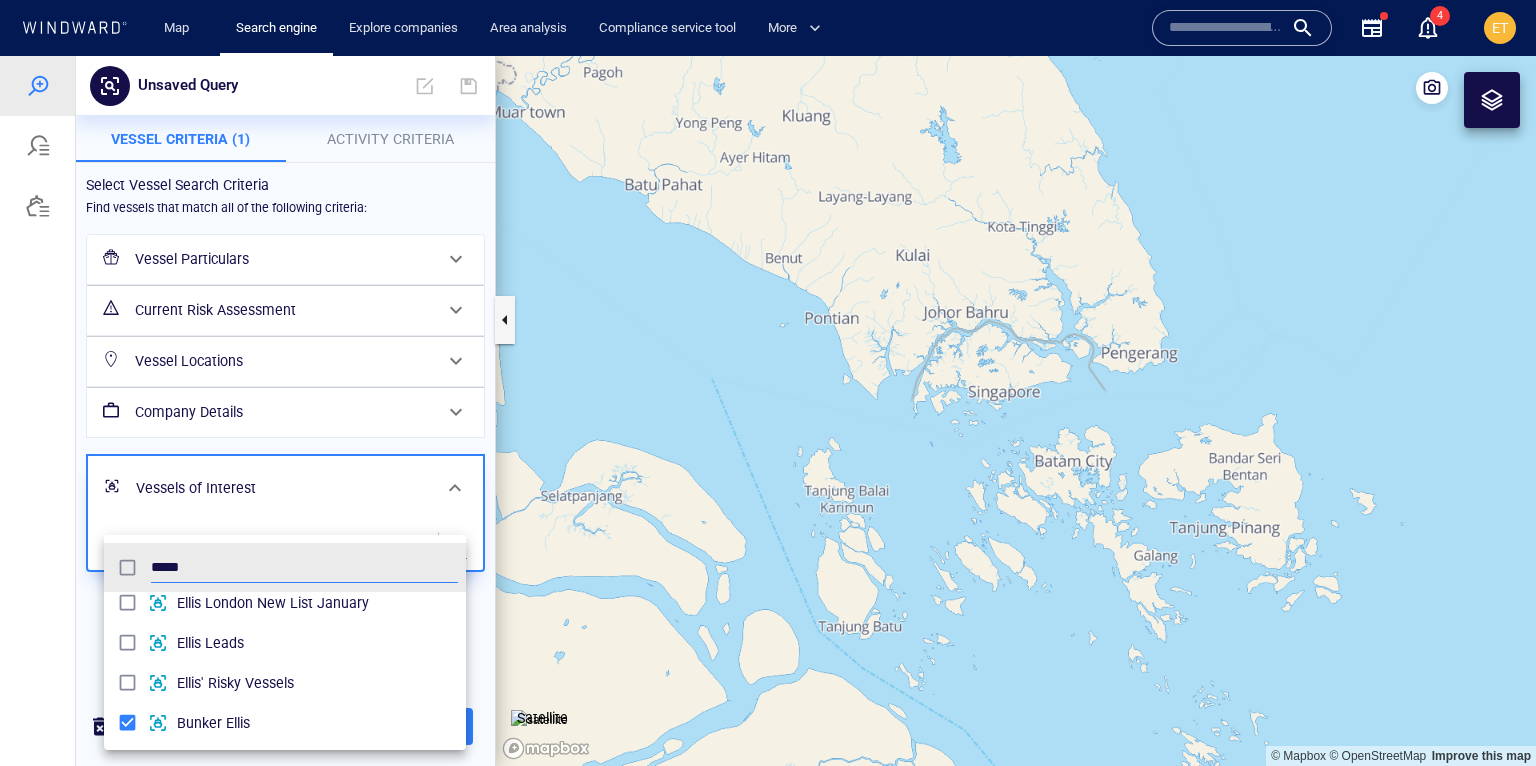click at bounding box center [768, 411] 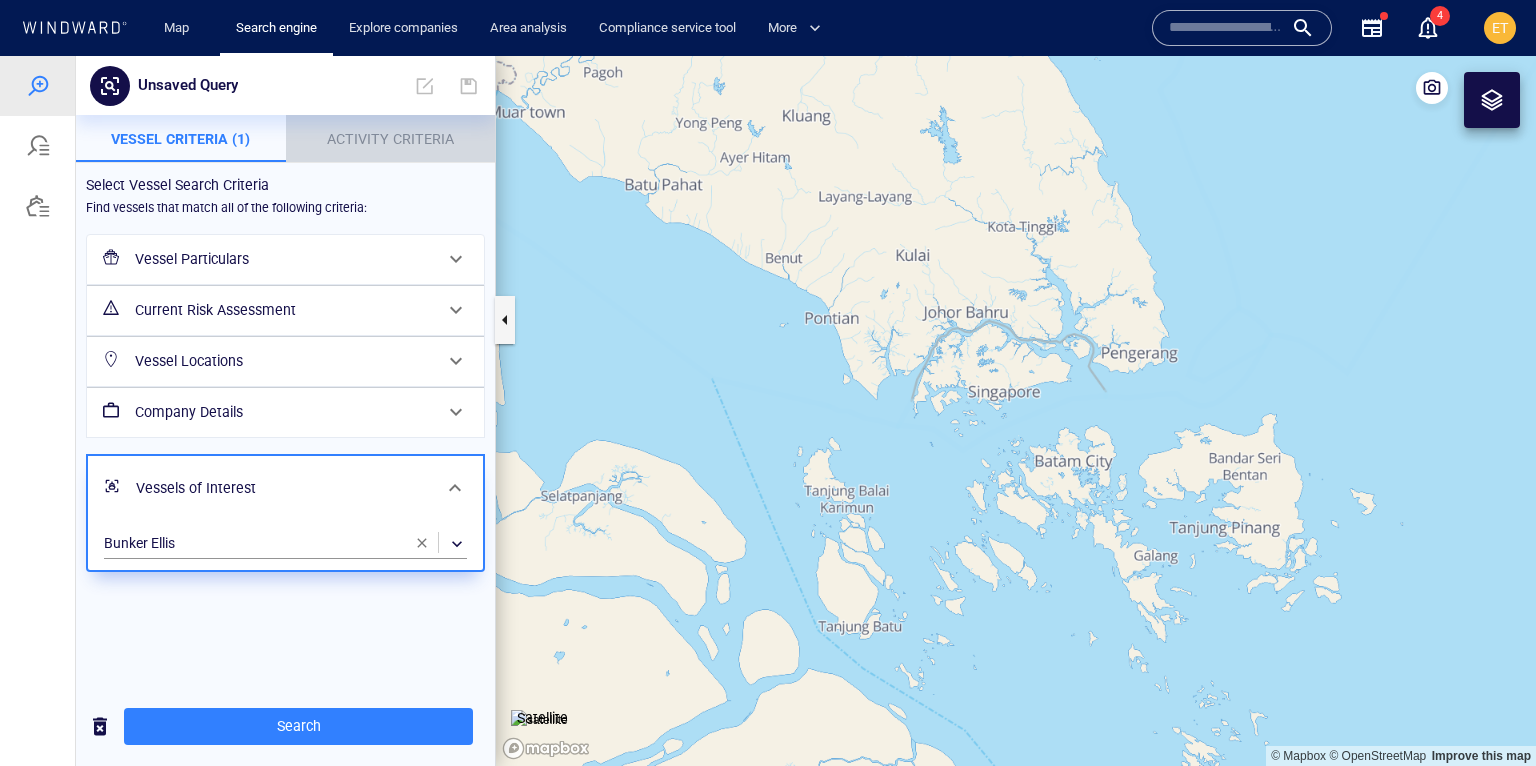 click on "Activity Criteria" at bounding box center [390, 139] 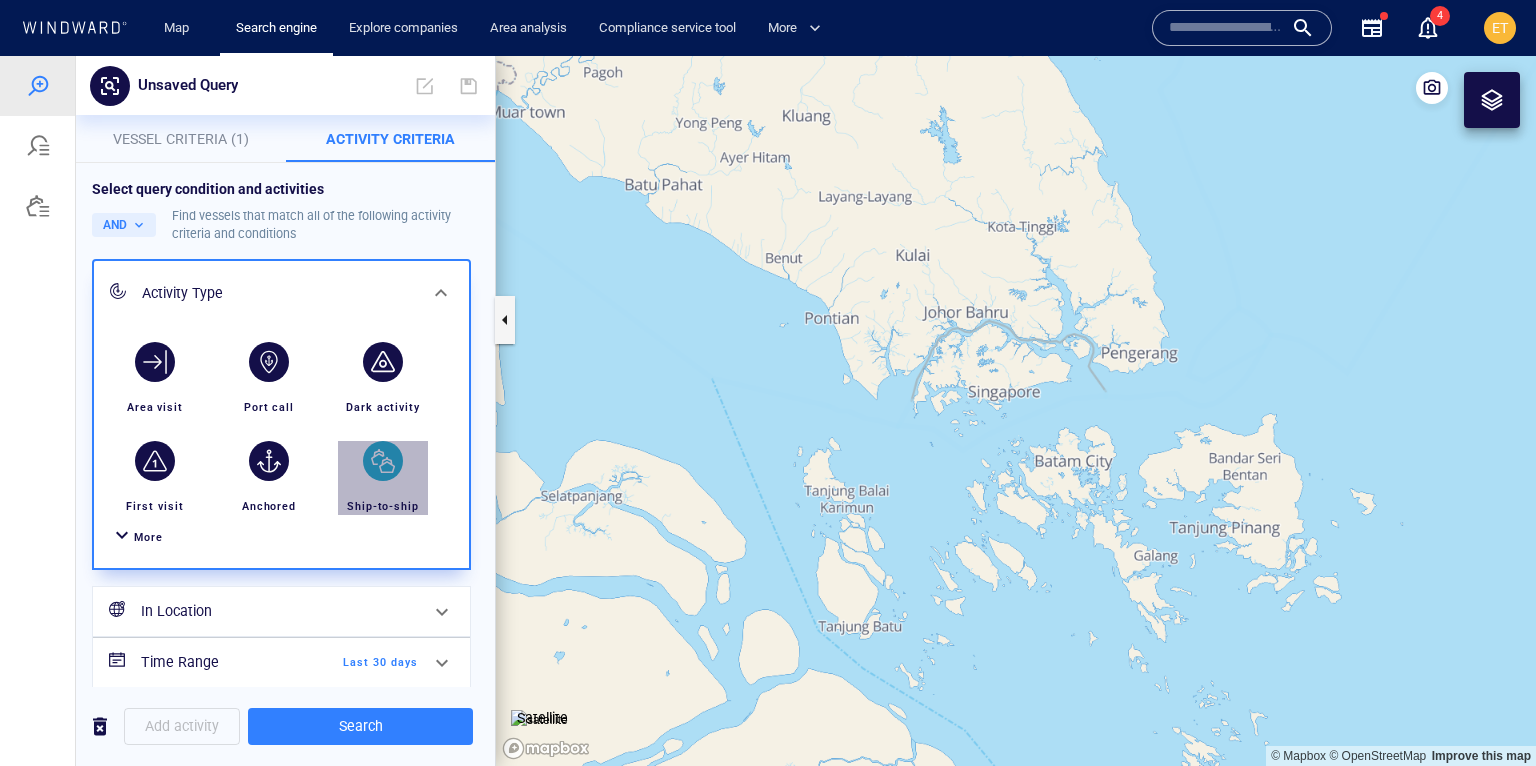 click at bounding box center [383, 461] 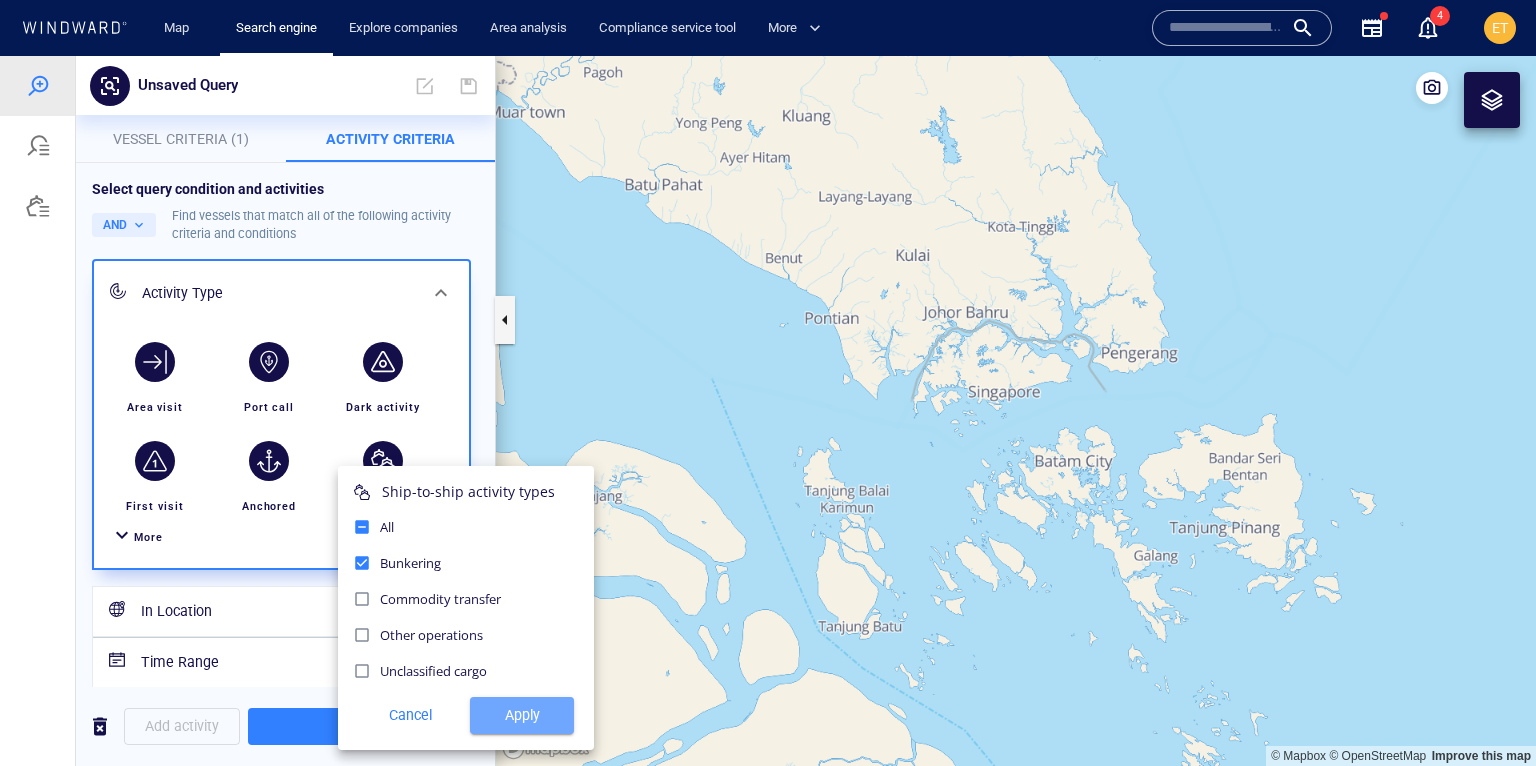 click on "Apply" at bounding box center (522, 715) 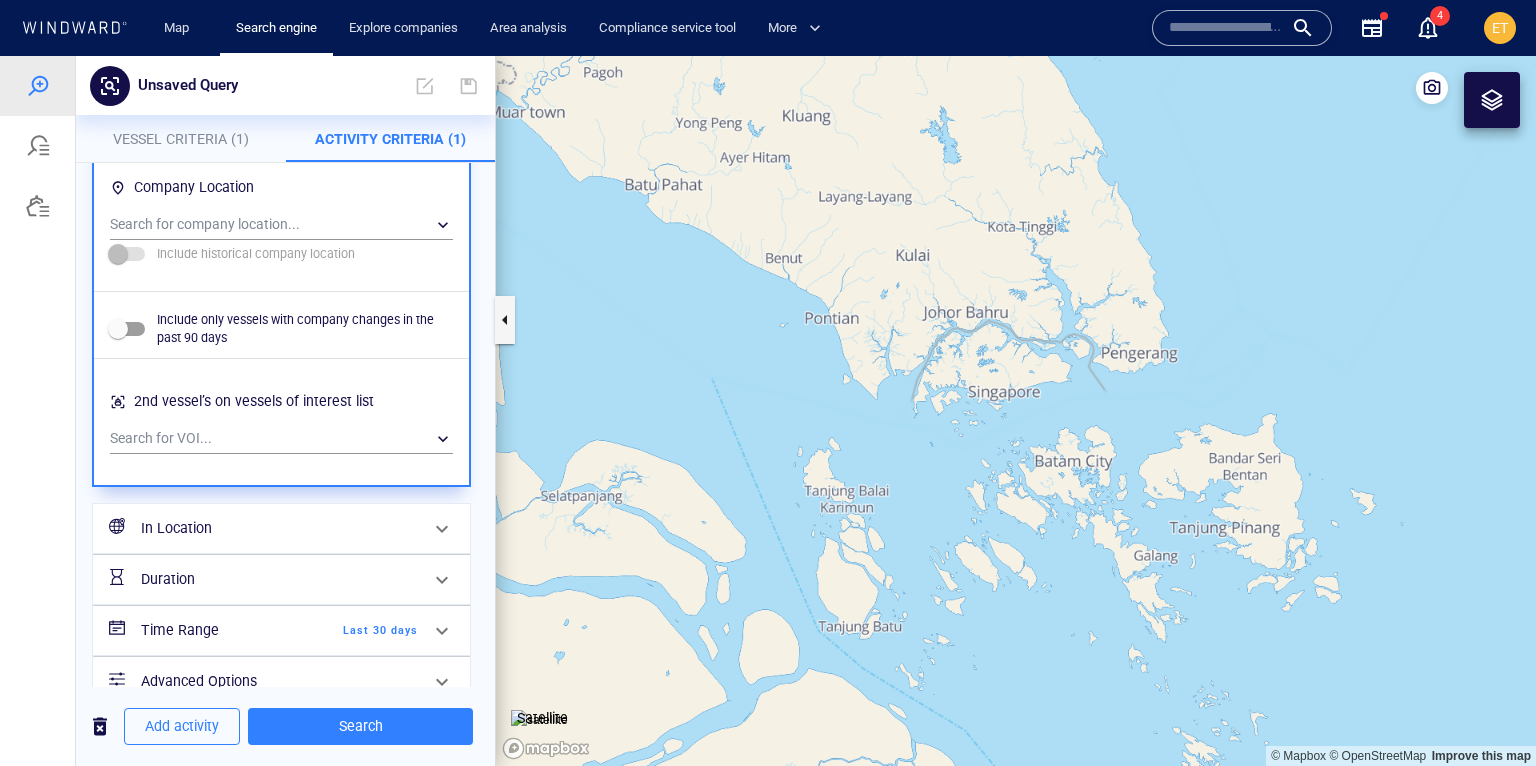 scroll, scrollTop: 1498, scrollLeft: 0, axis: vertical 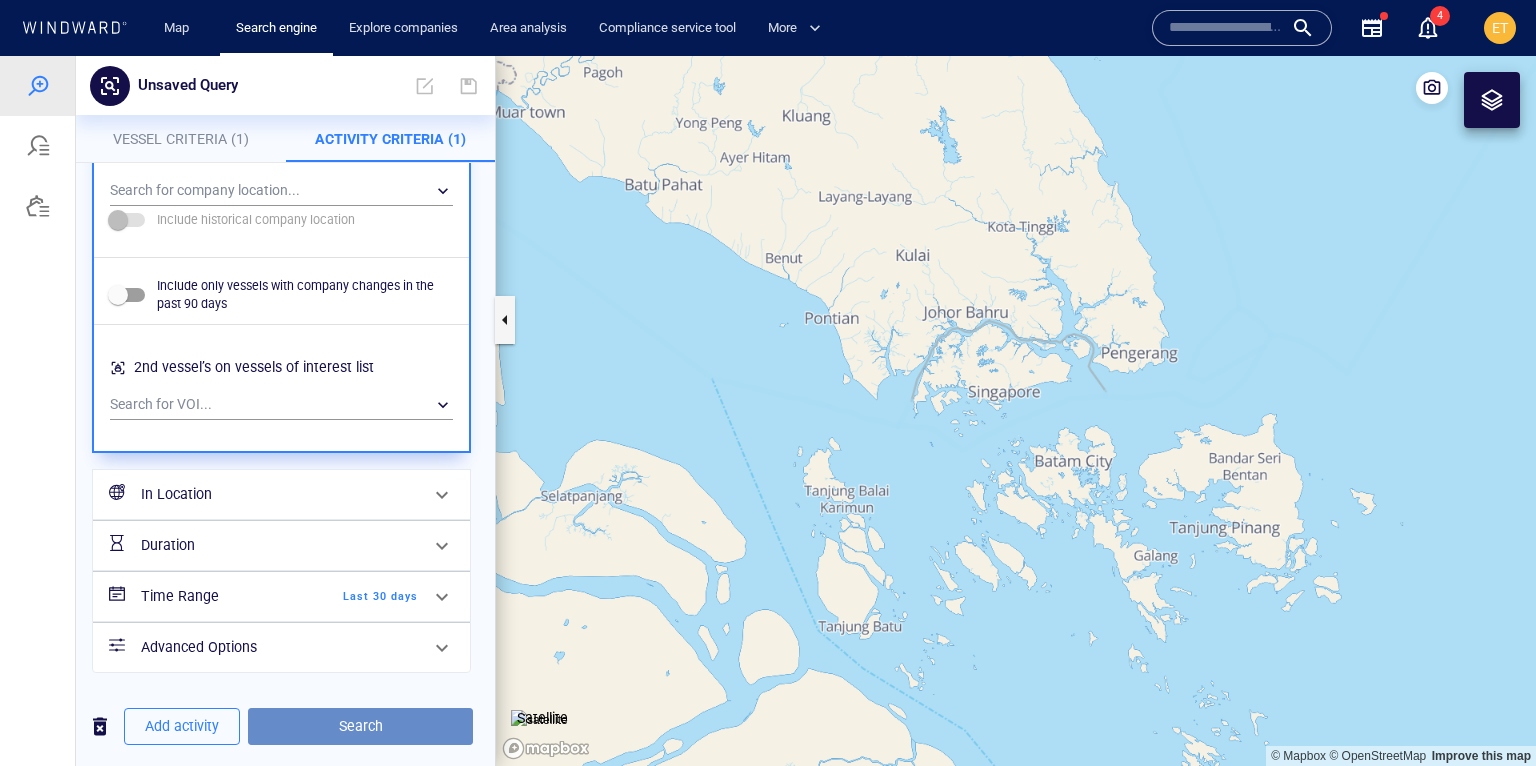 click on "Search" at bounding box center (360, 726) 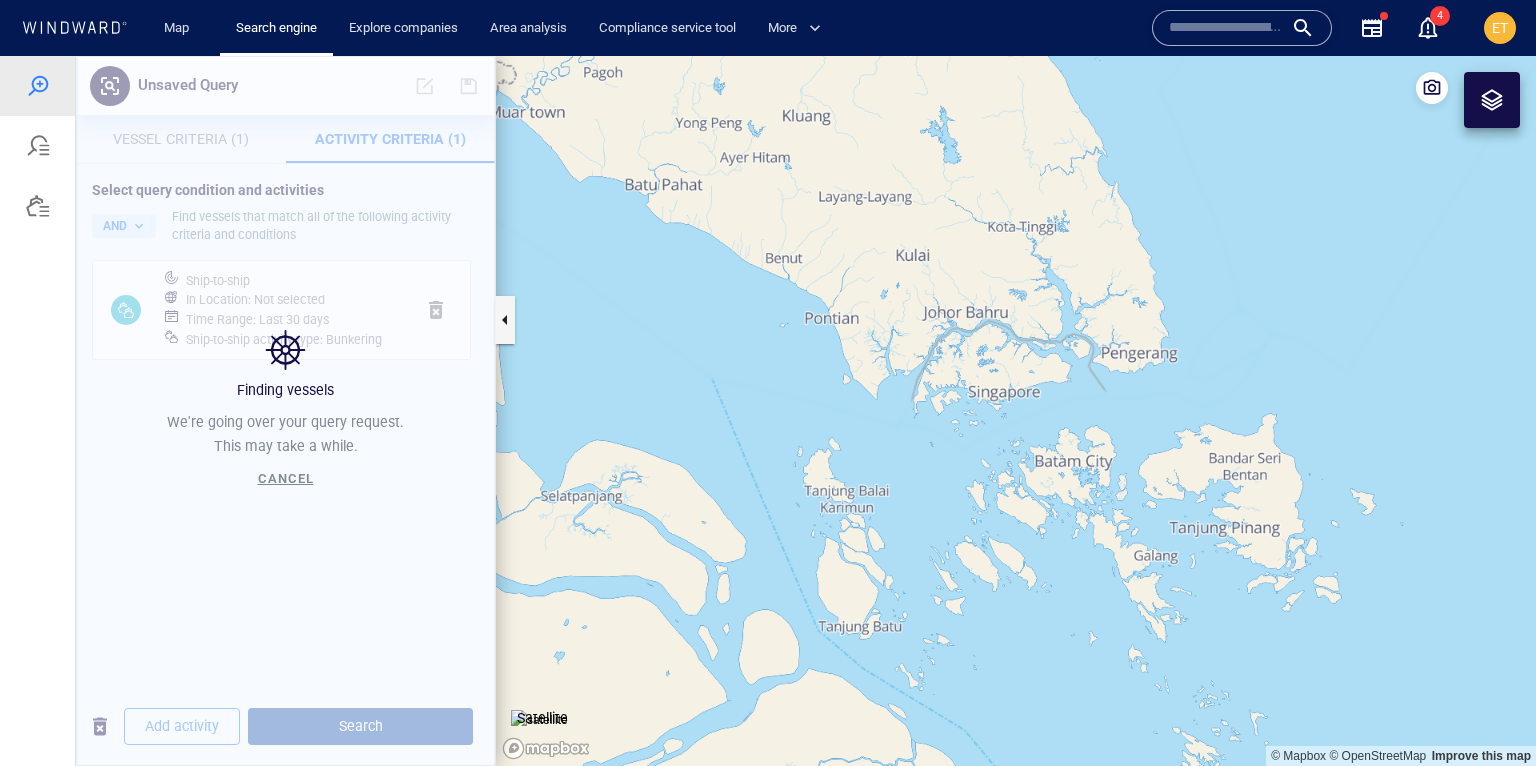 scroll, scrollTop: 0, scrollLeft: 0, axis: both 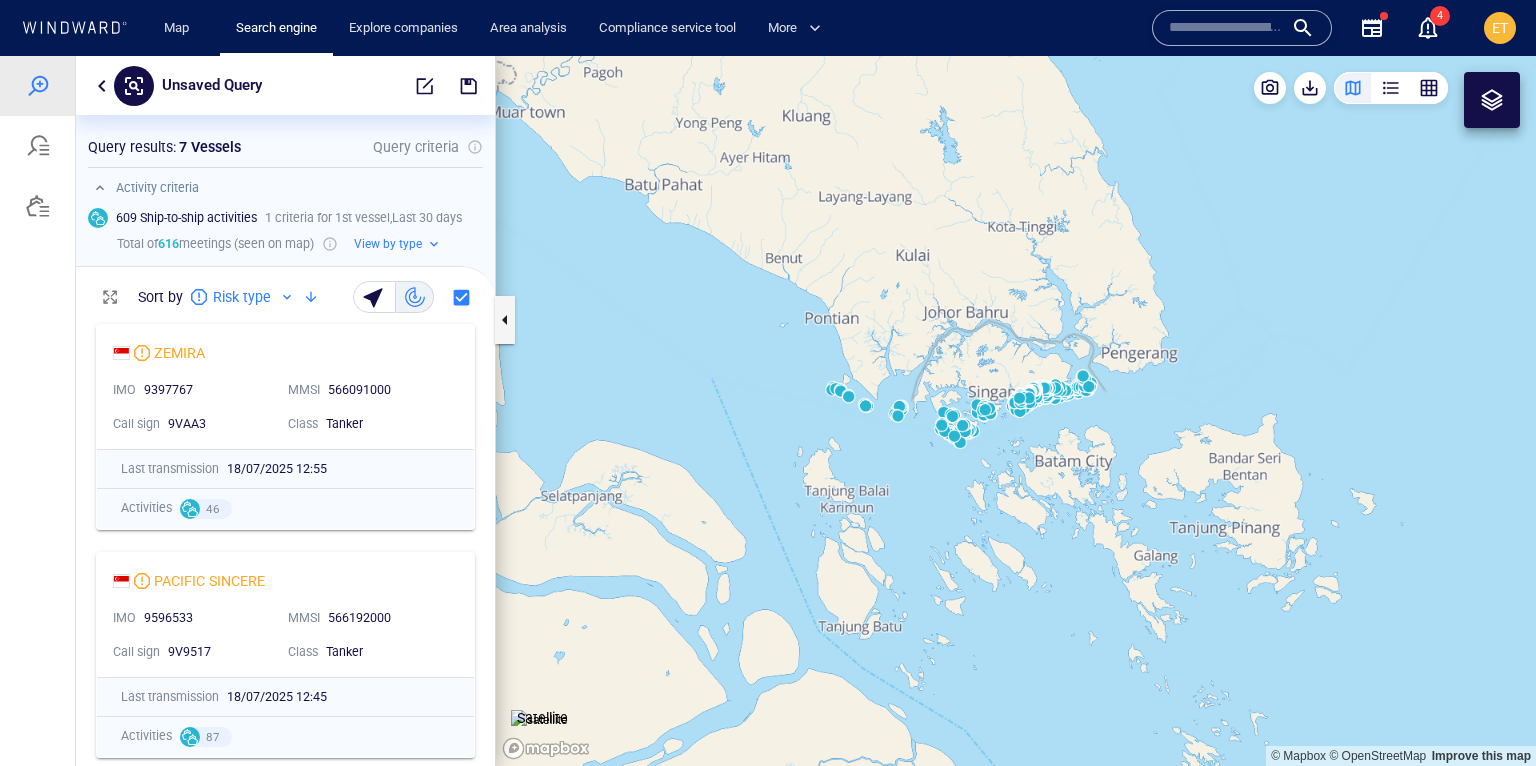 click at bounding box center [1016, 411] 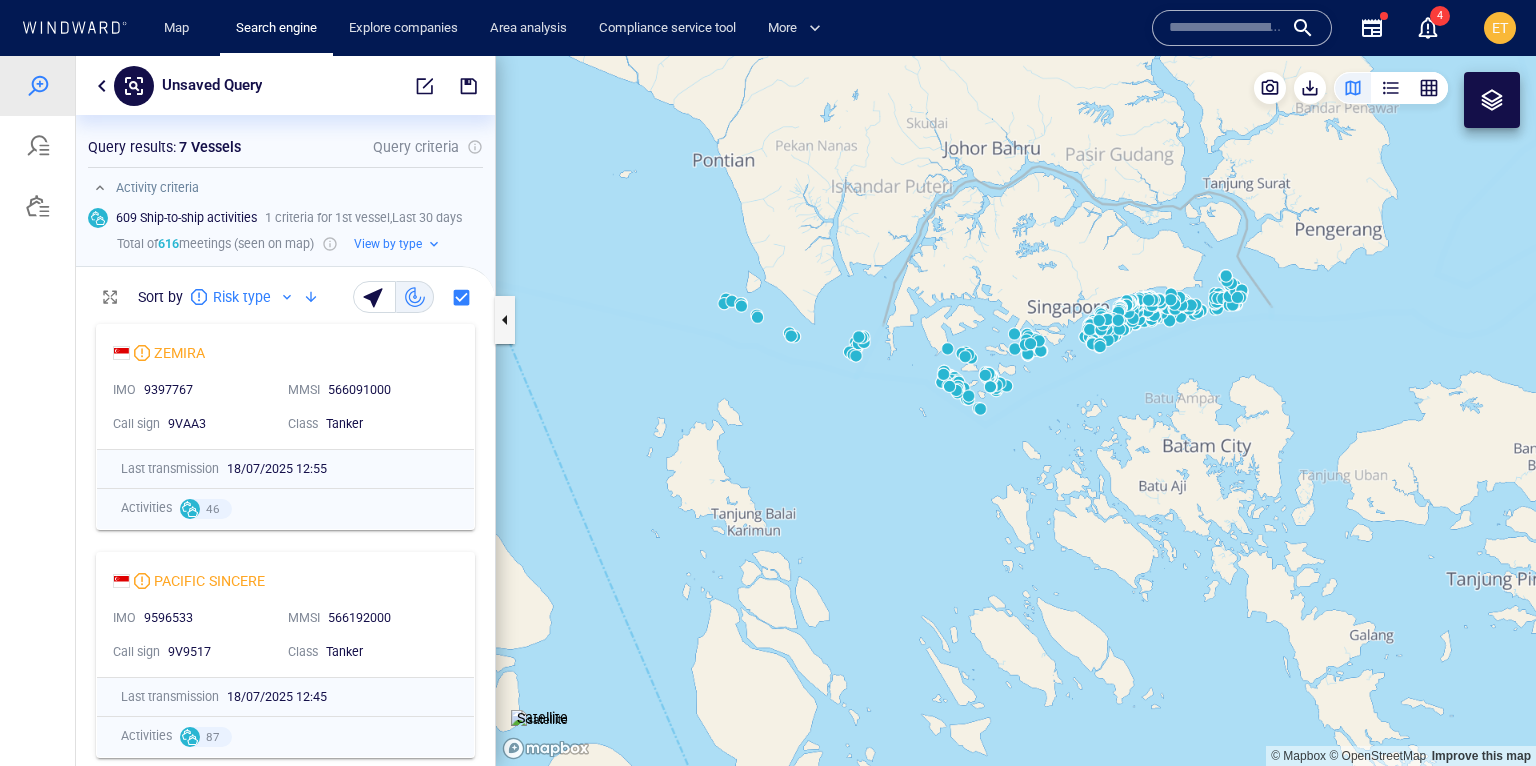 click at bounding box center (1016, 411) 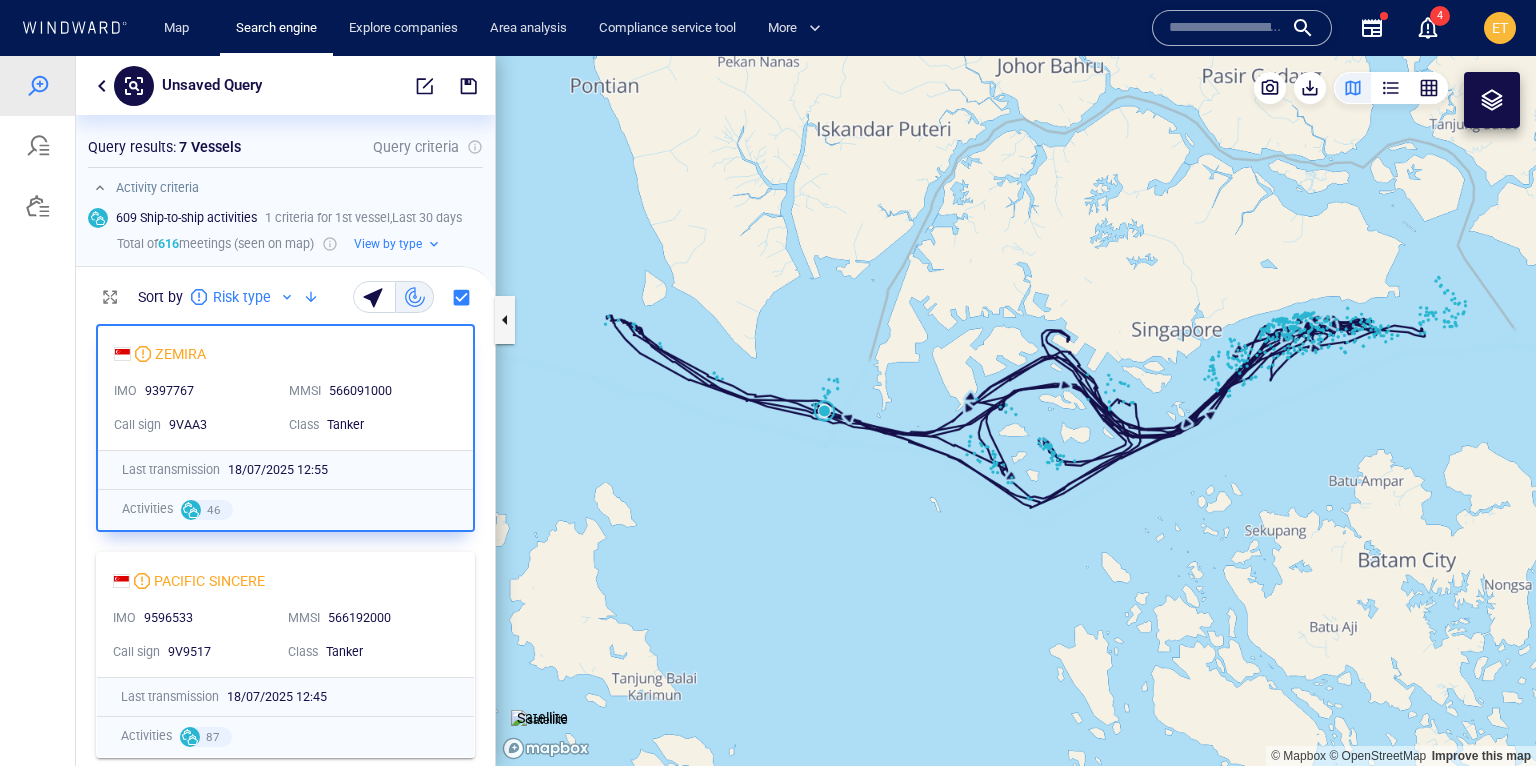 click at bounding box center (1016, 411) 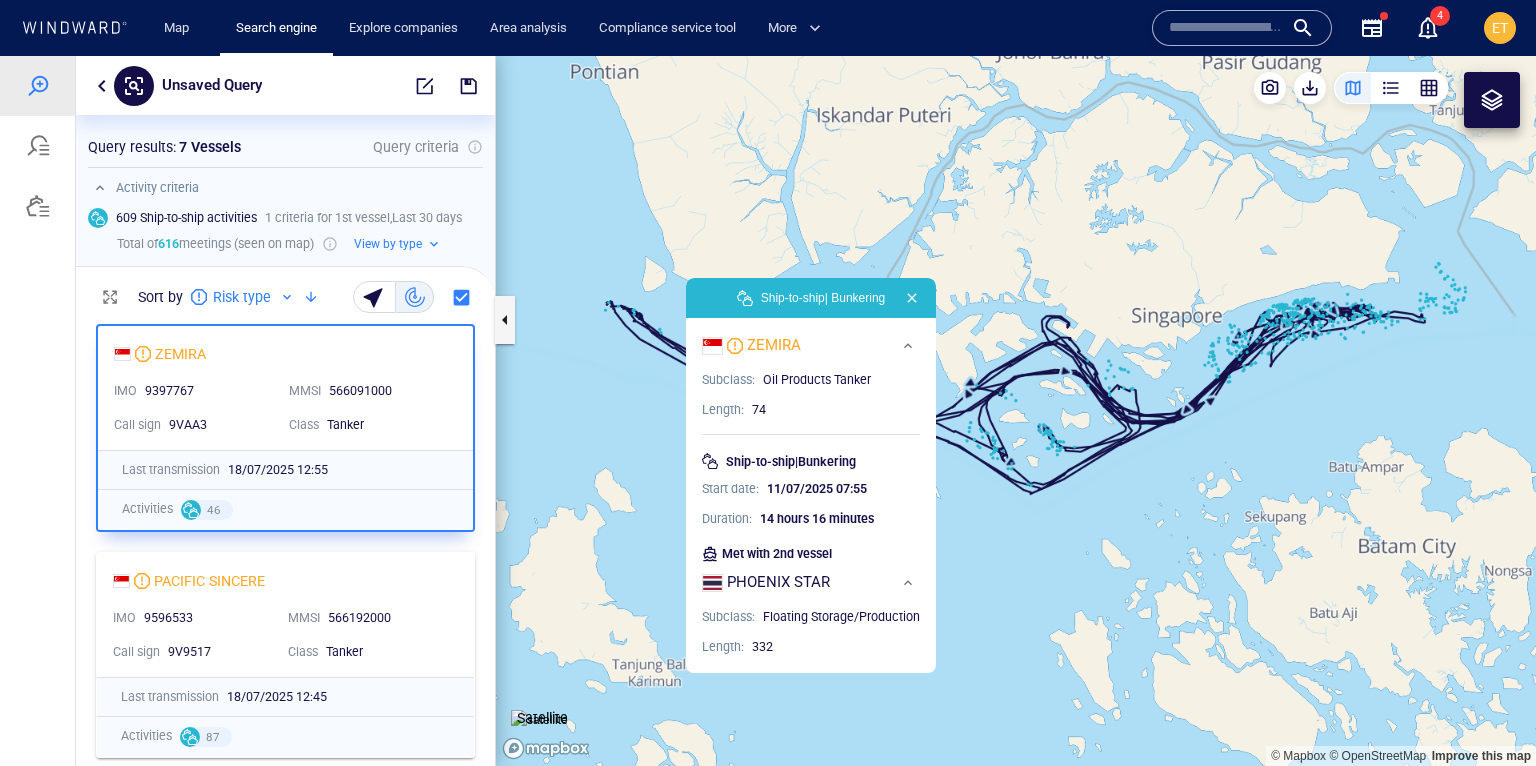 drag, startPoint x: 1008, startPoint y: 592, endPoint x: 995, endPoint y: 462, distance: 130.64838 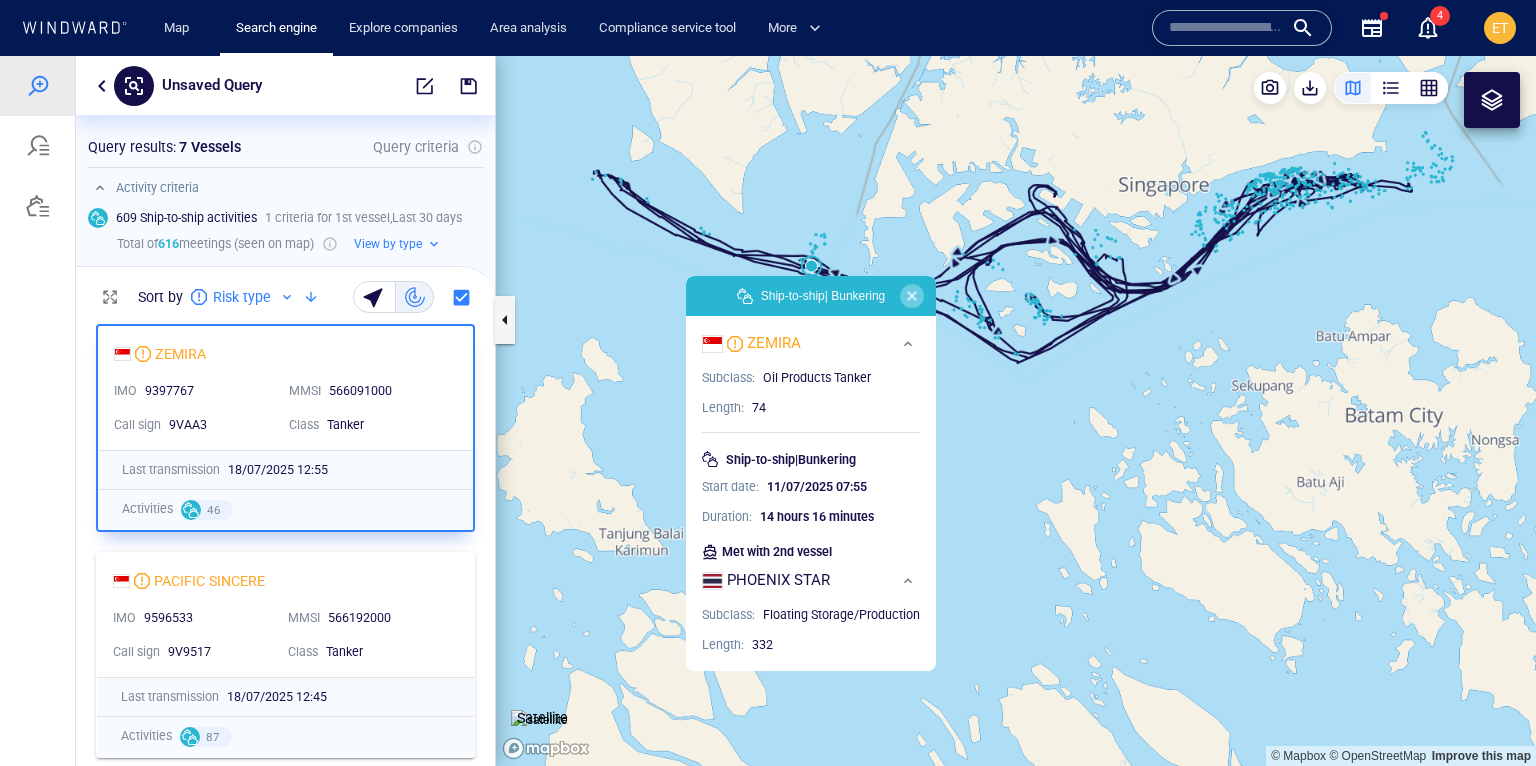 click at bounding box center (912, 296) 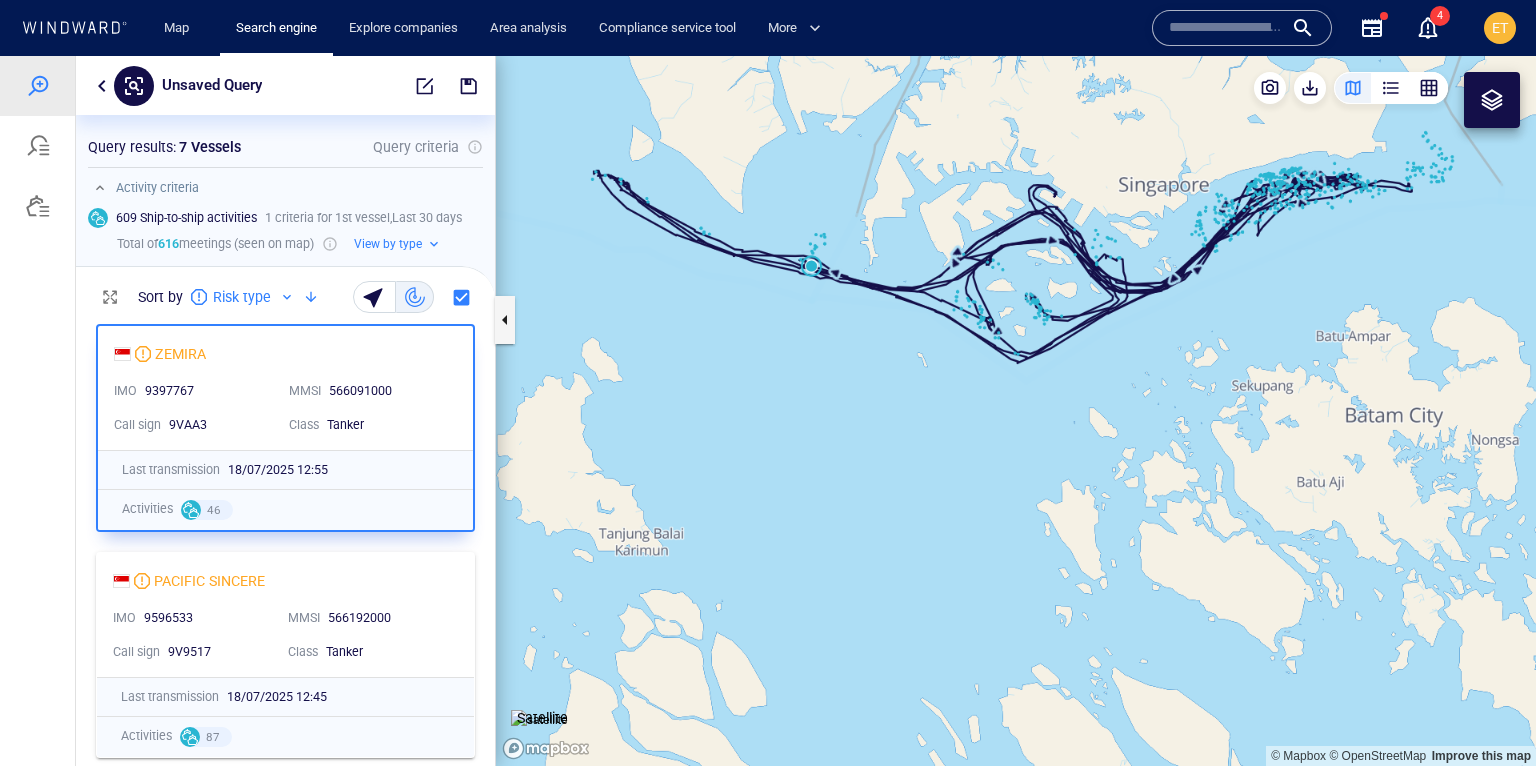 click at bounding box center (1016, 411) 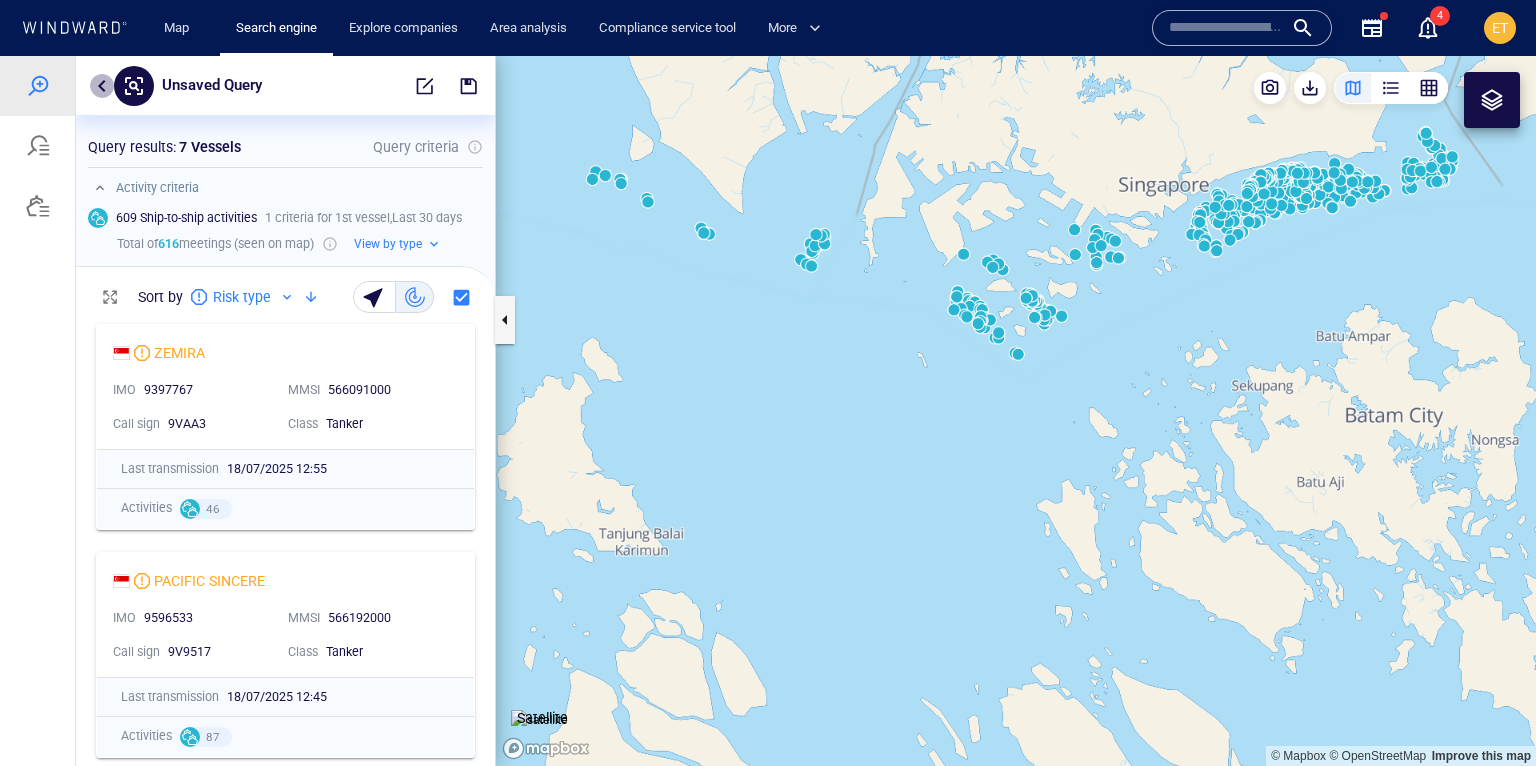 click at bounding box center [102, 86] 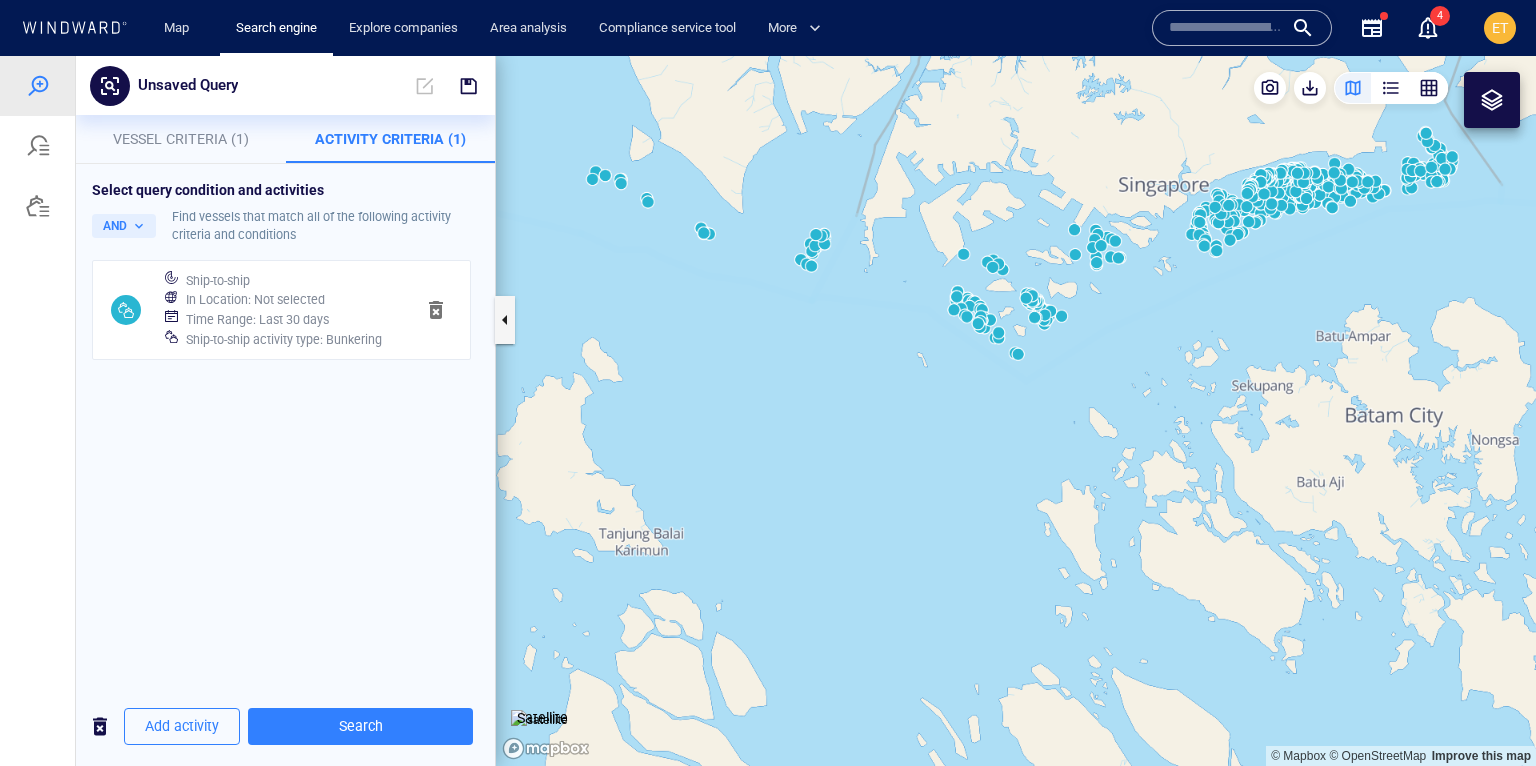 click on "Ship-to-ship" at bounding box center (218, 281) 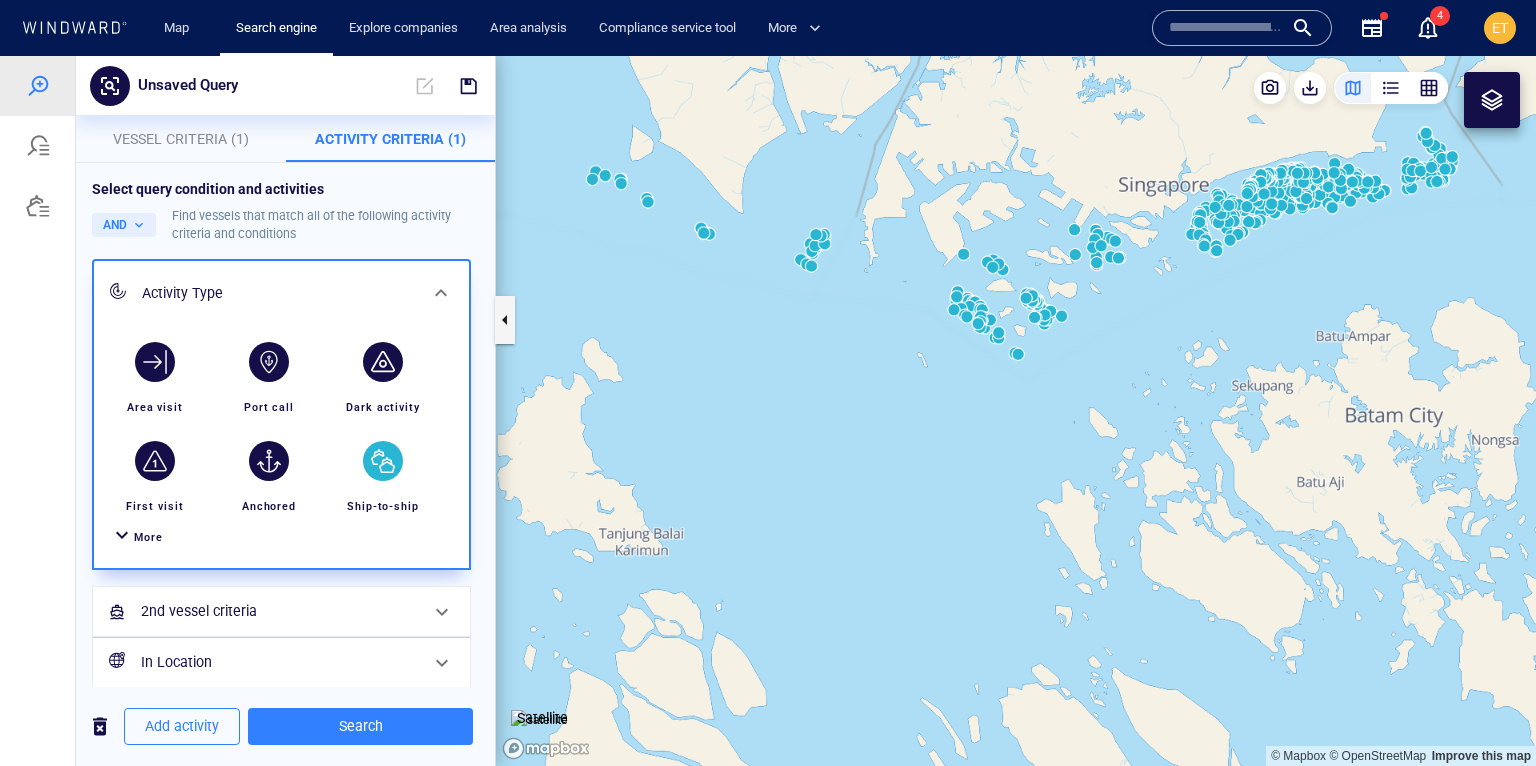 click on "More" at bounding box center [148, 537] 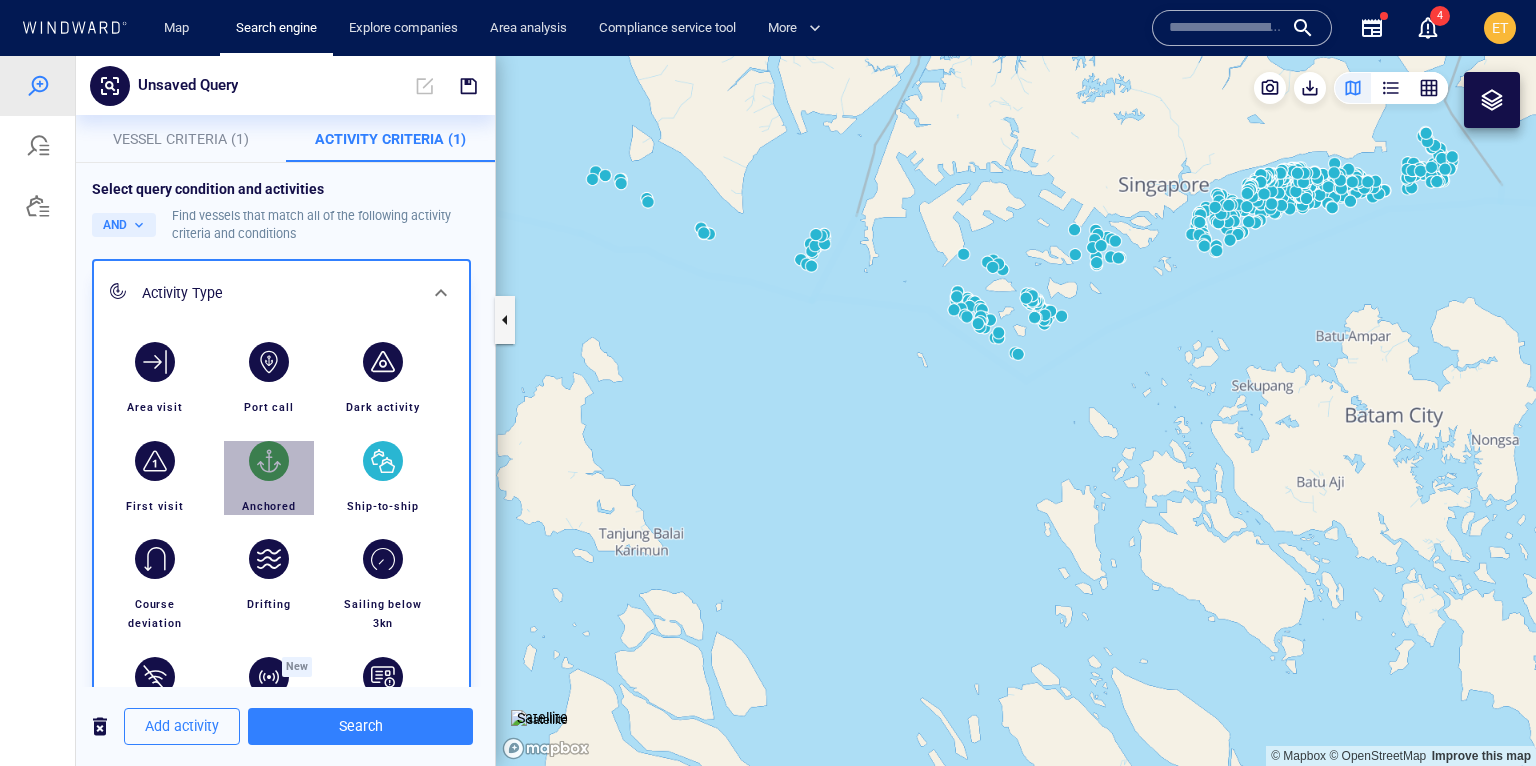 click at bounding box center (269, 461) 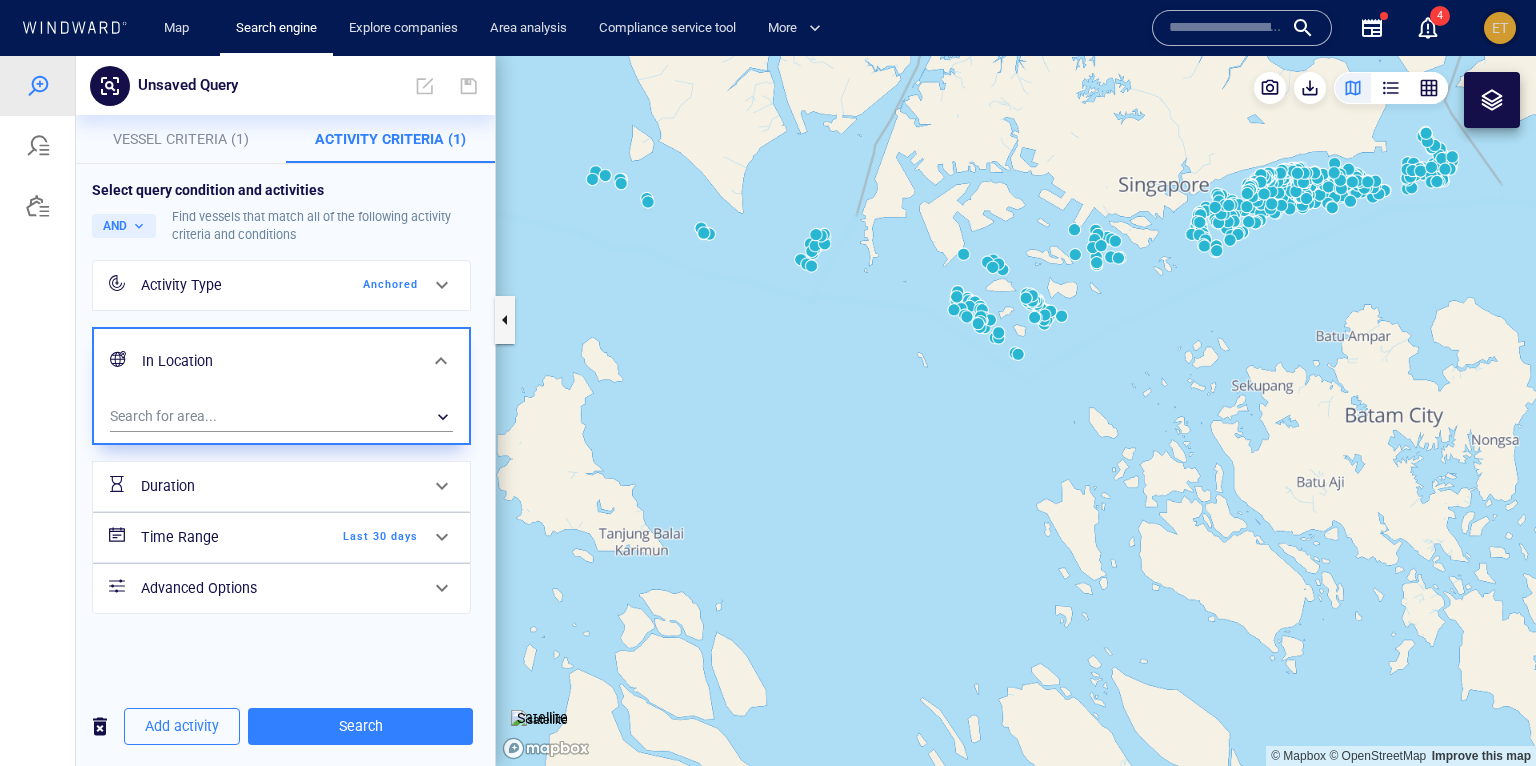 click on "ET" at bounding box center (1500, 28) 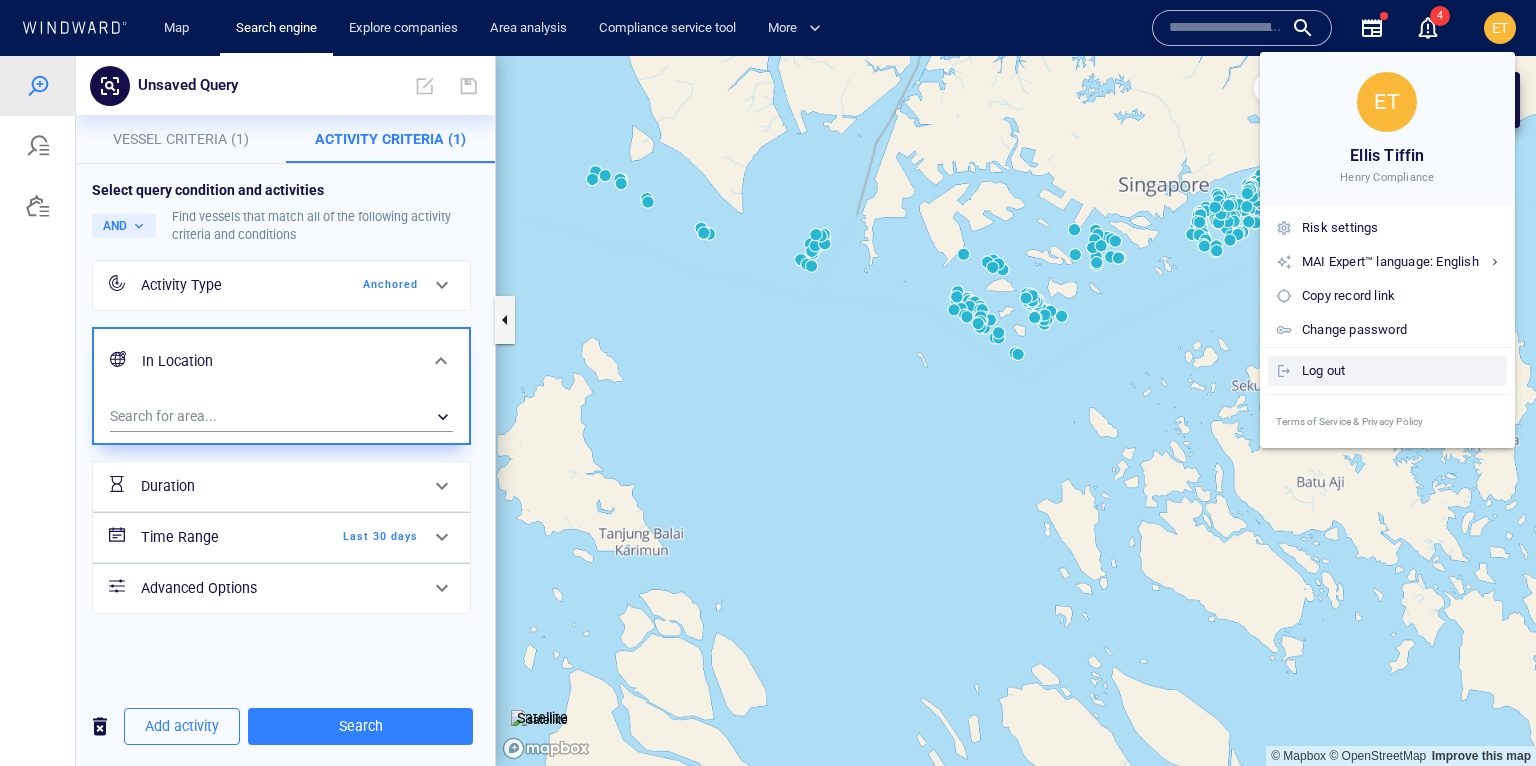 click on "Log out" at bounding box center (1400, 371) 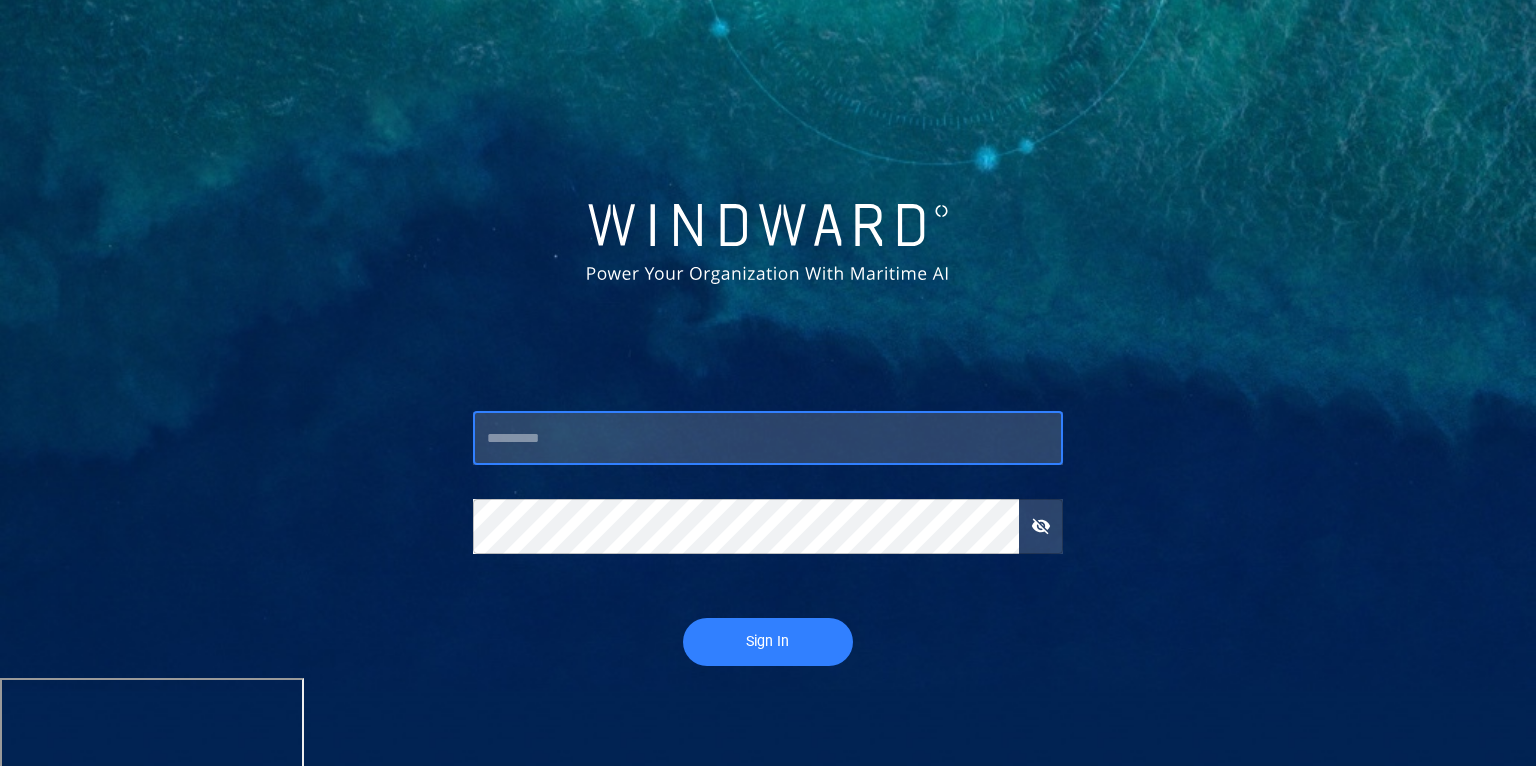 click at bounding box center [768, 439] 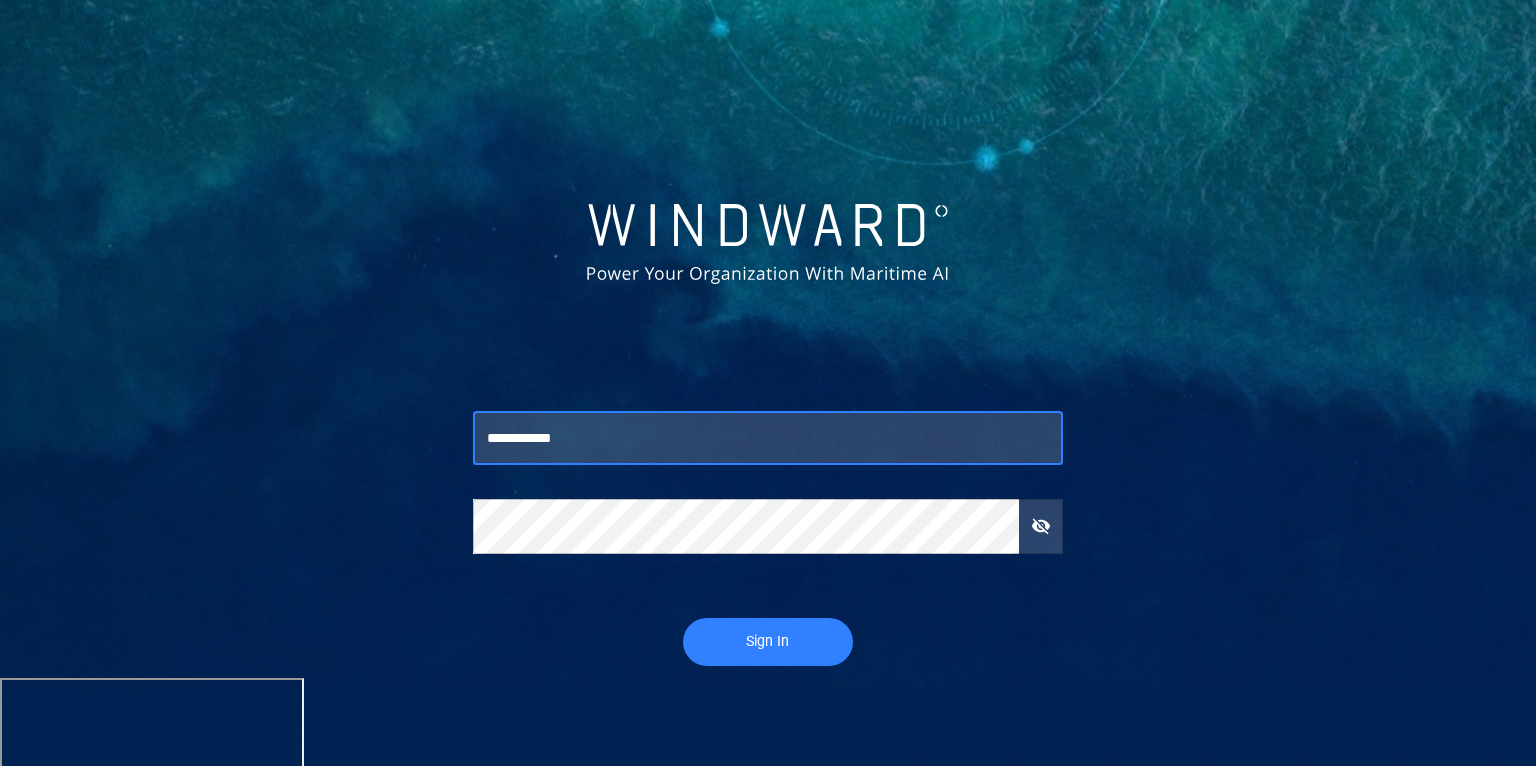 type on "**********" 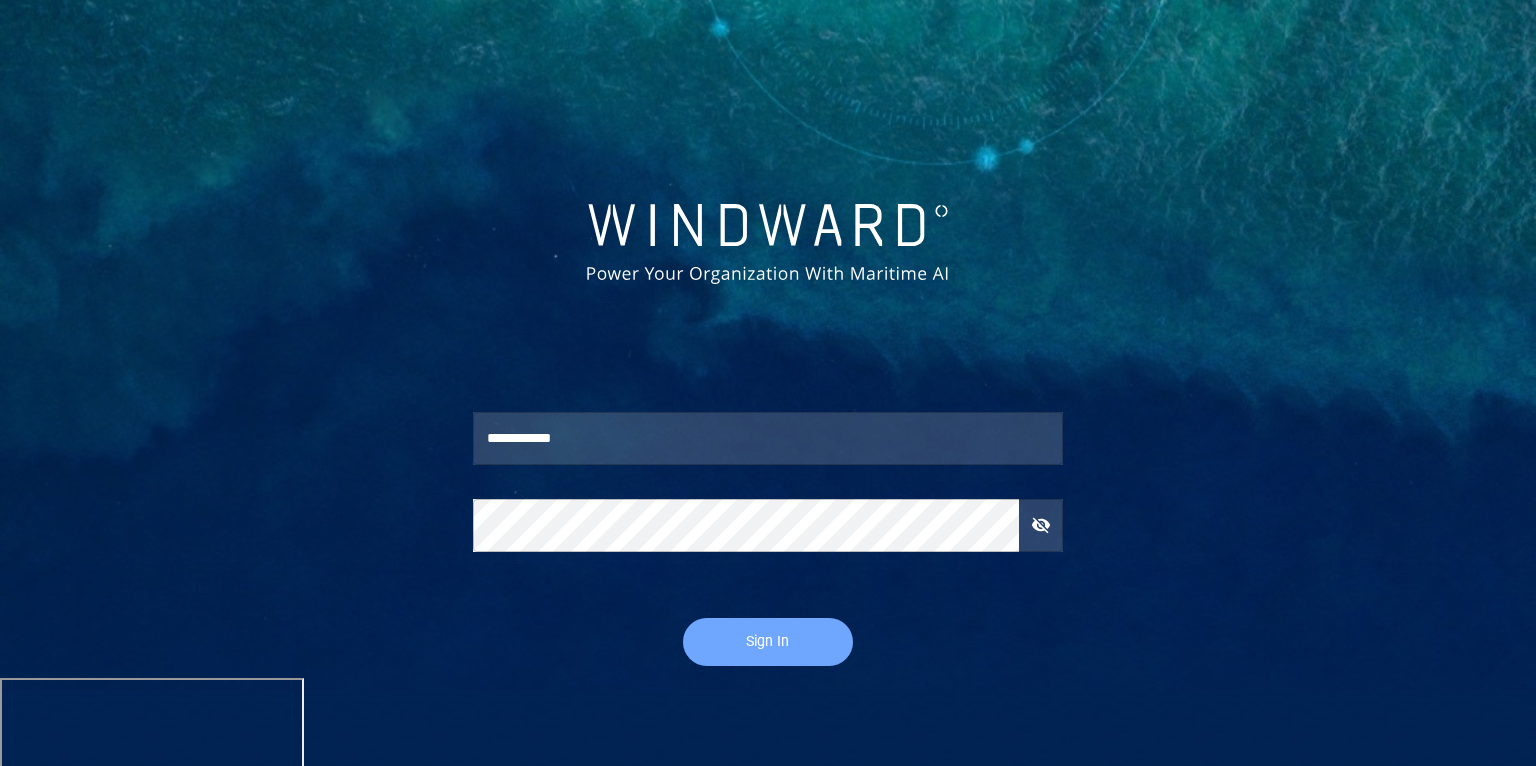 click on "Sign In" at bounding box center (768, 641) 